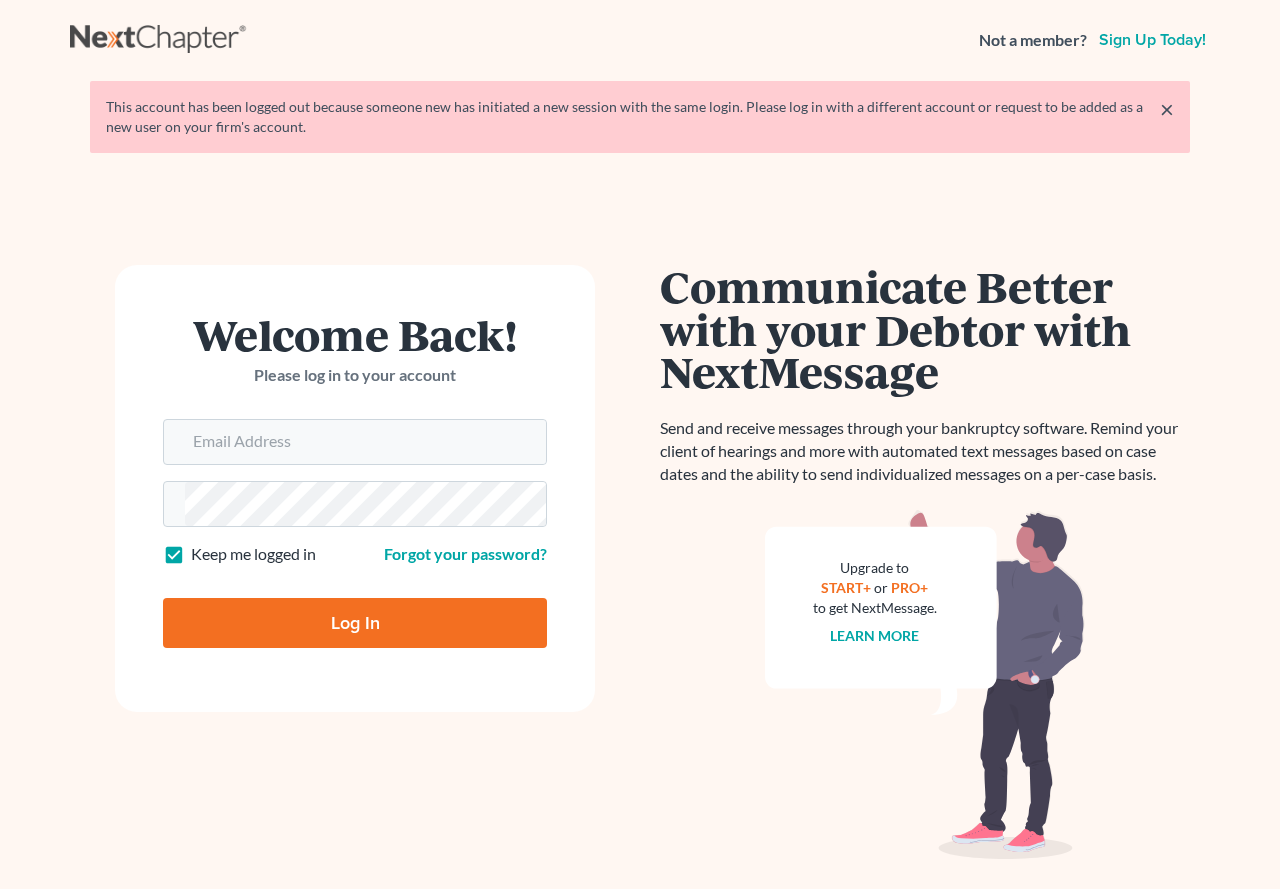 scroll, scrollTop: 0, scrollLeft: 0, axis: both 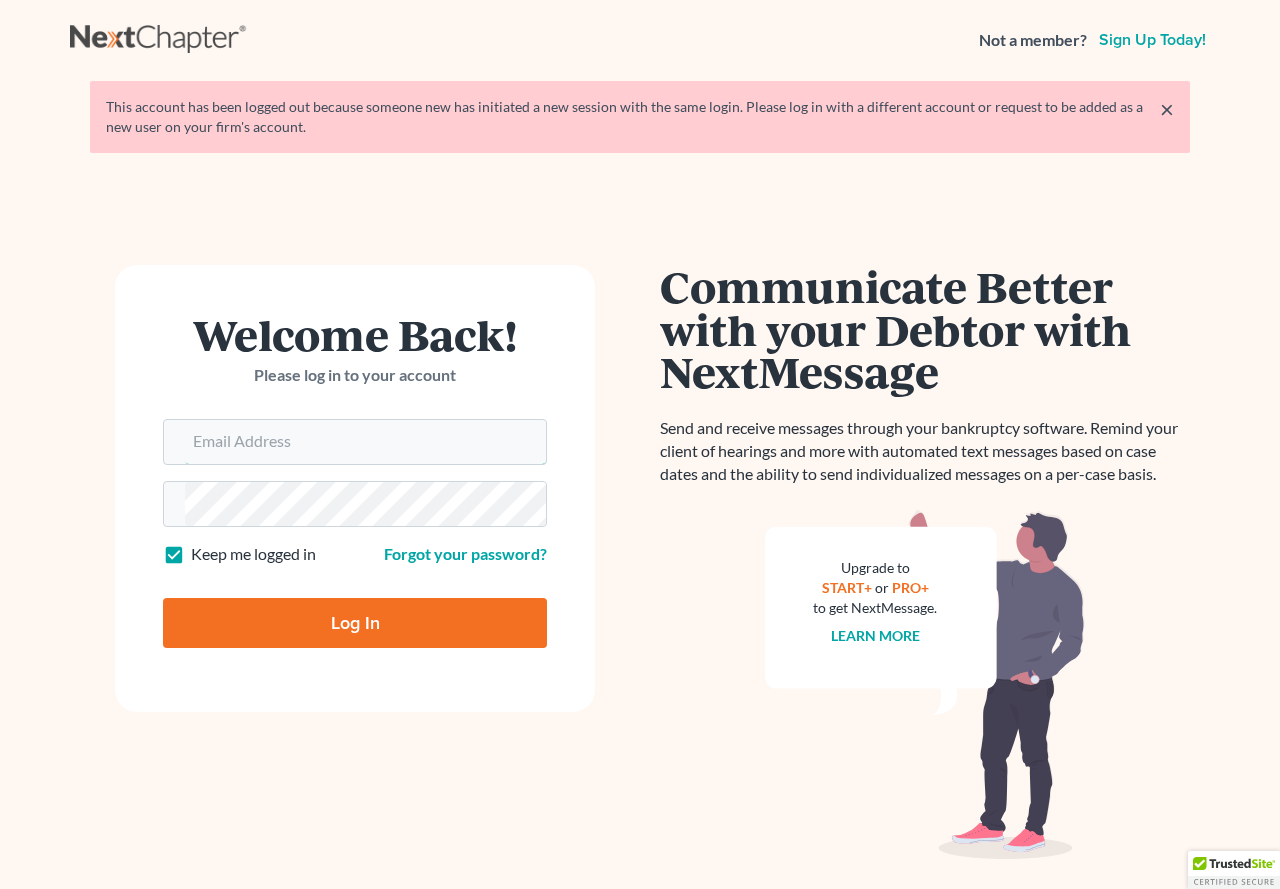 type on "[USERNAME]@[DOMAIN]" 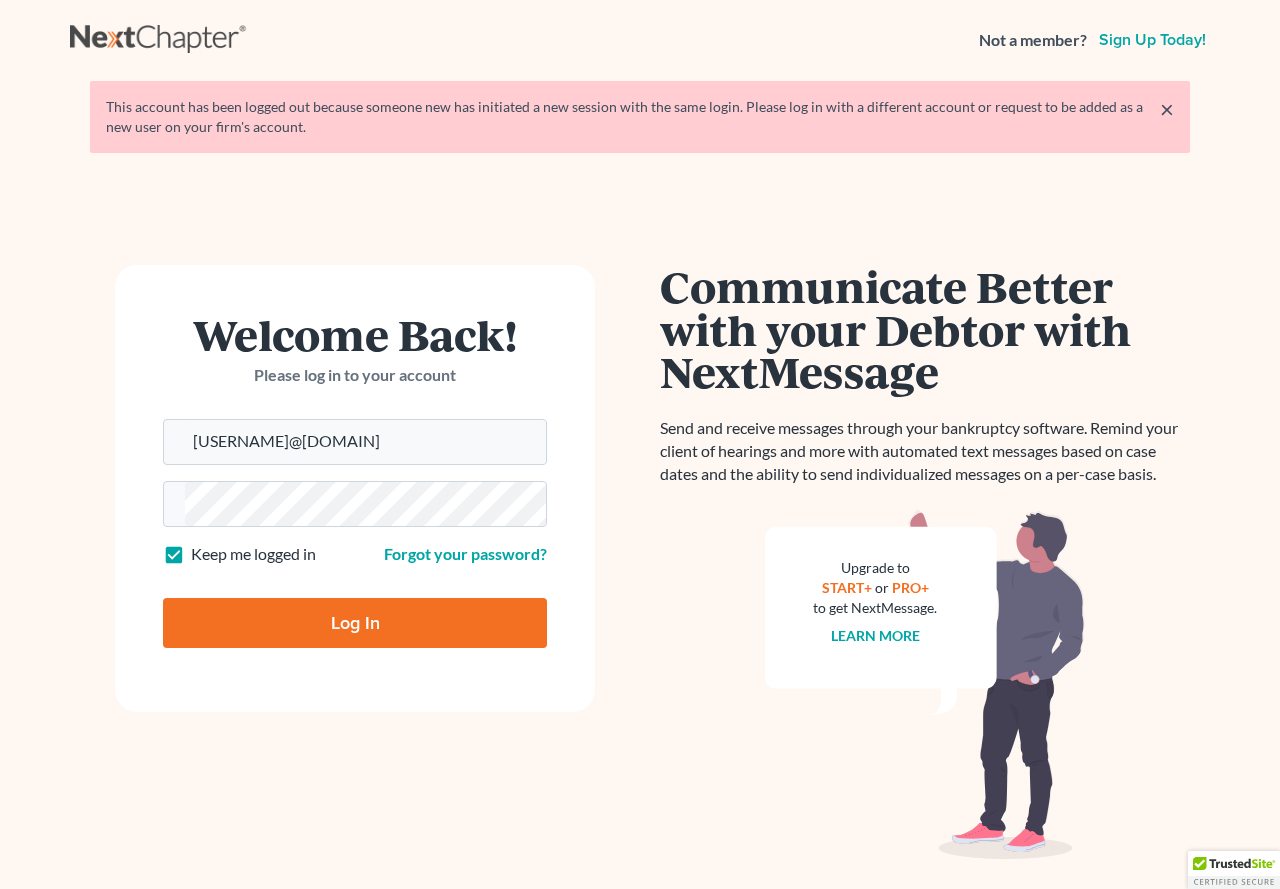 click on "Log In" at bounding box center (355, 623) 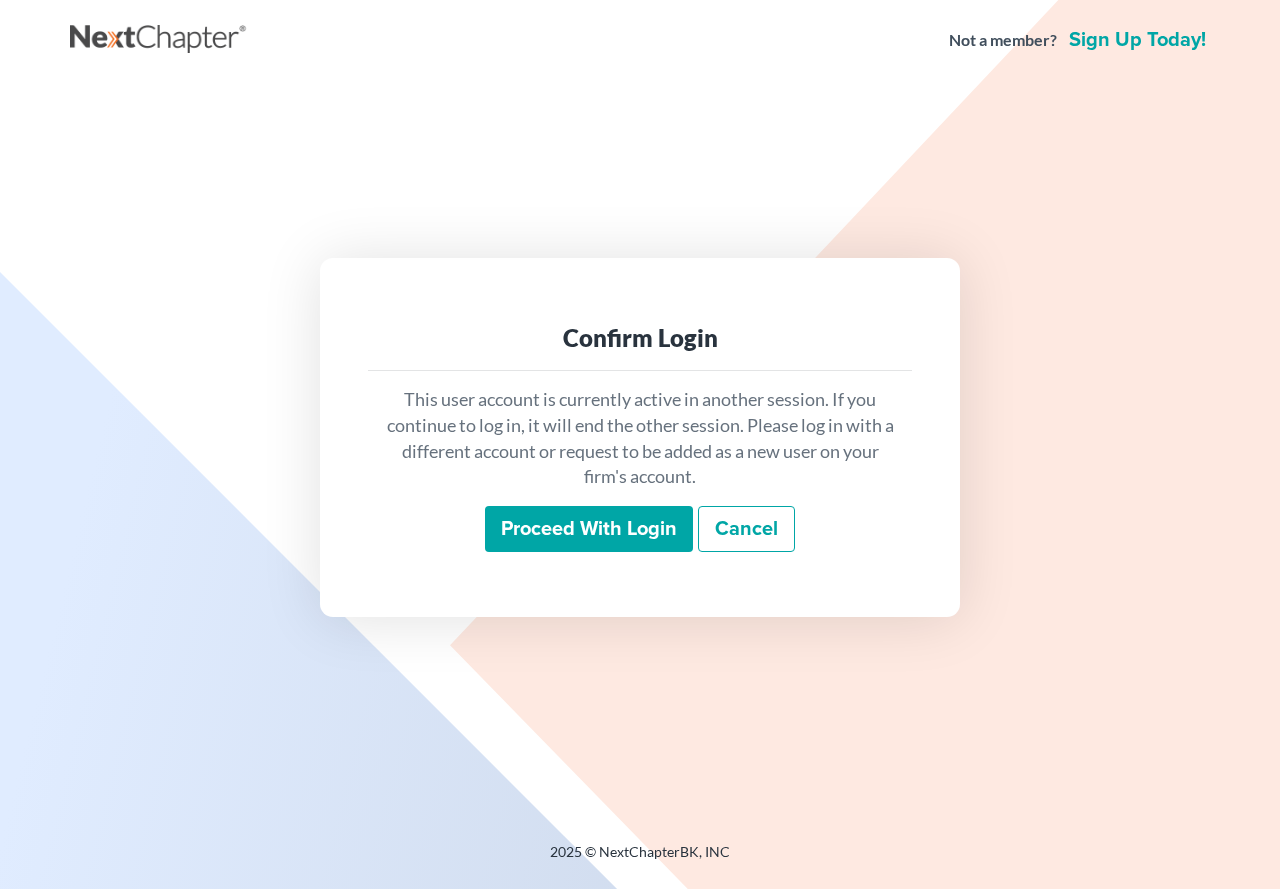 scroll, scrollTop: 0, scrollLeft: 0, axis: both 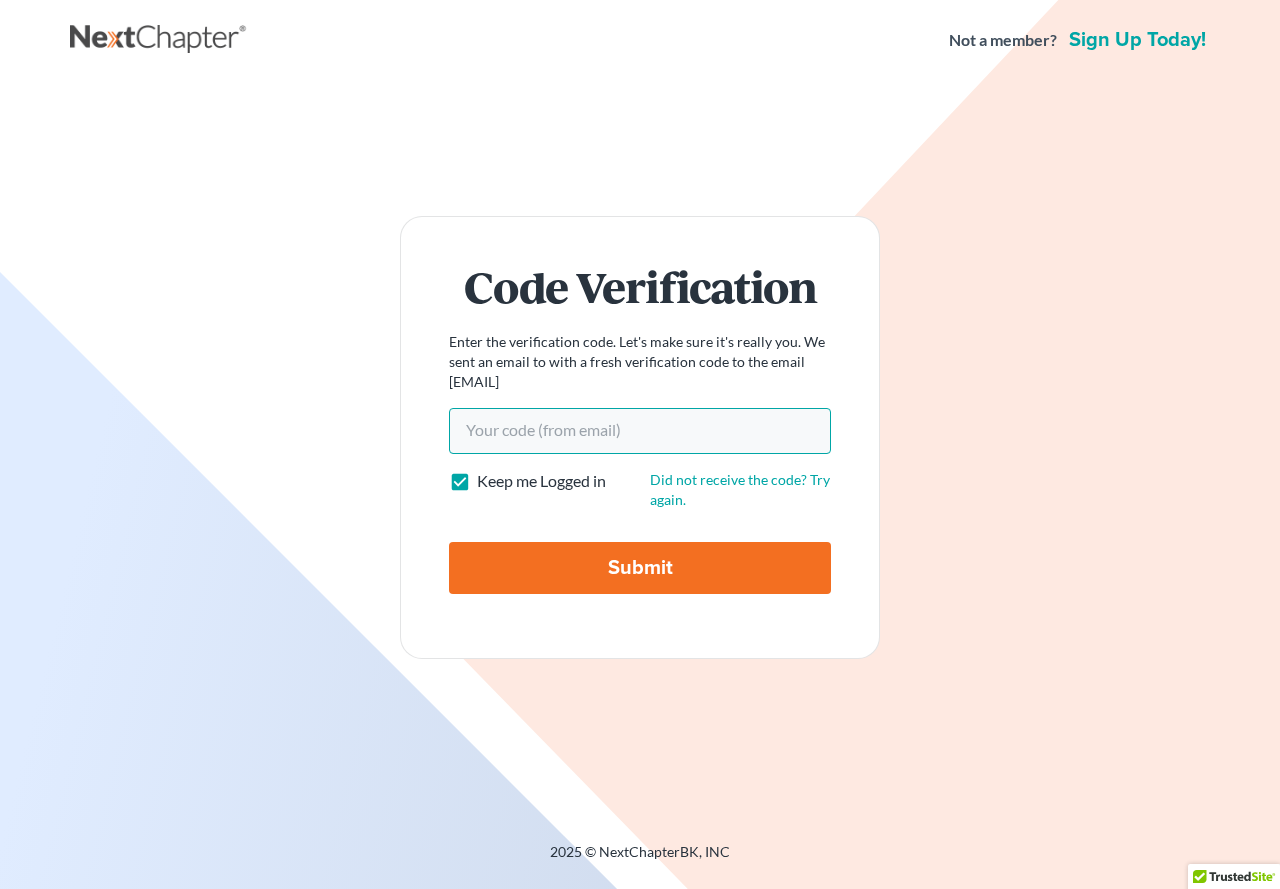 click on "Your code(from email)" at bounding box center (640, 431) 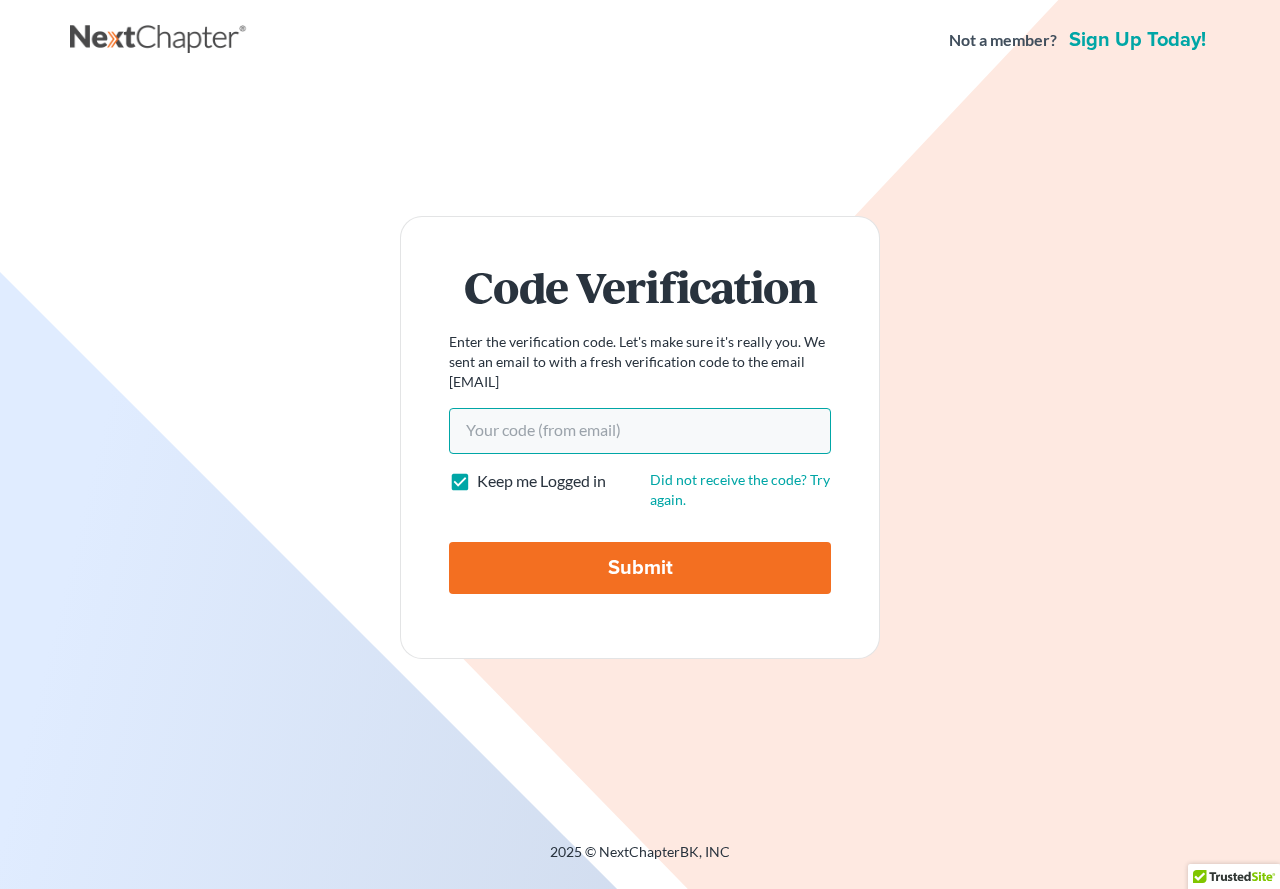 paste on "c34ab5" 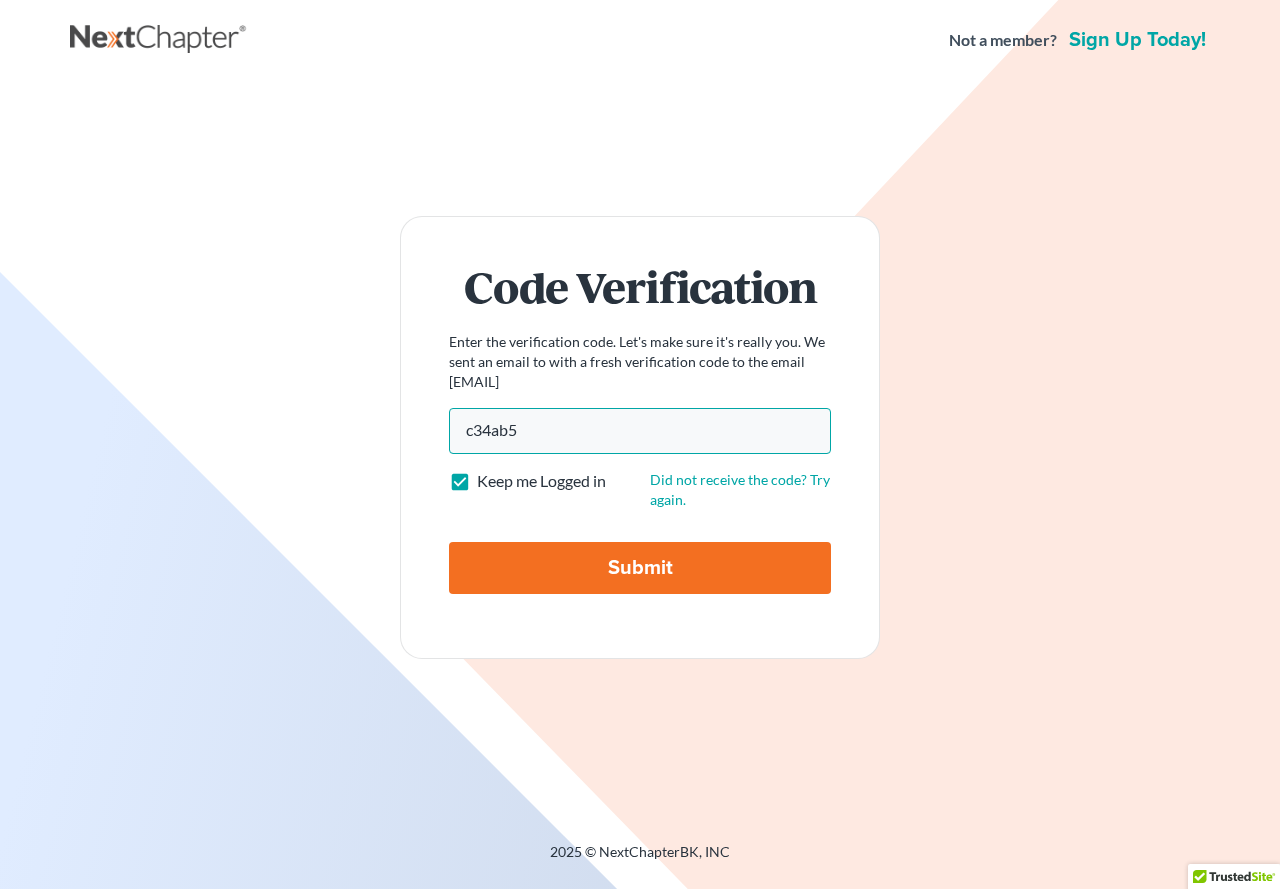 type on "c34ab5" 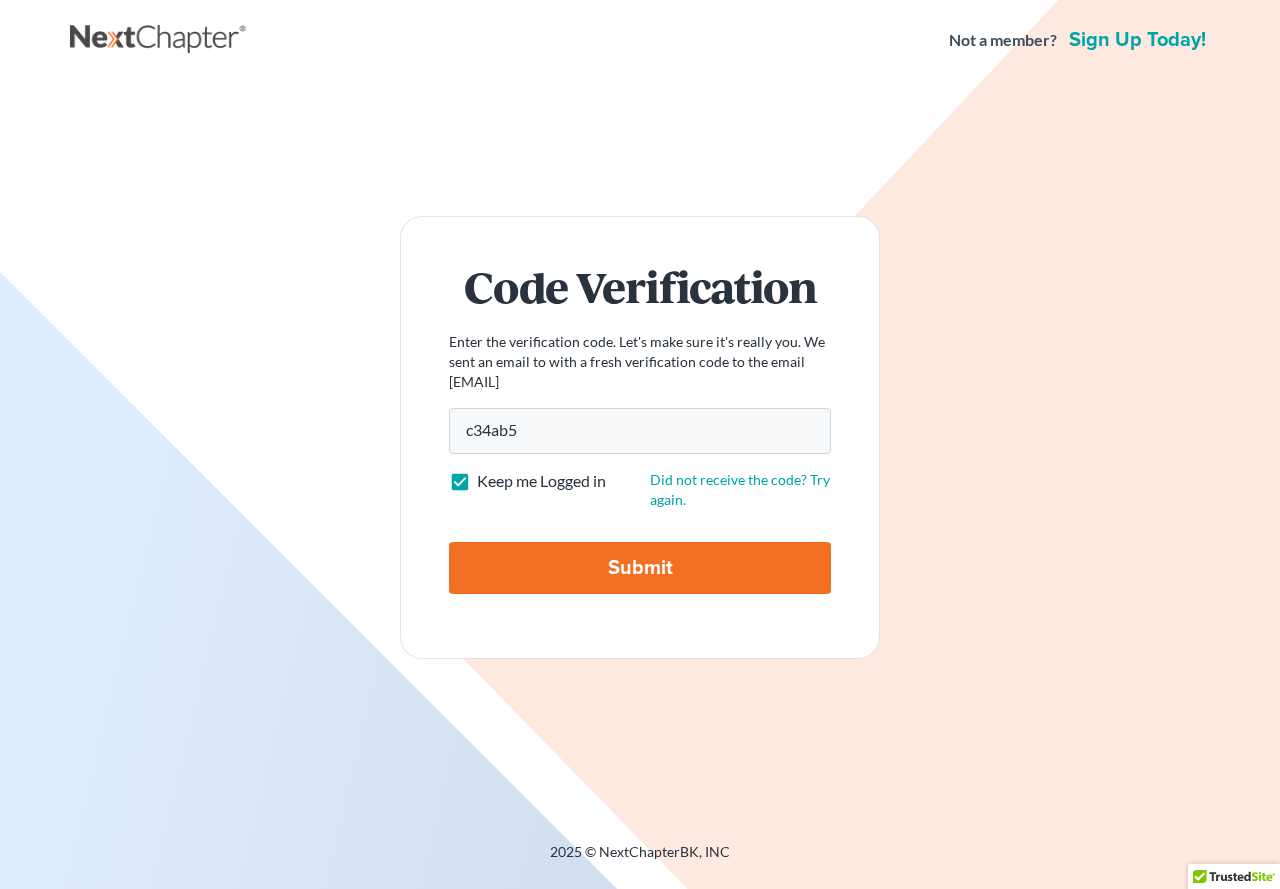 click on "Submit" at bounding box center (640, 568) 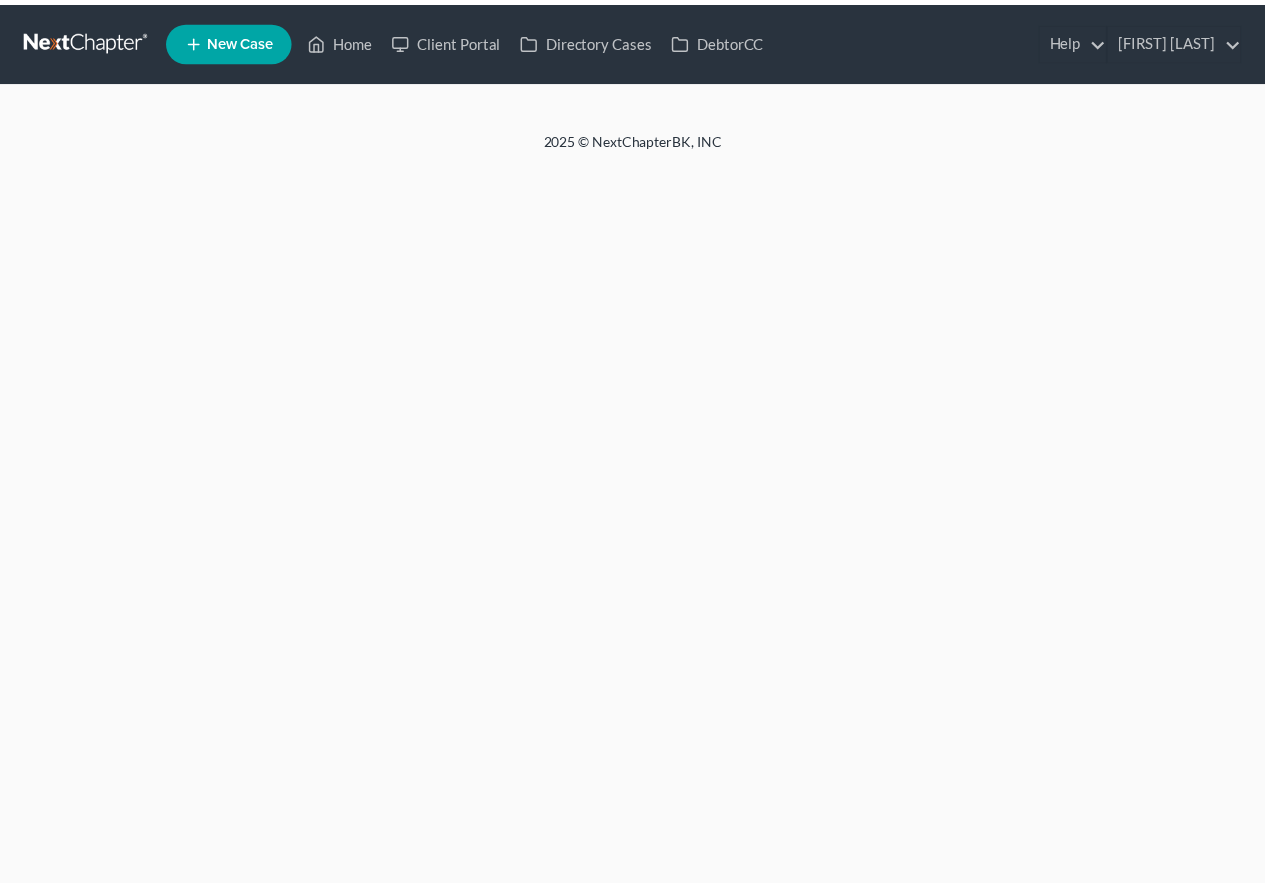scroll, scrollTop: 0, scrollLeft: 0, axis: both 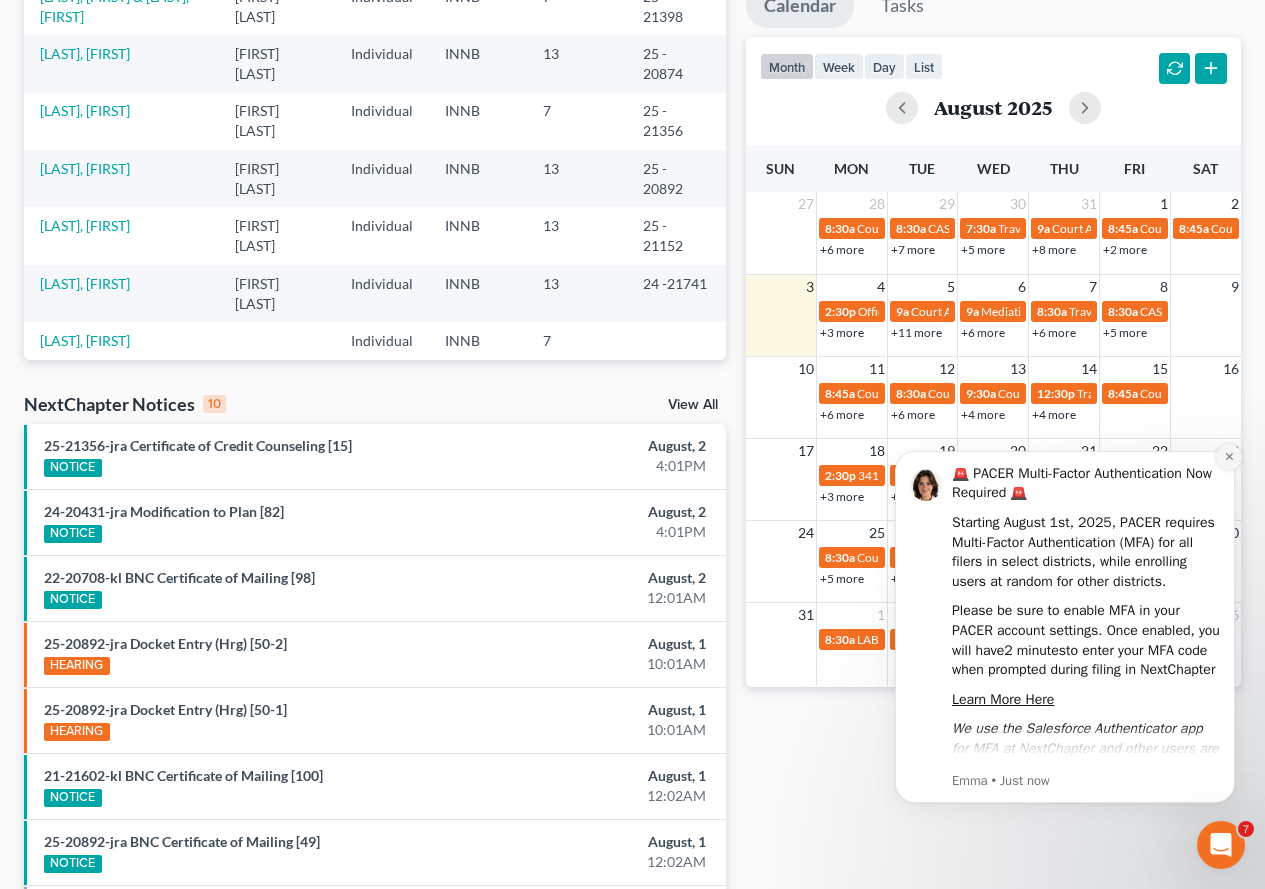 click 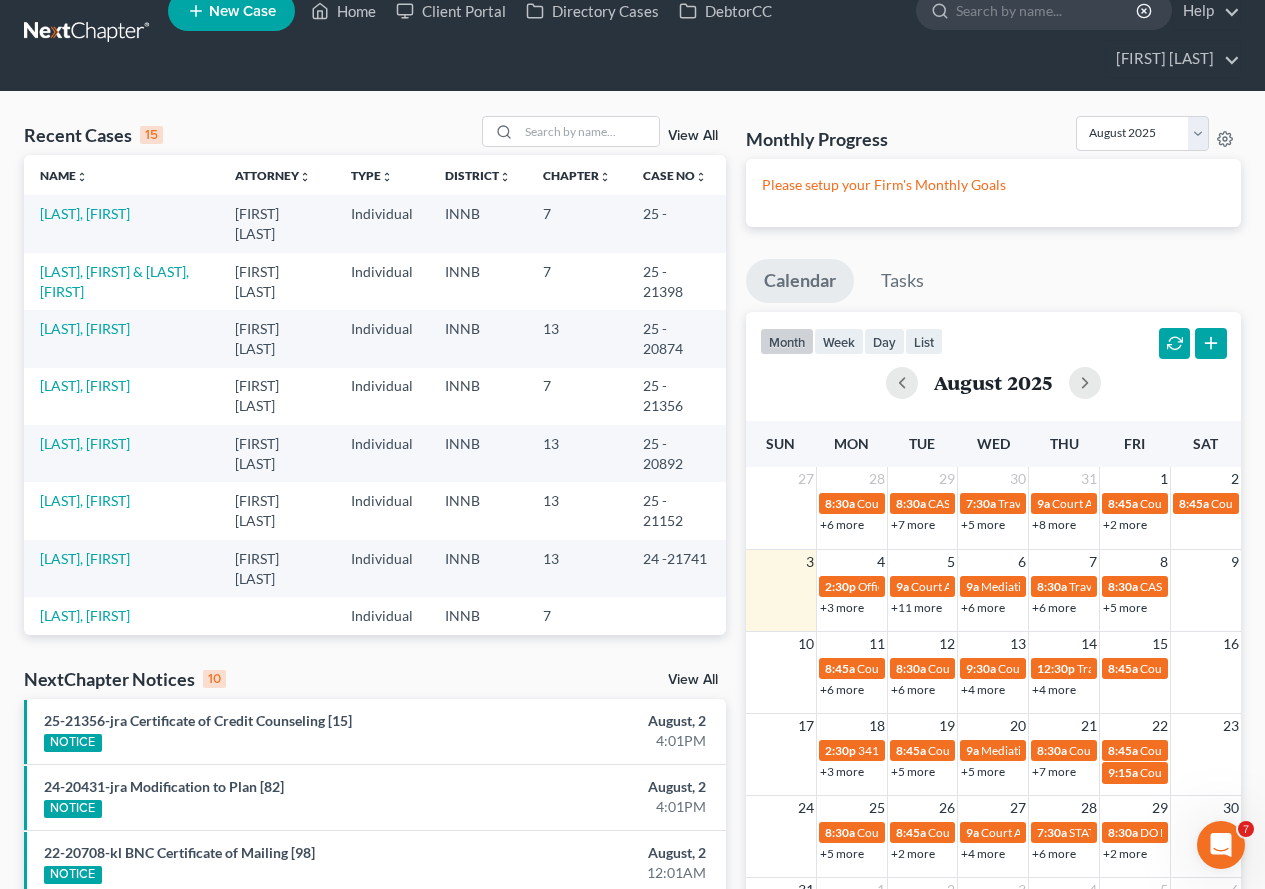 scroll, scrollTop: 0, scrollLeft: 0, axis: both 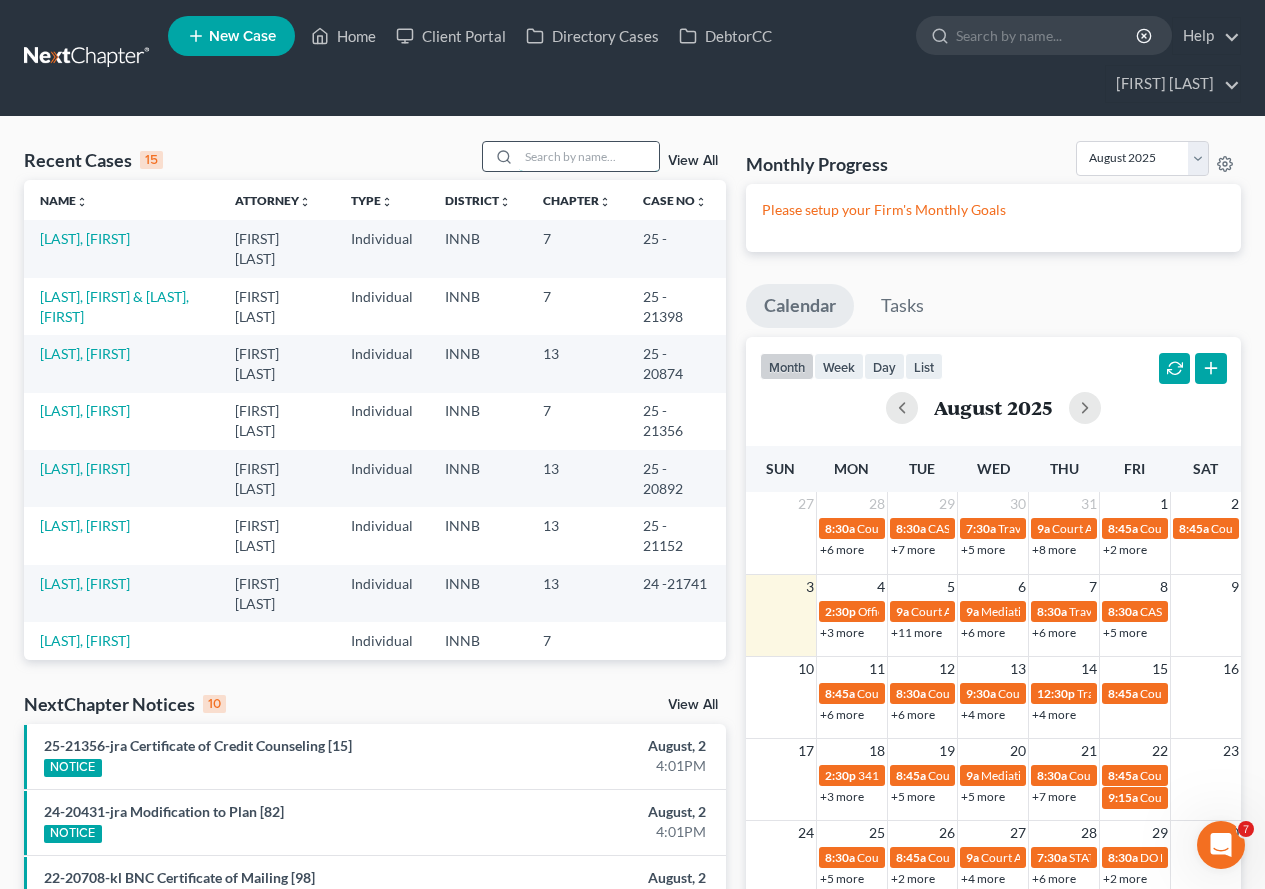 click at bounding box center [589, 156] 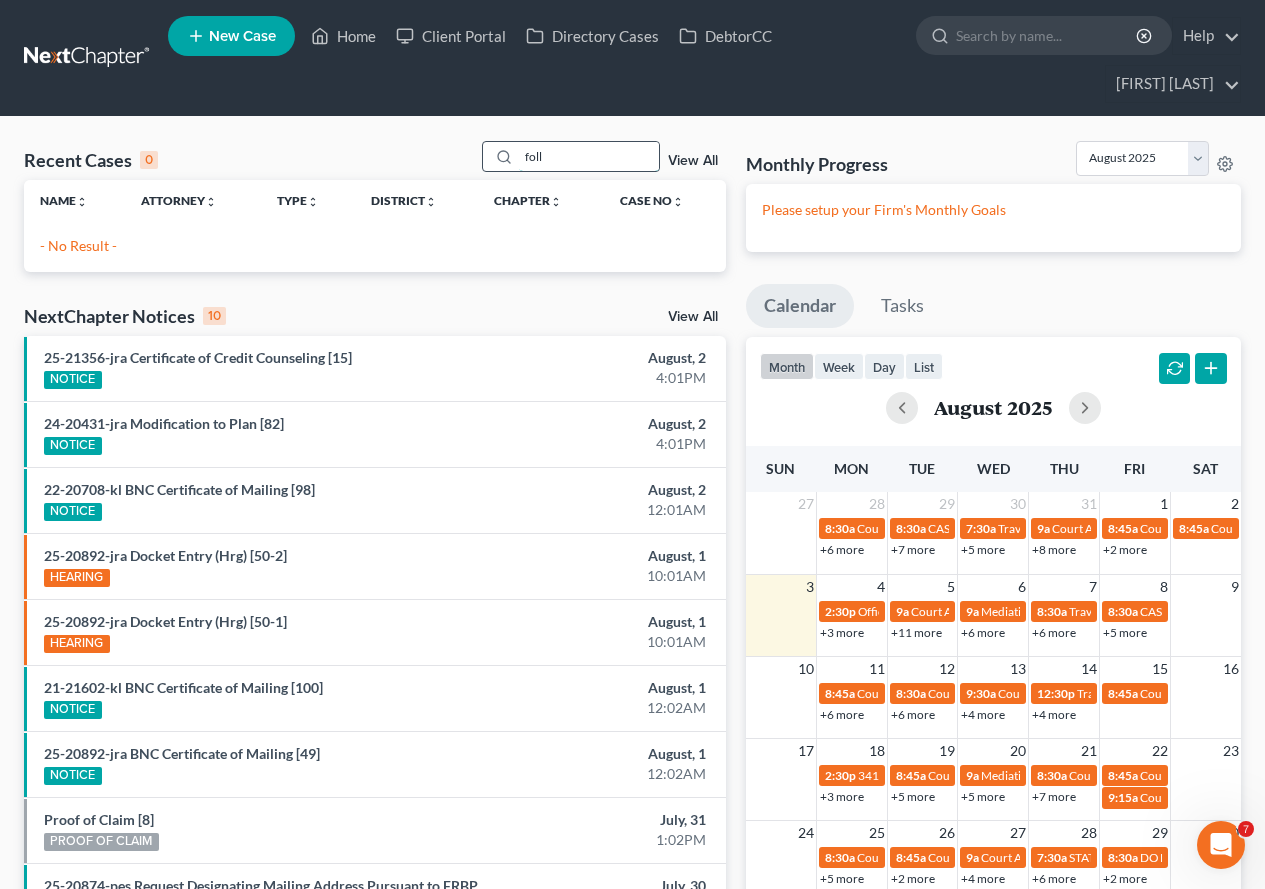 click on "foller" at bounding box center [589, 156] 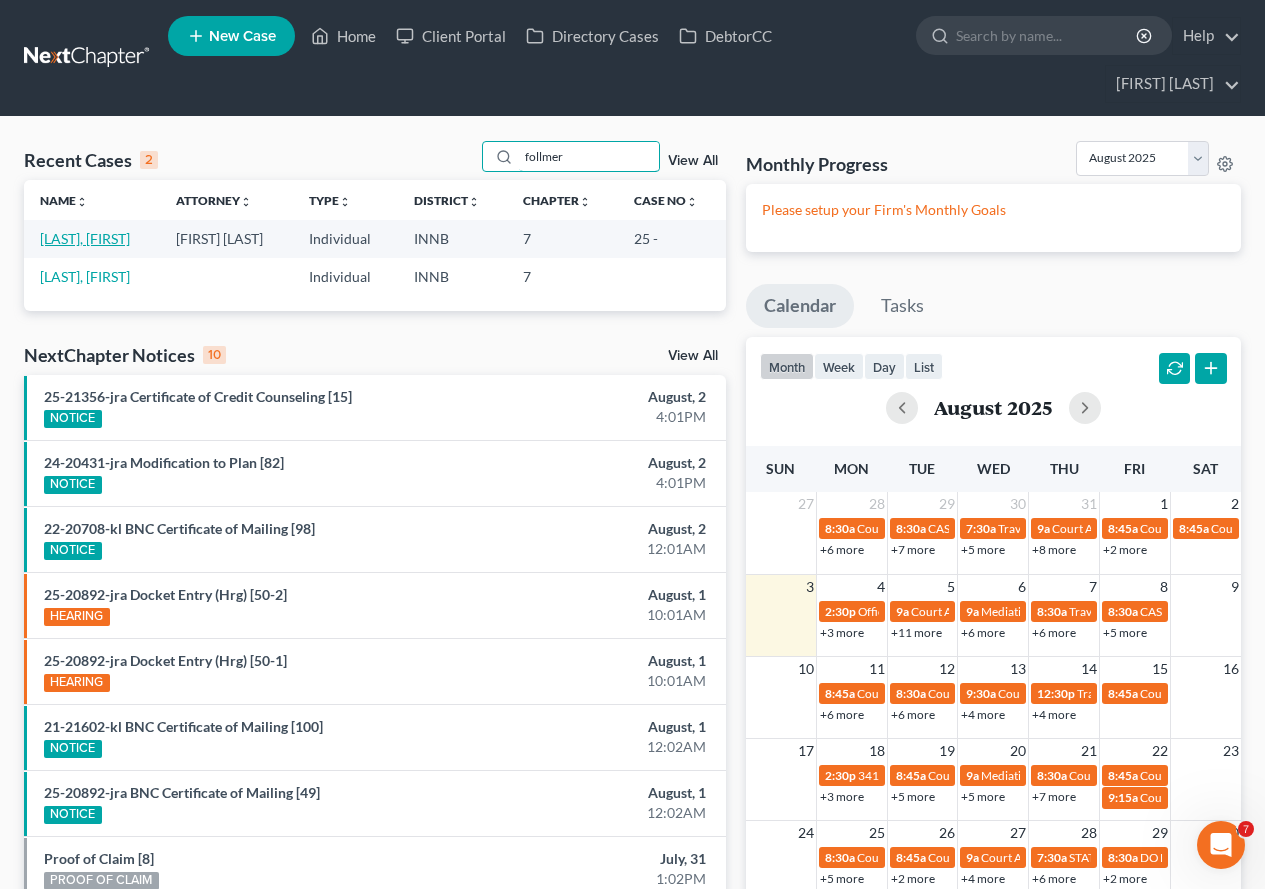 type on "follmer" 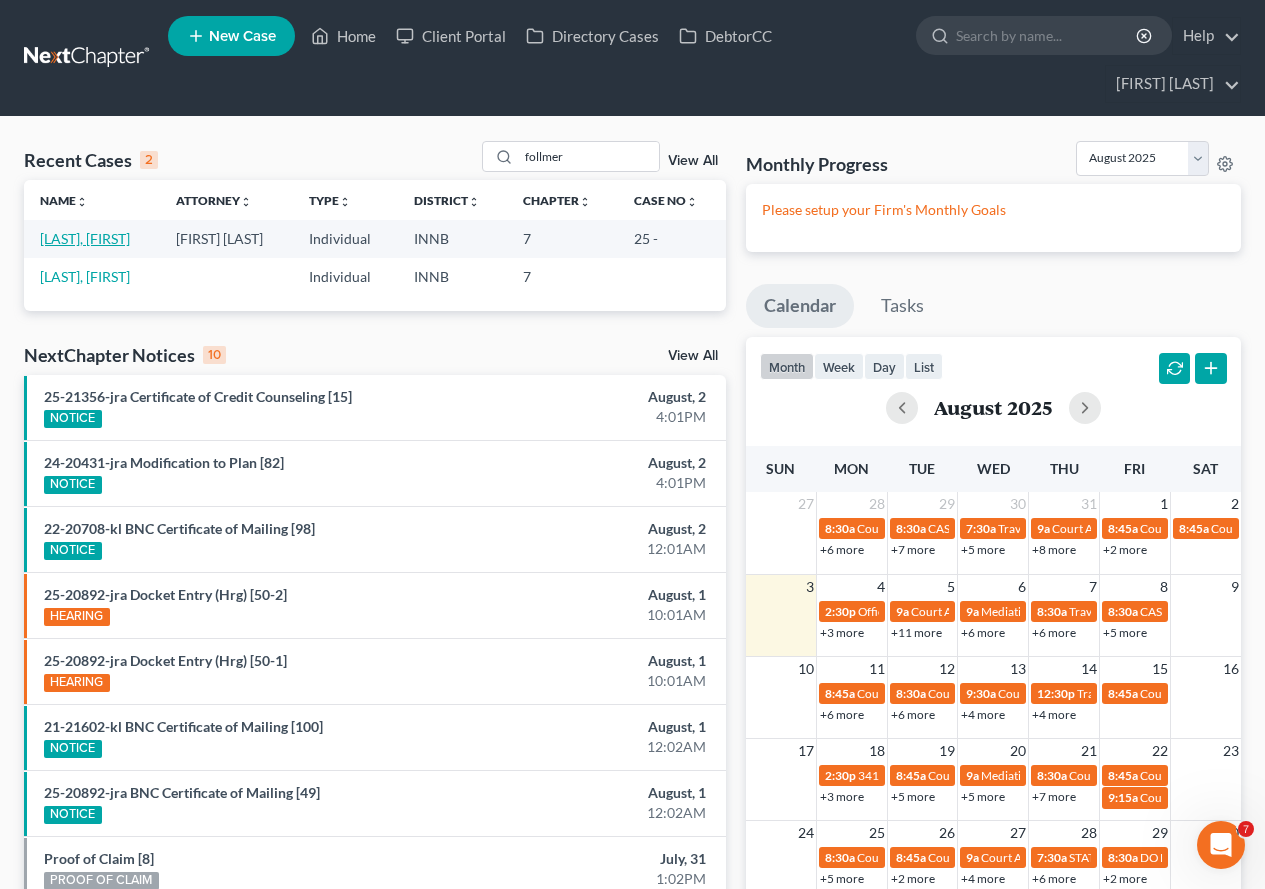 click on "[LAST], [FIRST]" at bounding box center [85, 238] 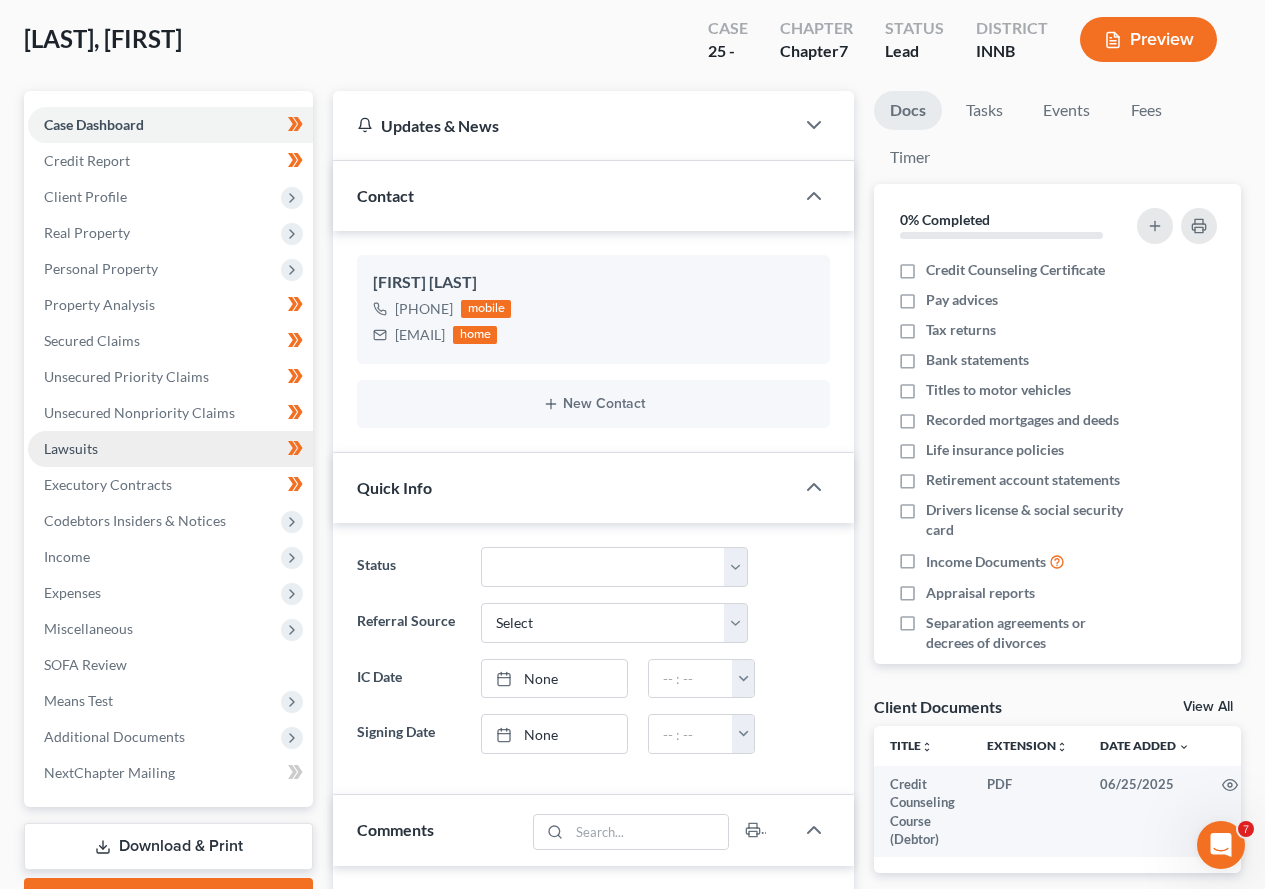scroll, scrollTop: 300, scrollLeft: 0, axis: vertical 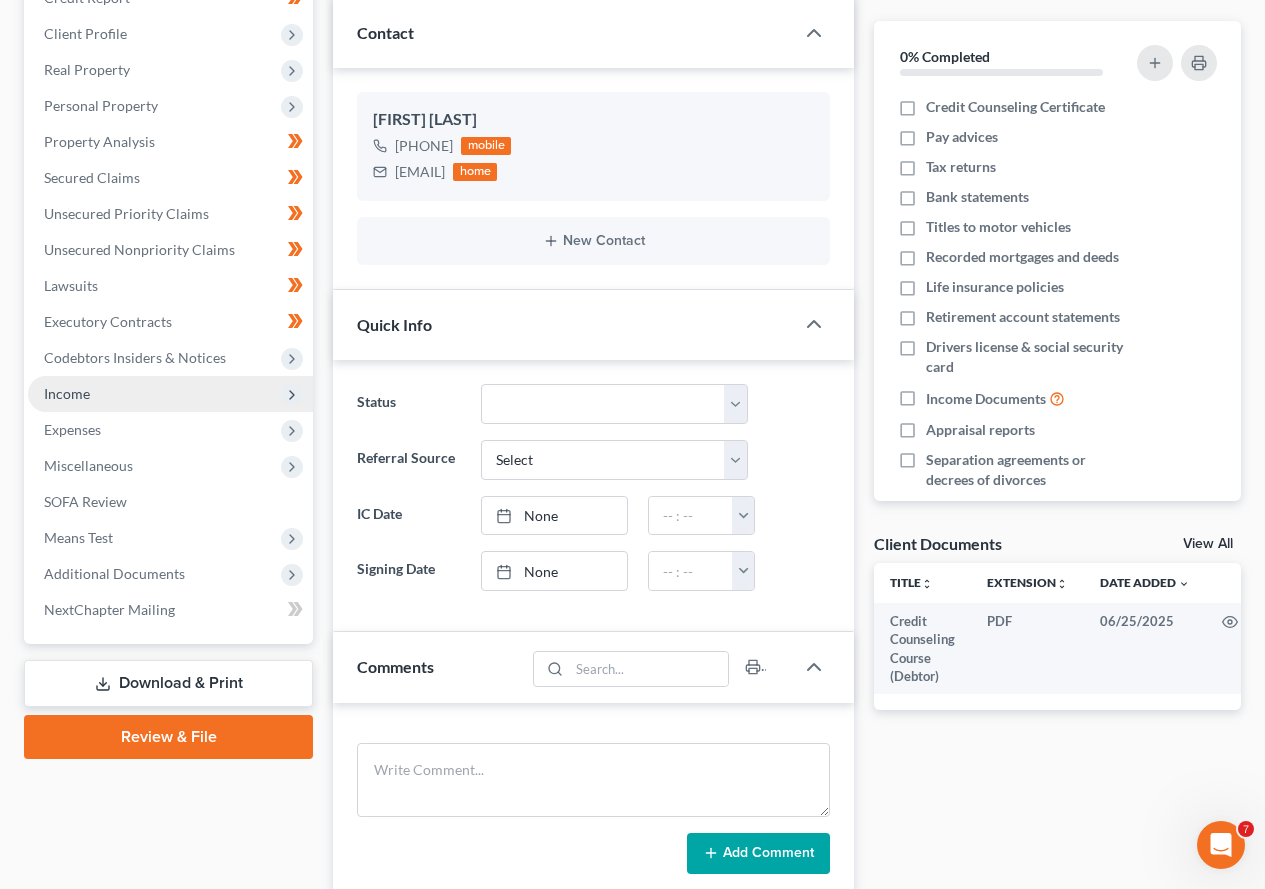 click 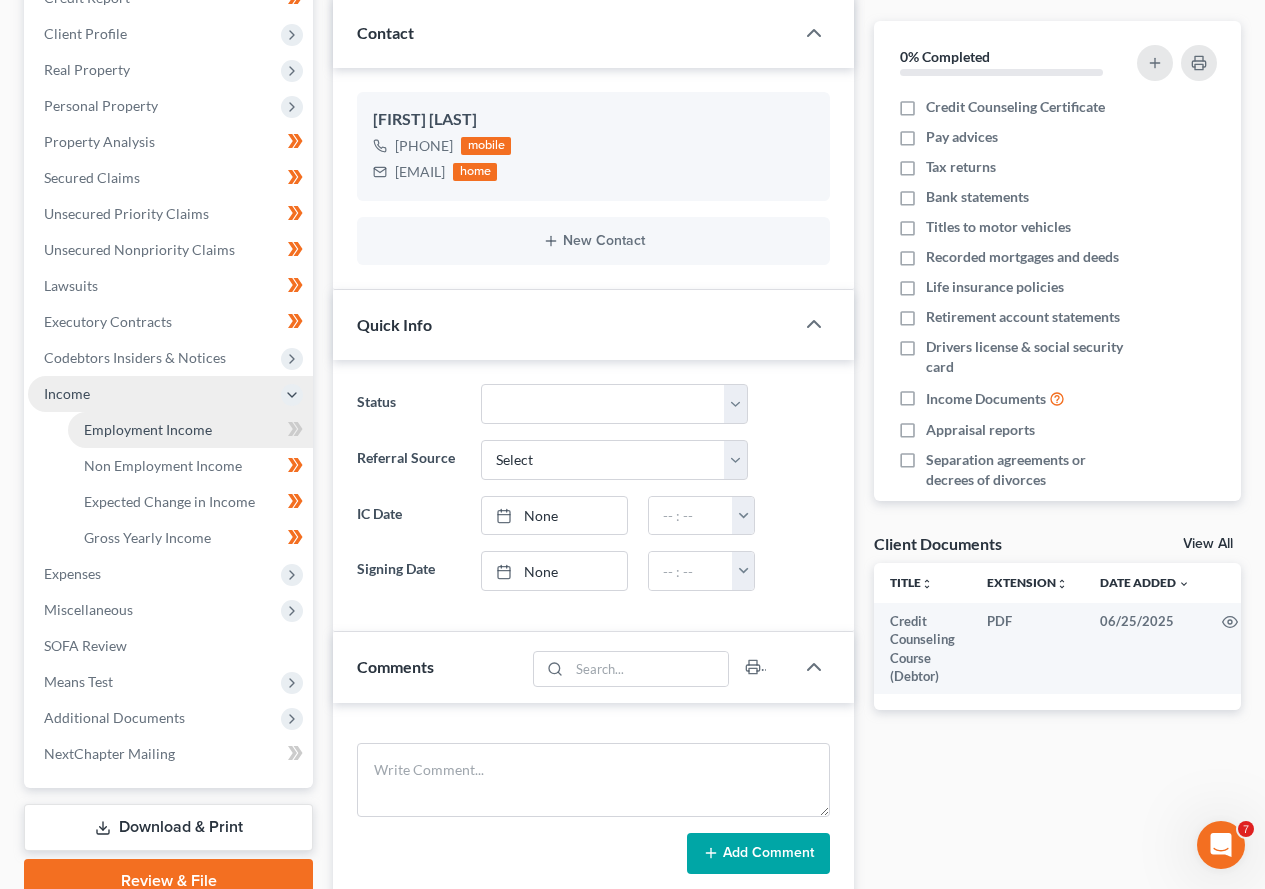 click on "Employment Income" at bounding box center (148, 429) 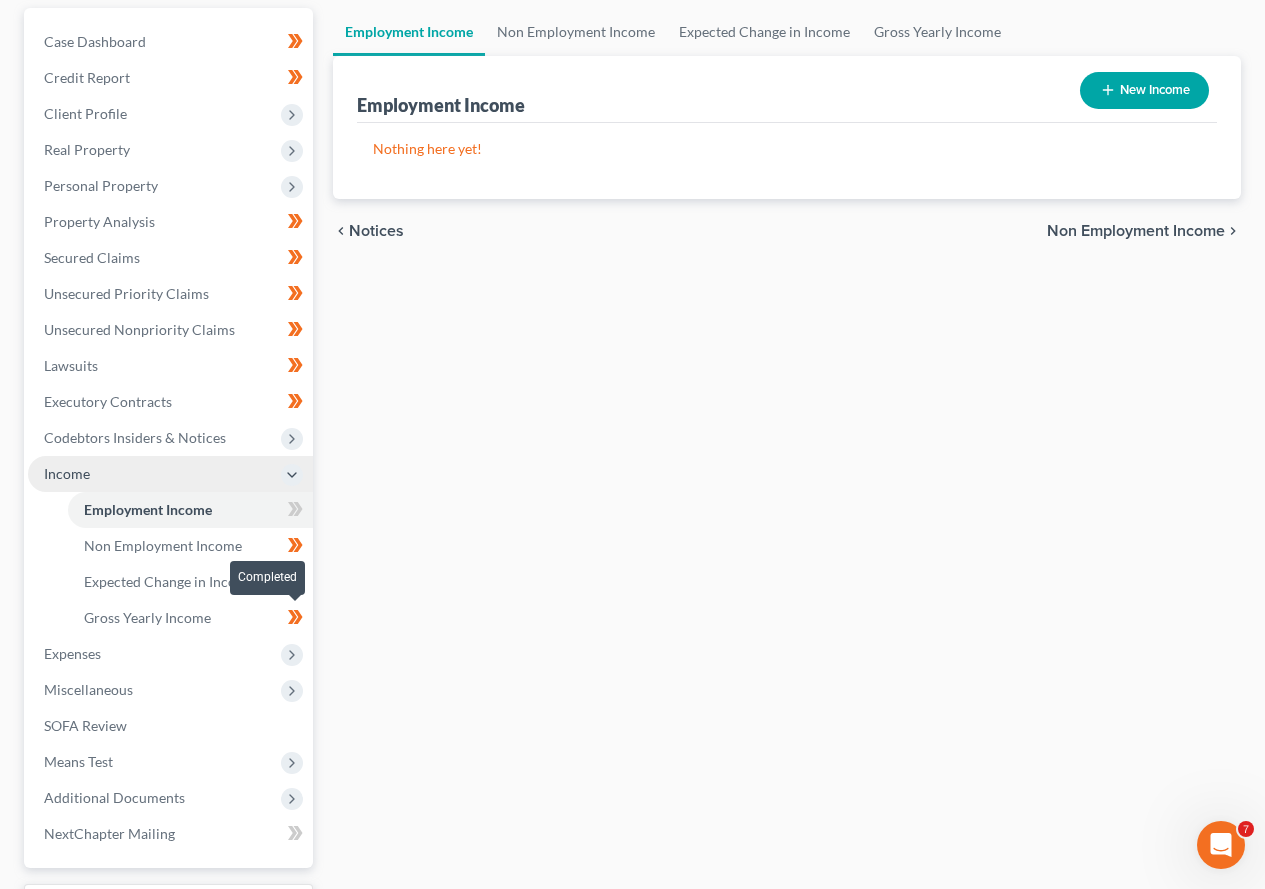 scroll, scrollTop: 390, scrollLeft: 0, axis: vertical 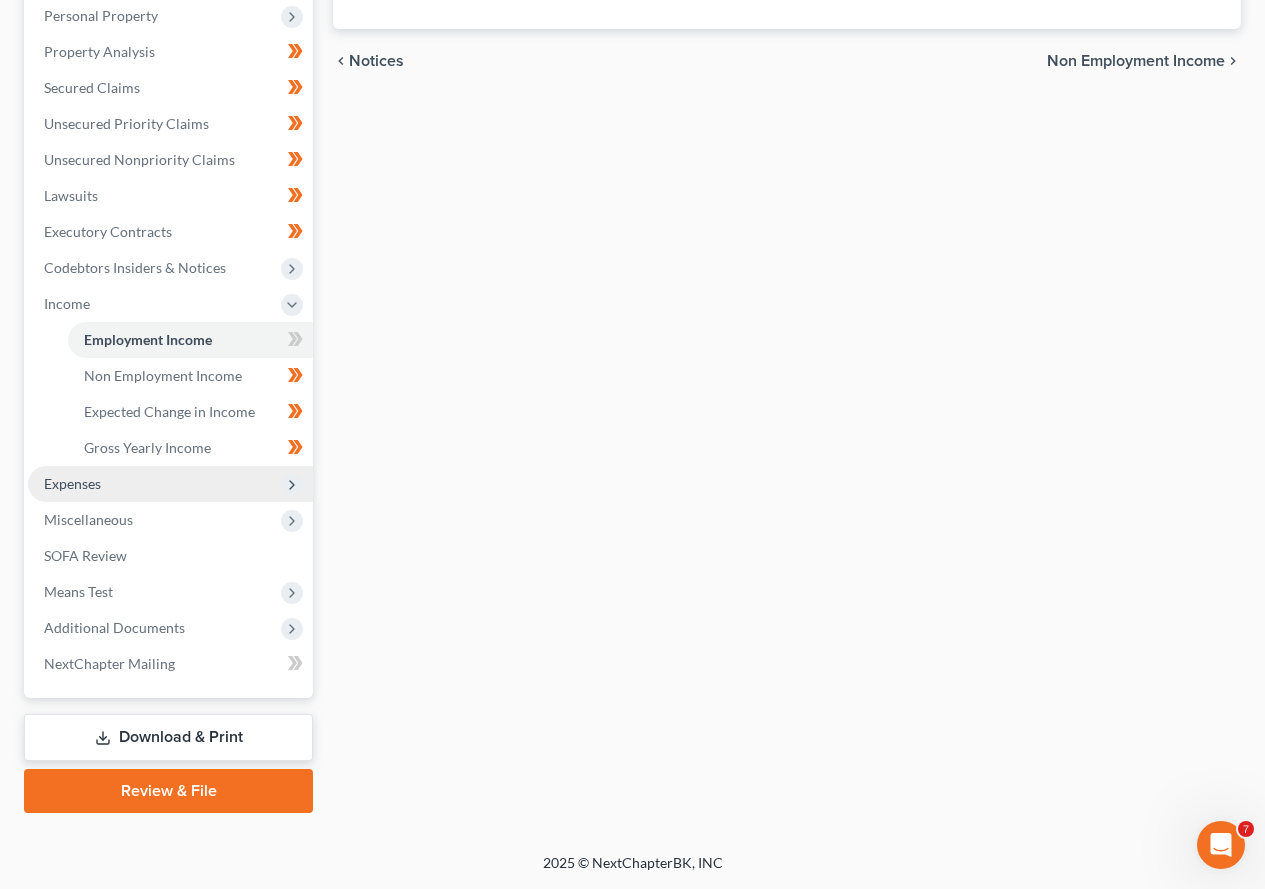 click on "Expenses" at bounding box center [170, 484] 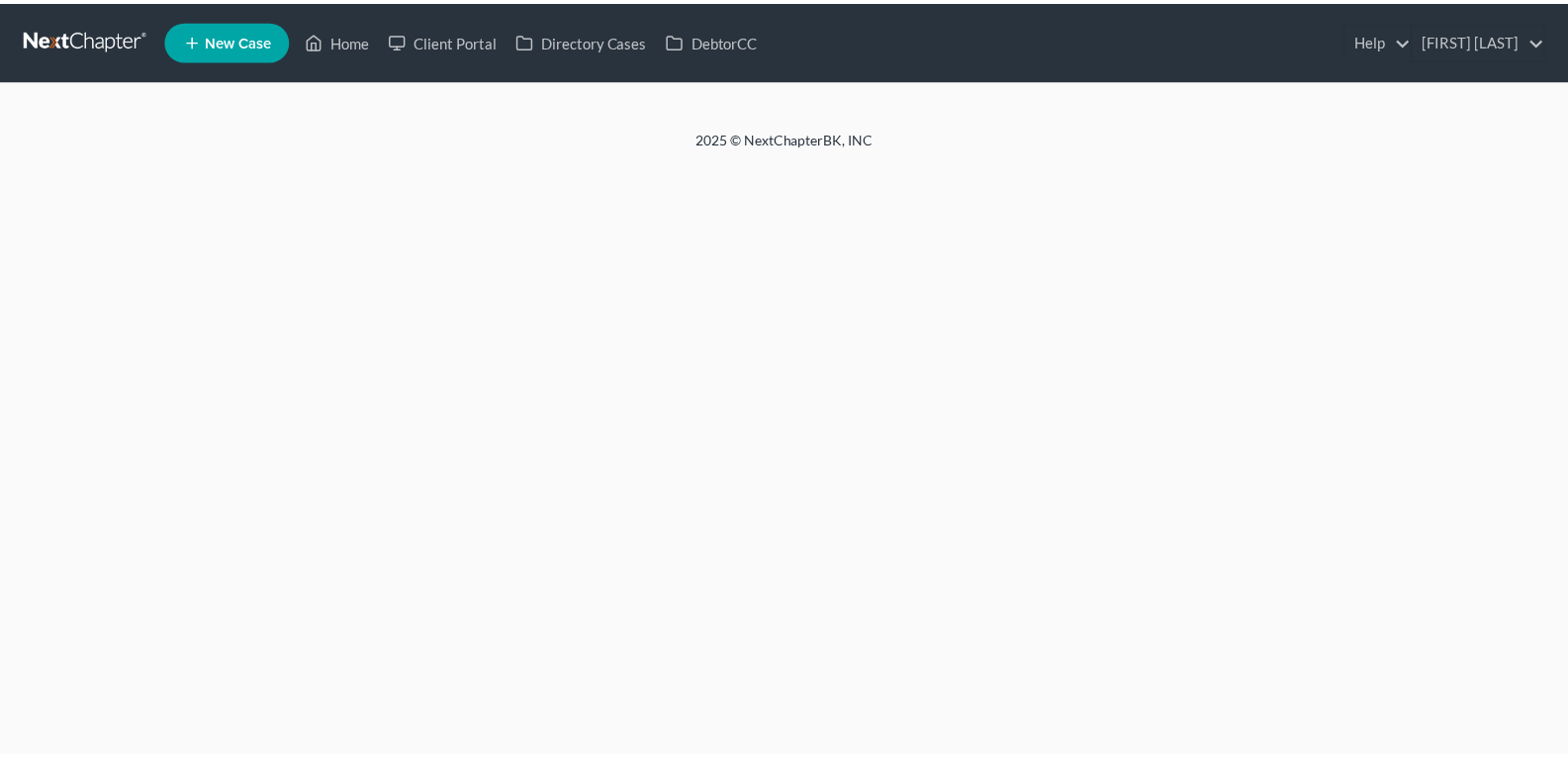 scroll, scrollTop: 0, scrollLeft: 0, axis: both 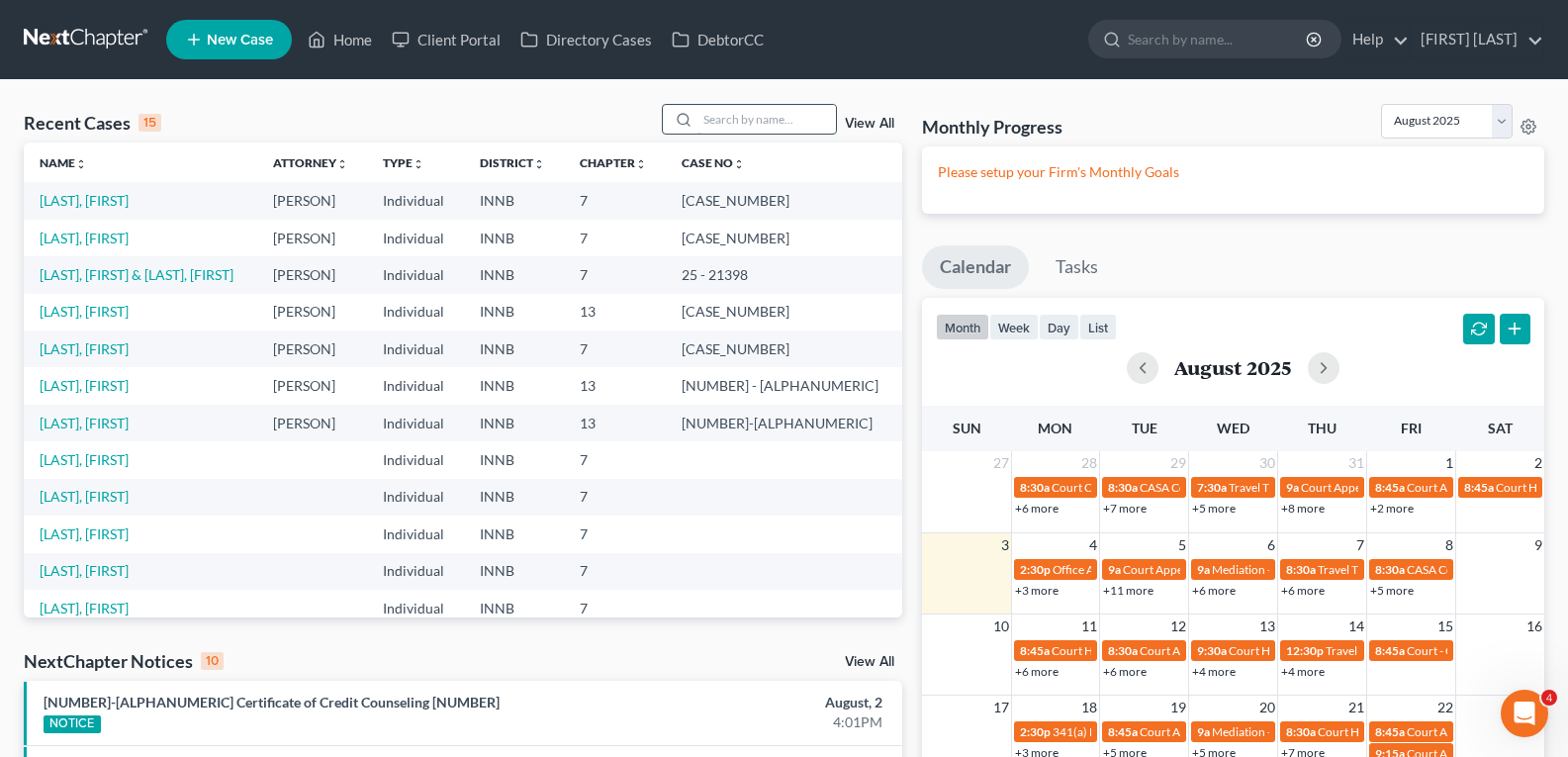 click at bounding box center (767, 119) 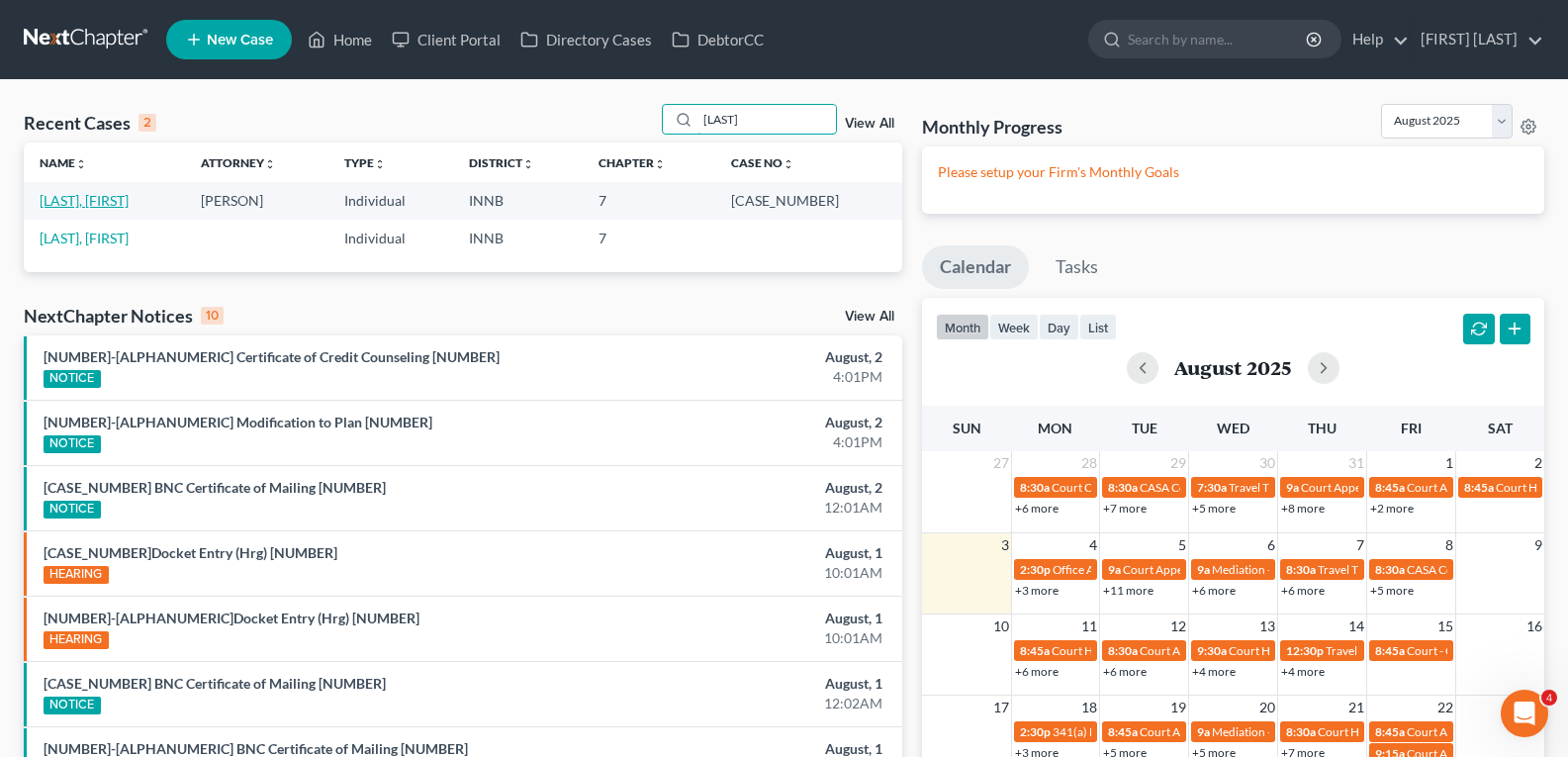 type on "[LAST]" 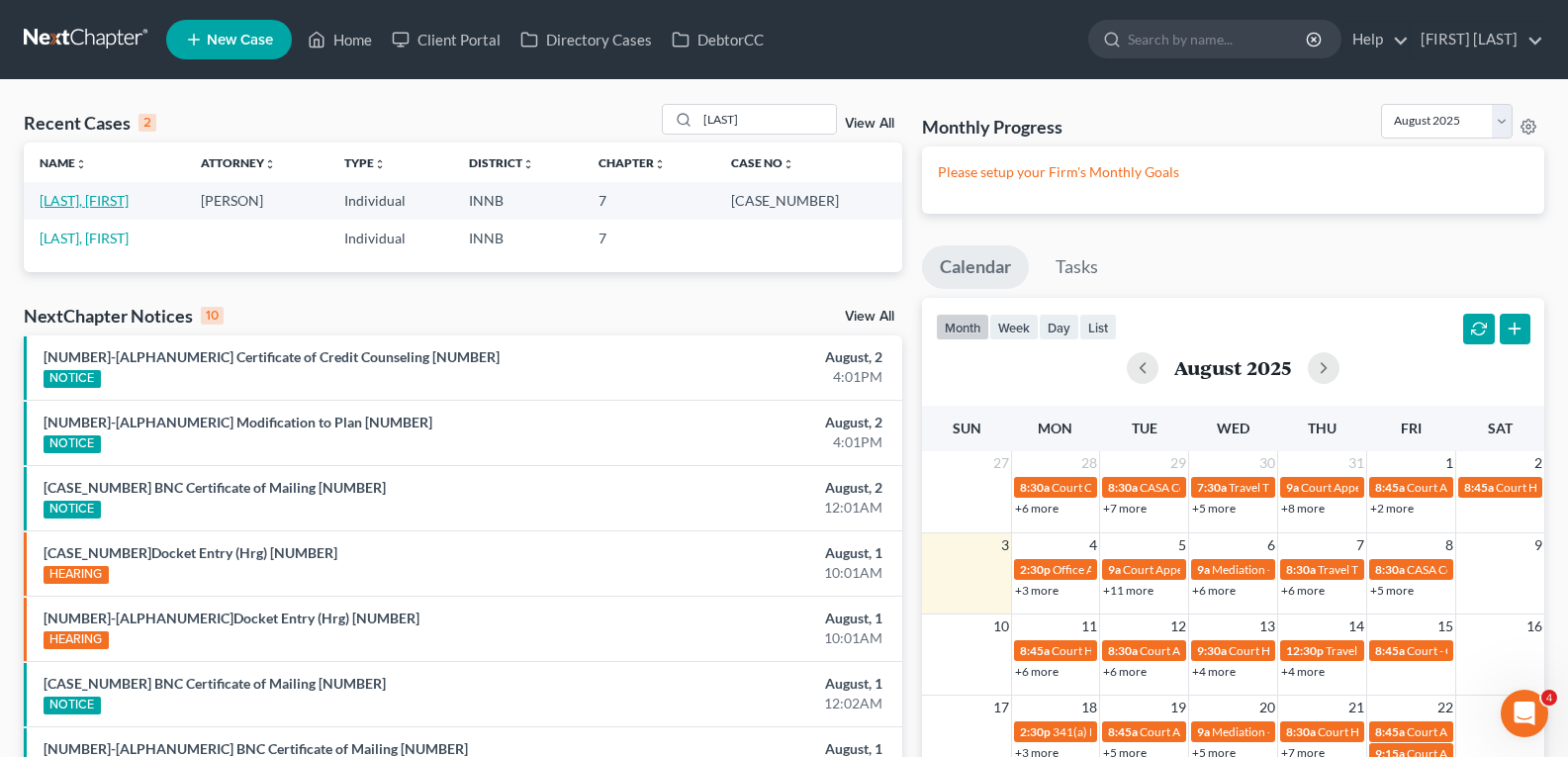 click on "[LAST], [FIRST]" at bounding box center (84, 200) 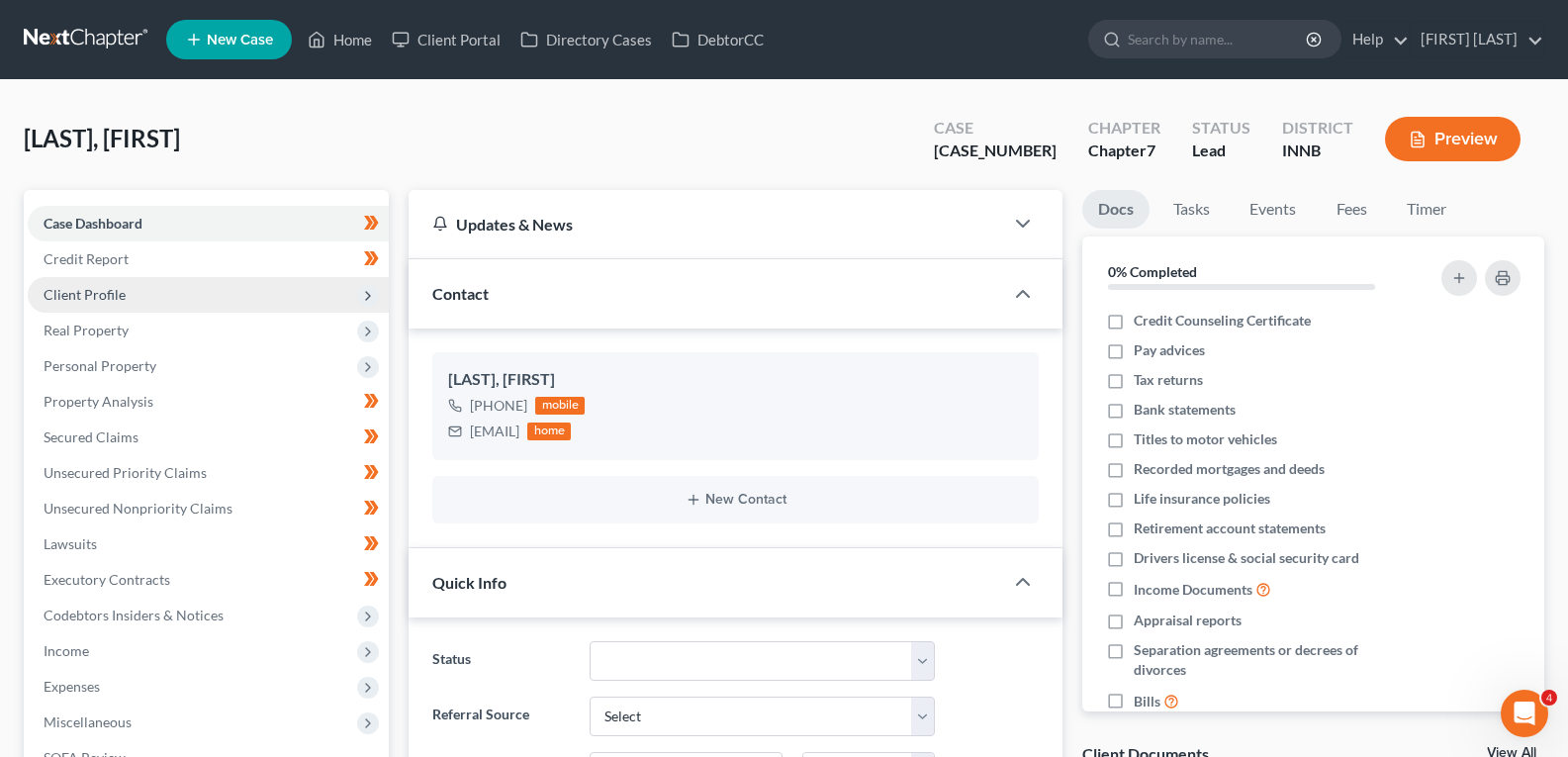 click on "Client Profile" at bounding box center (84, 294) 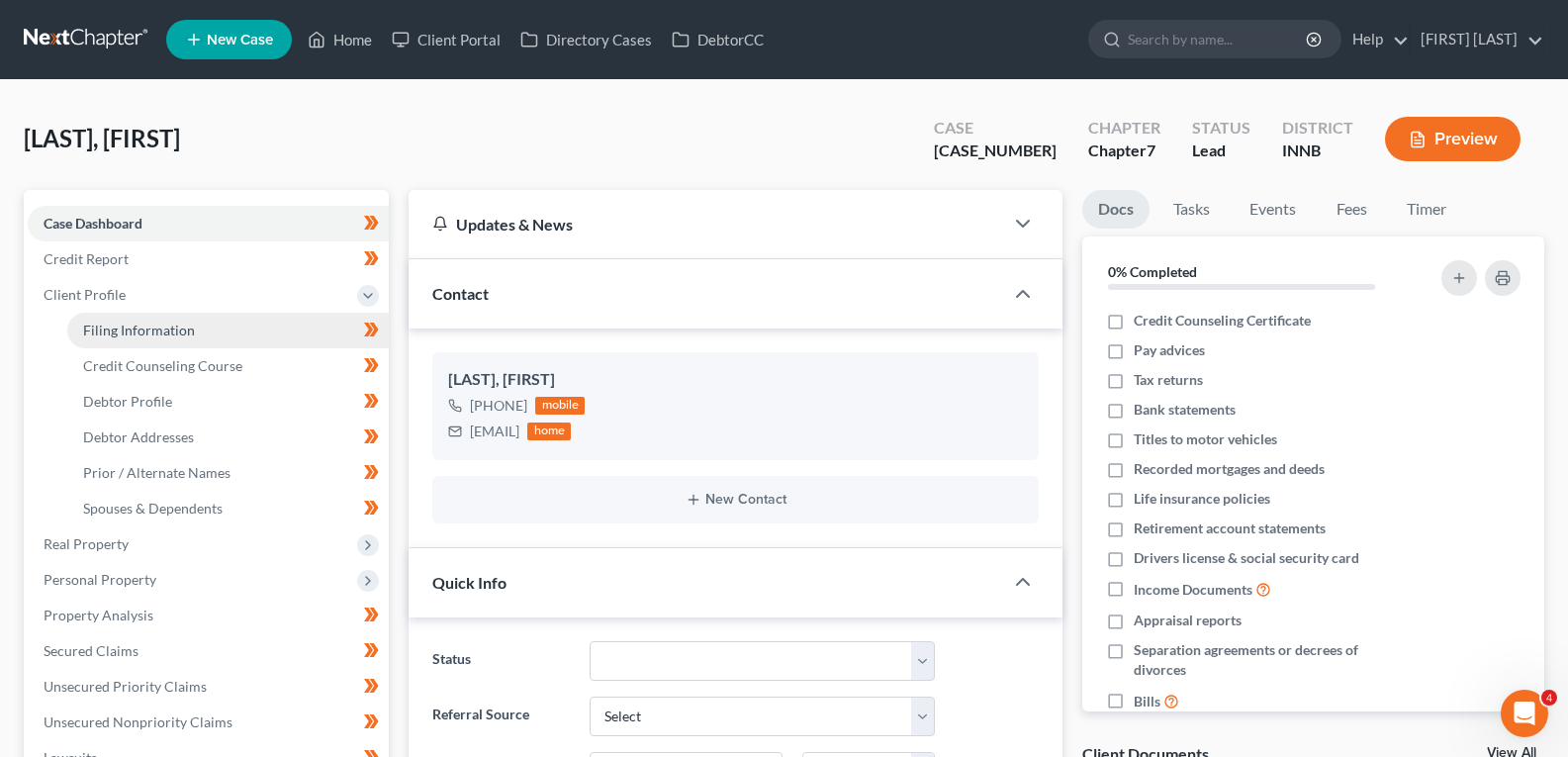 click on "Filing Information" at bounding box center (138, 330) 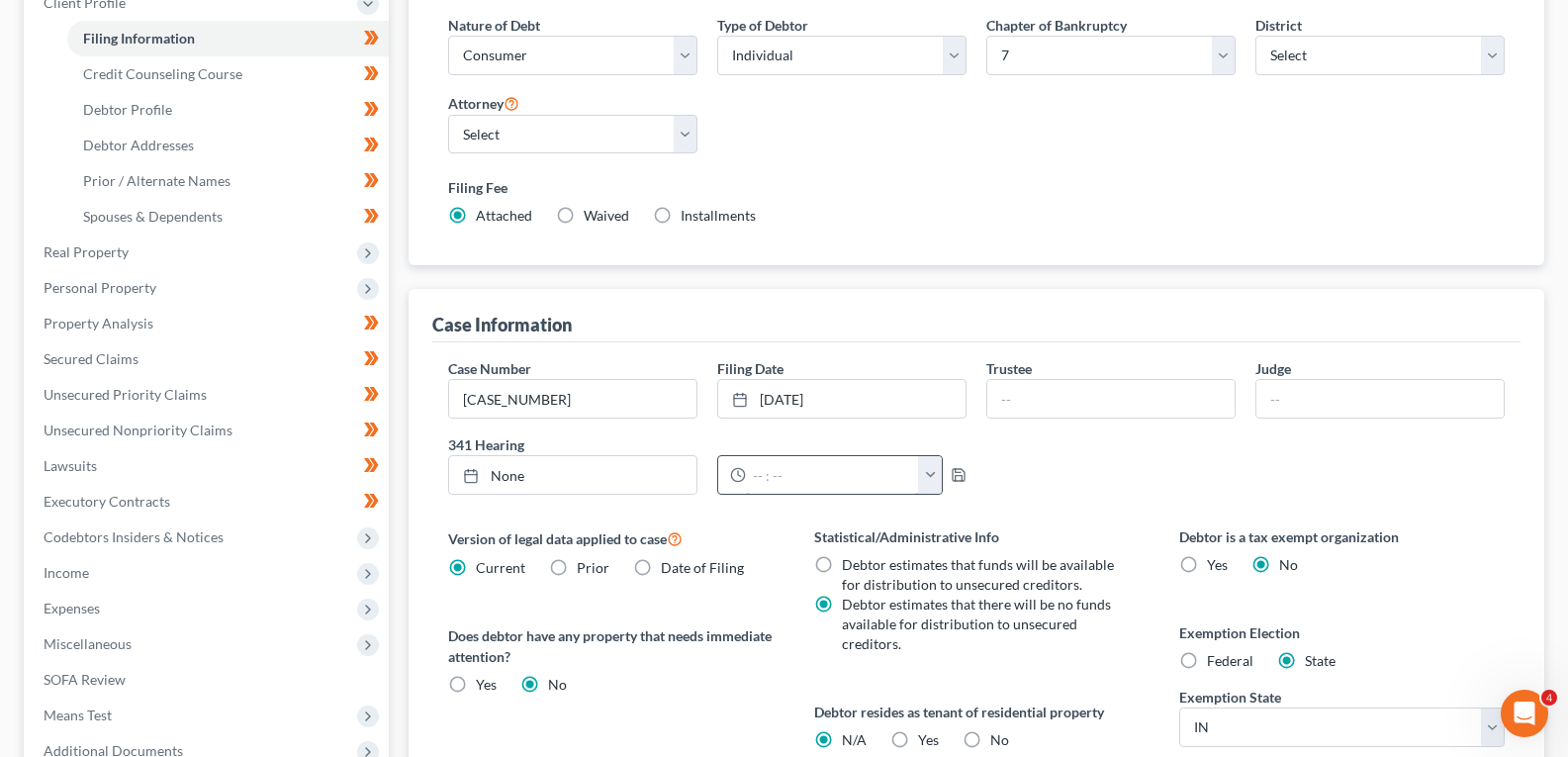 scroll, scrollTop: 297, scrollLeft: 0, axis: vertical 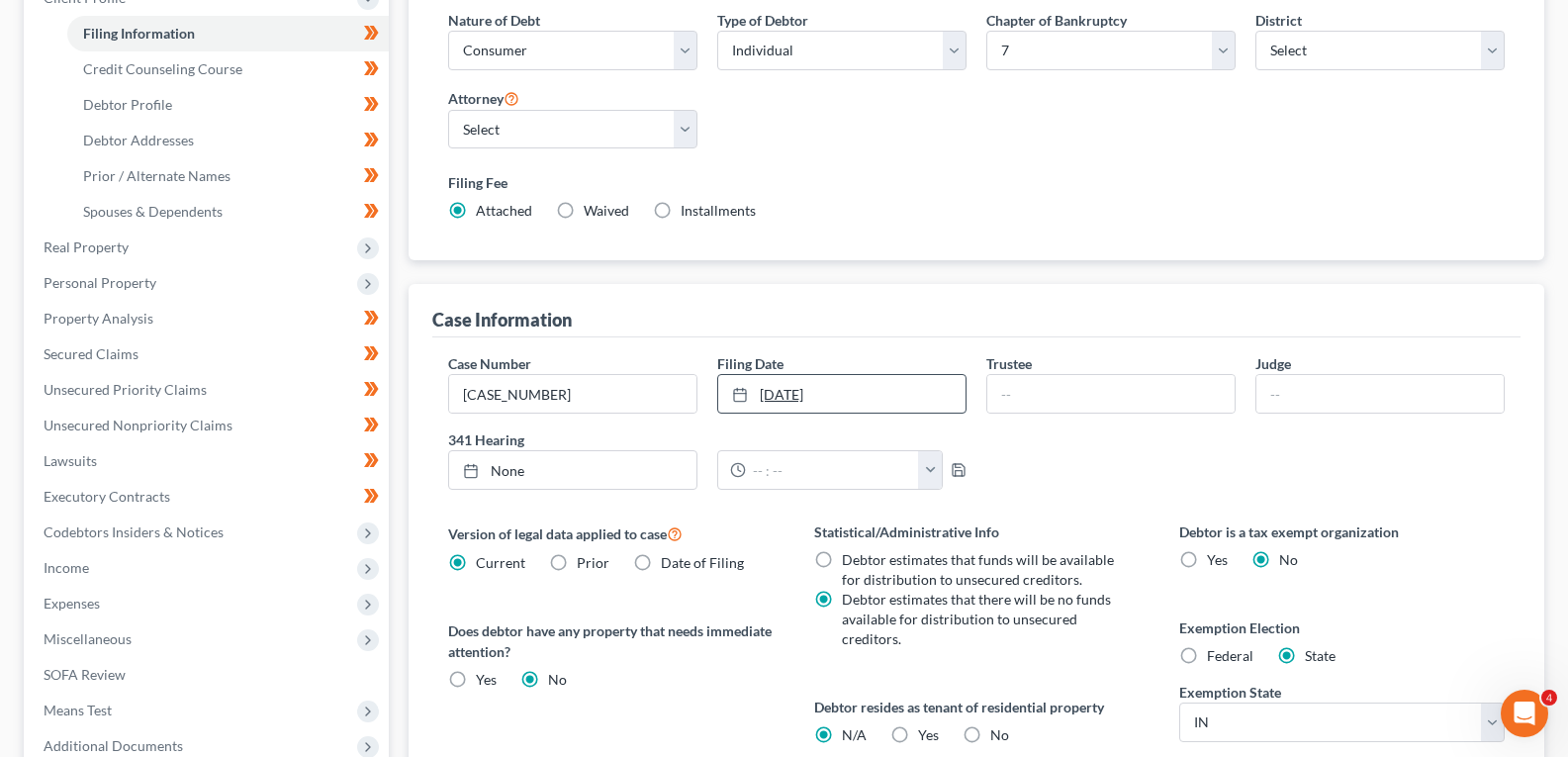 click on "[DATE]" at bounding box center (842, 394) 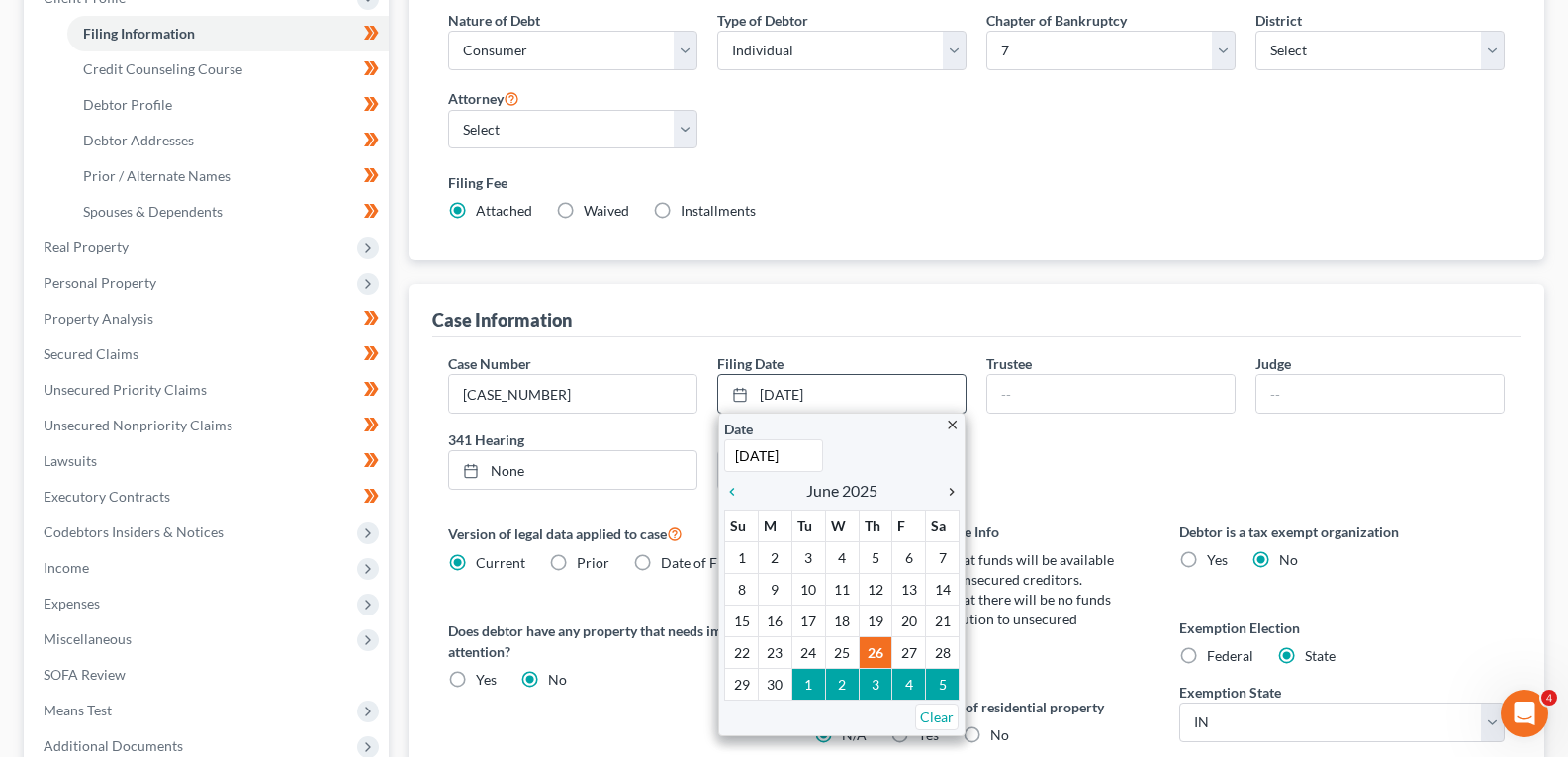 click on "chevron_right" at bounding box center [947, 492] 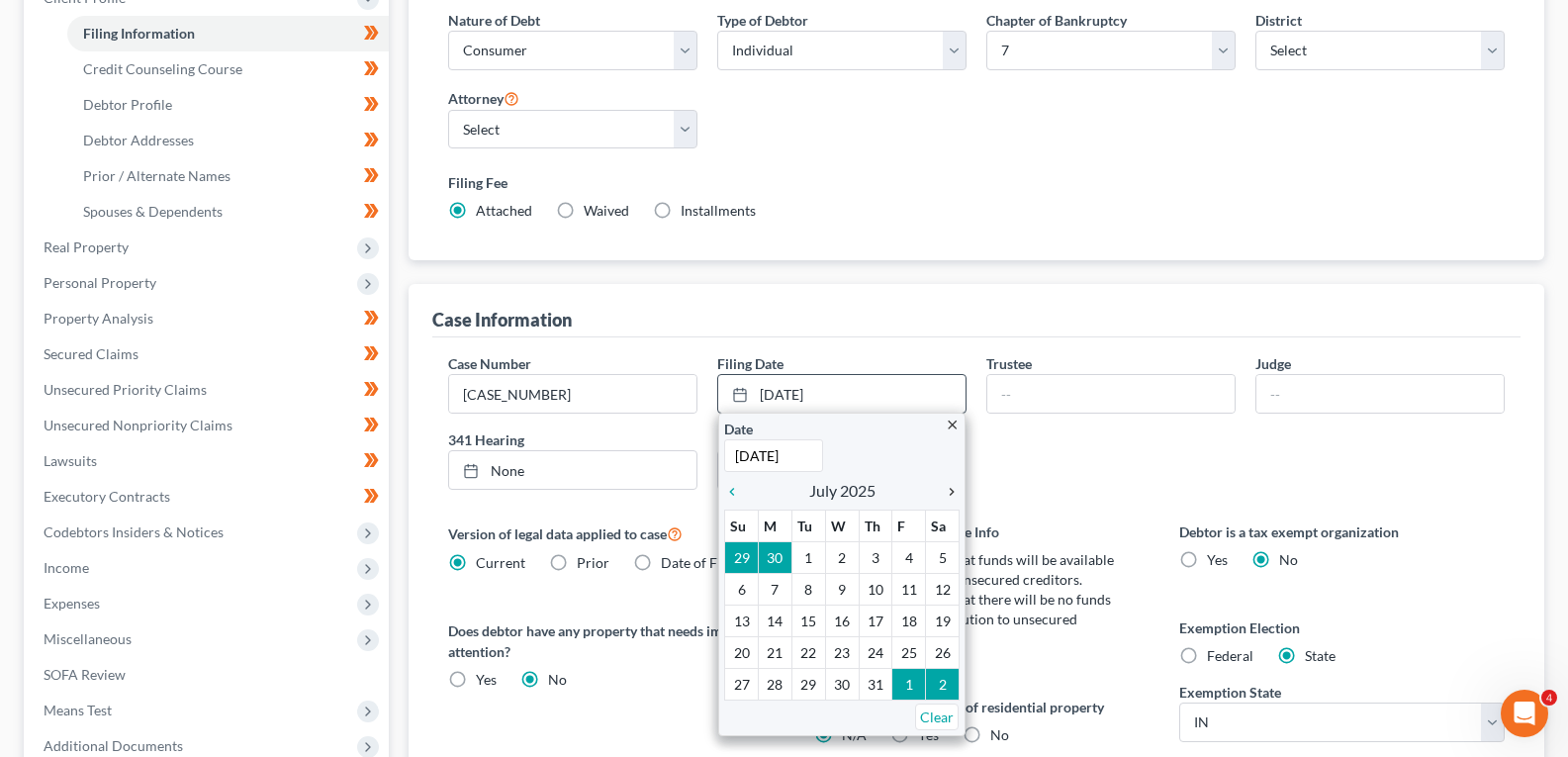 click on "chevron_right" at bounding box center [947, 492] 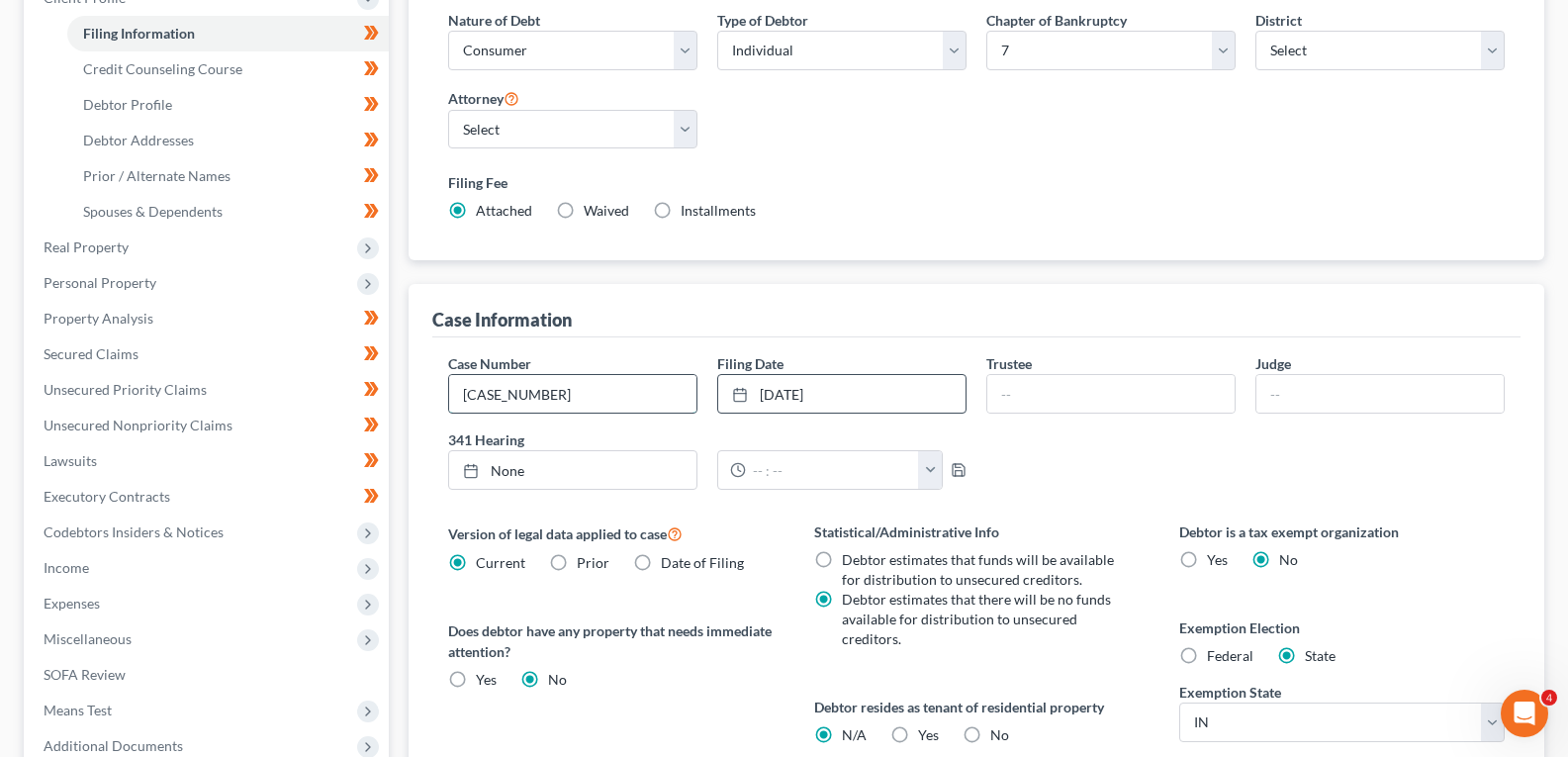 click on "[CASE_NUMBER]" at bounding box center (573, 394) 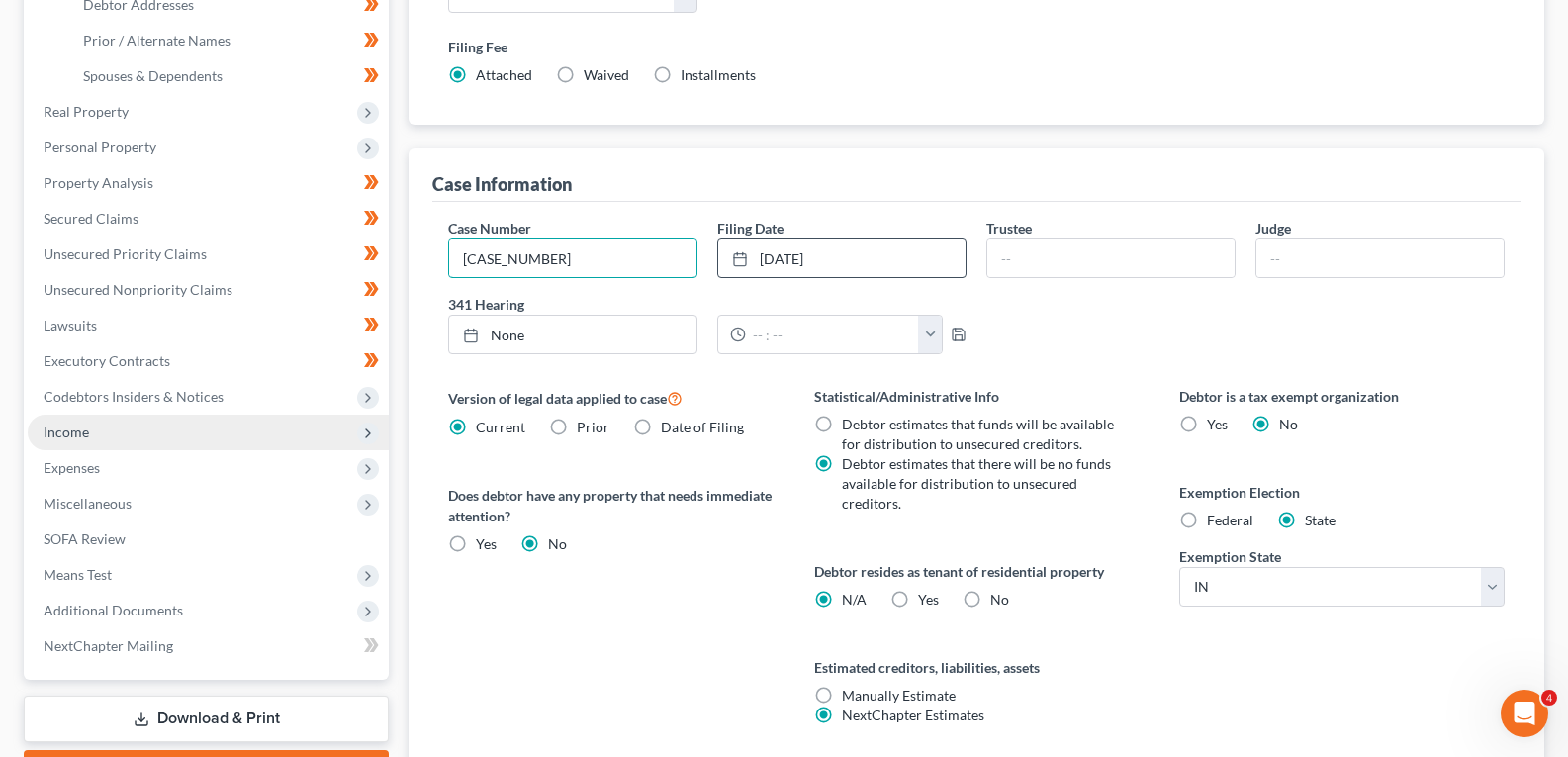 scroll, scrollTop: 587, scrollLeft: 0, axis: vertical 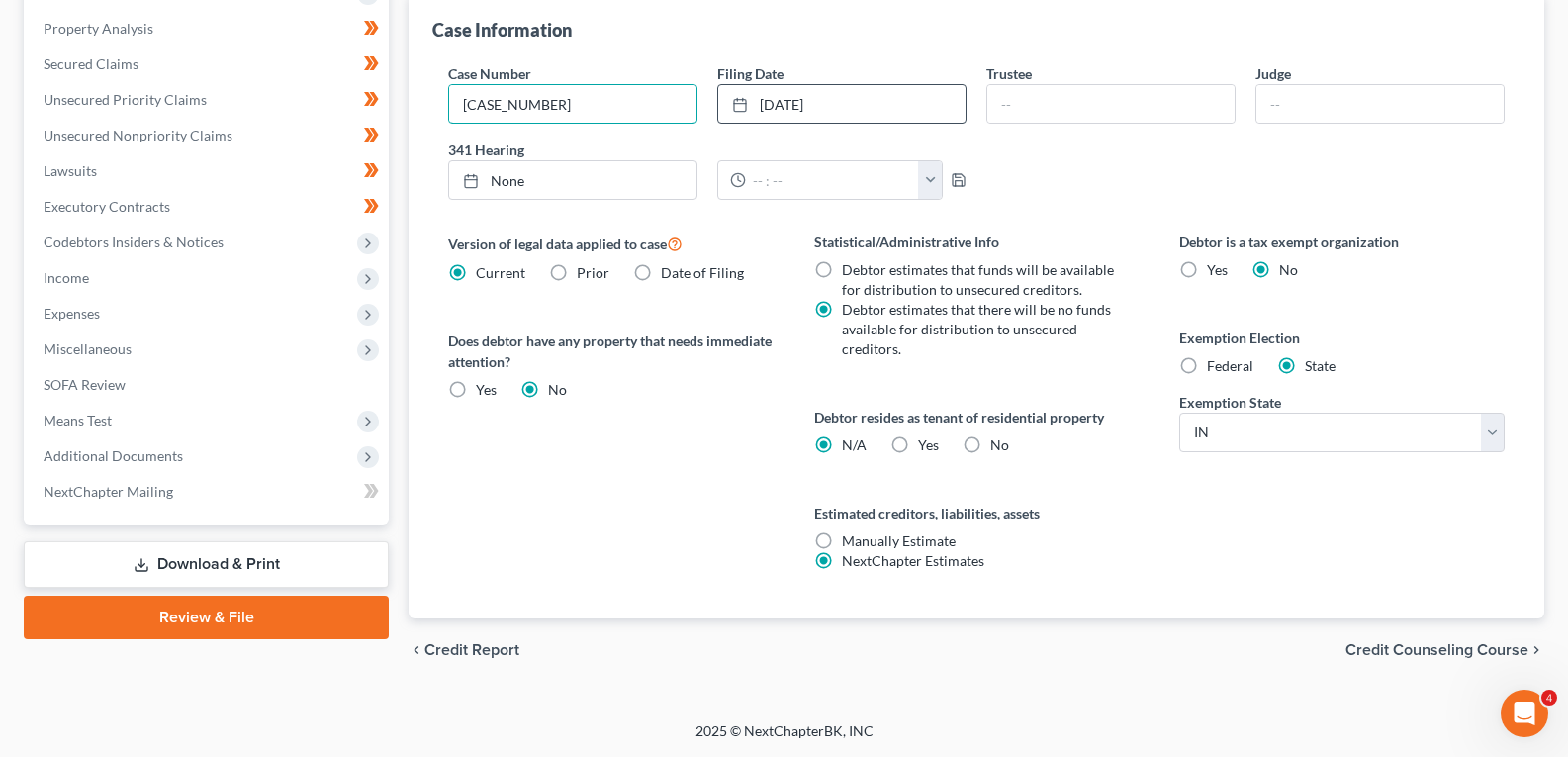 type on "[CASE_NUMBER]" 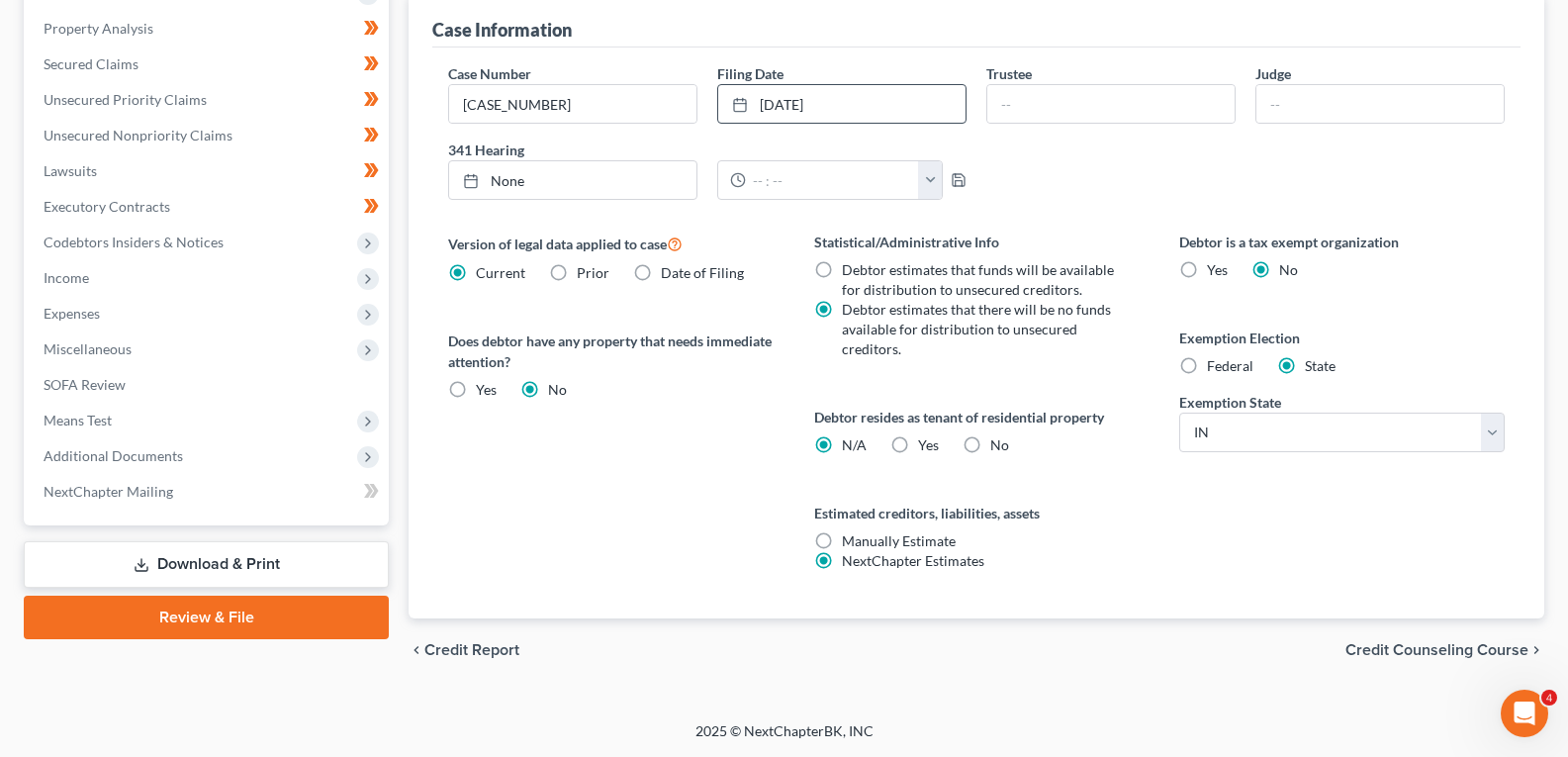 click on "Download & Print" at bounding box center (206, 564) 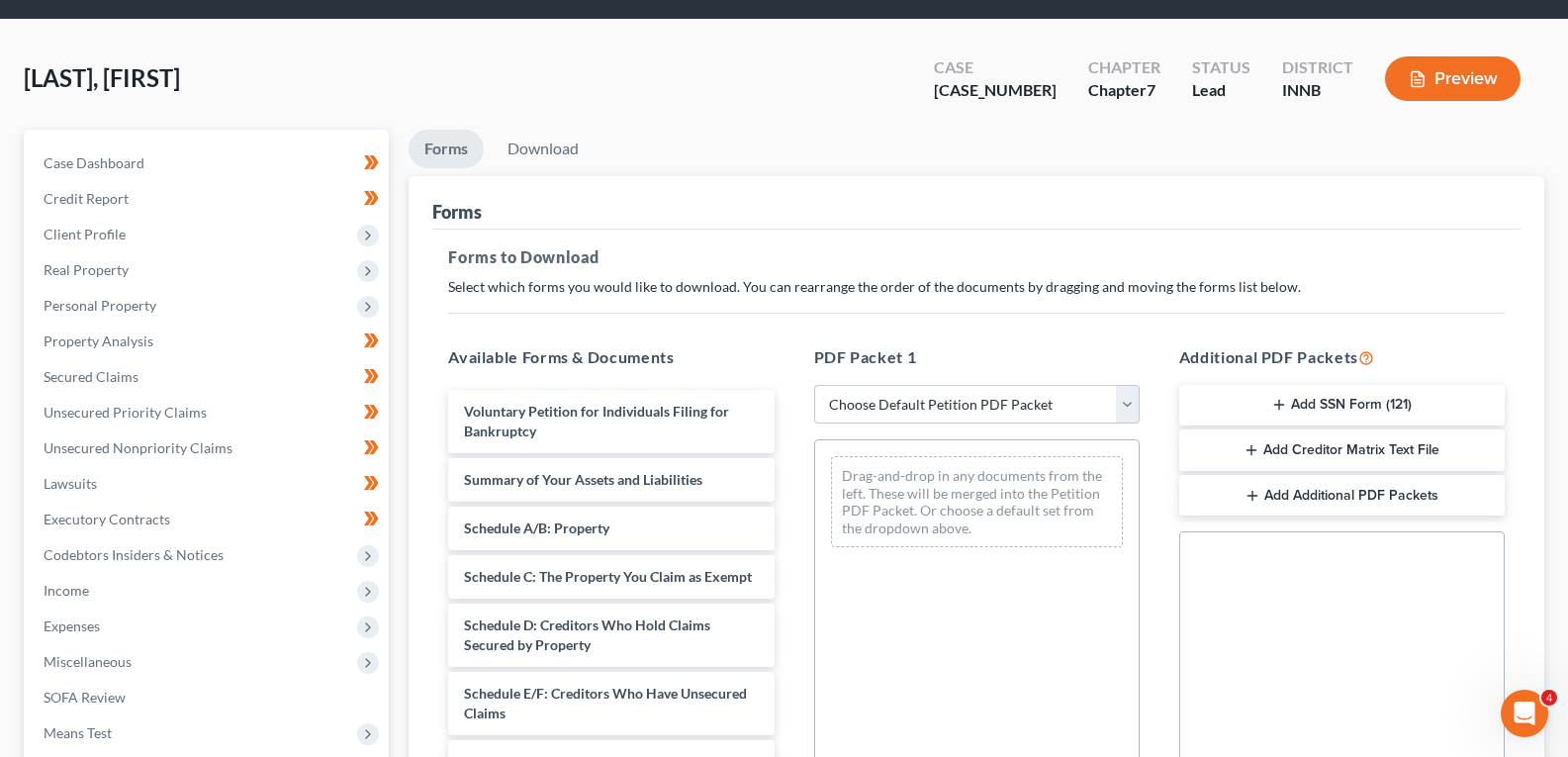 scroll, scrollTop: 0, scrollLeft: 0, axis: both 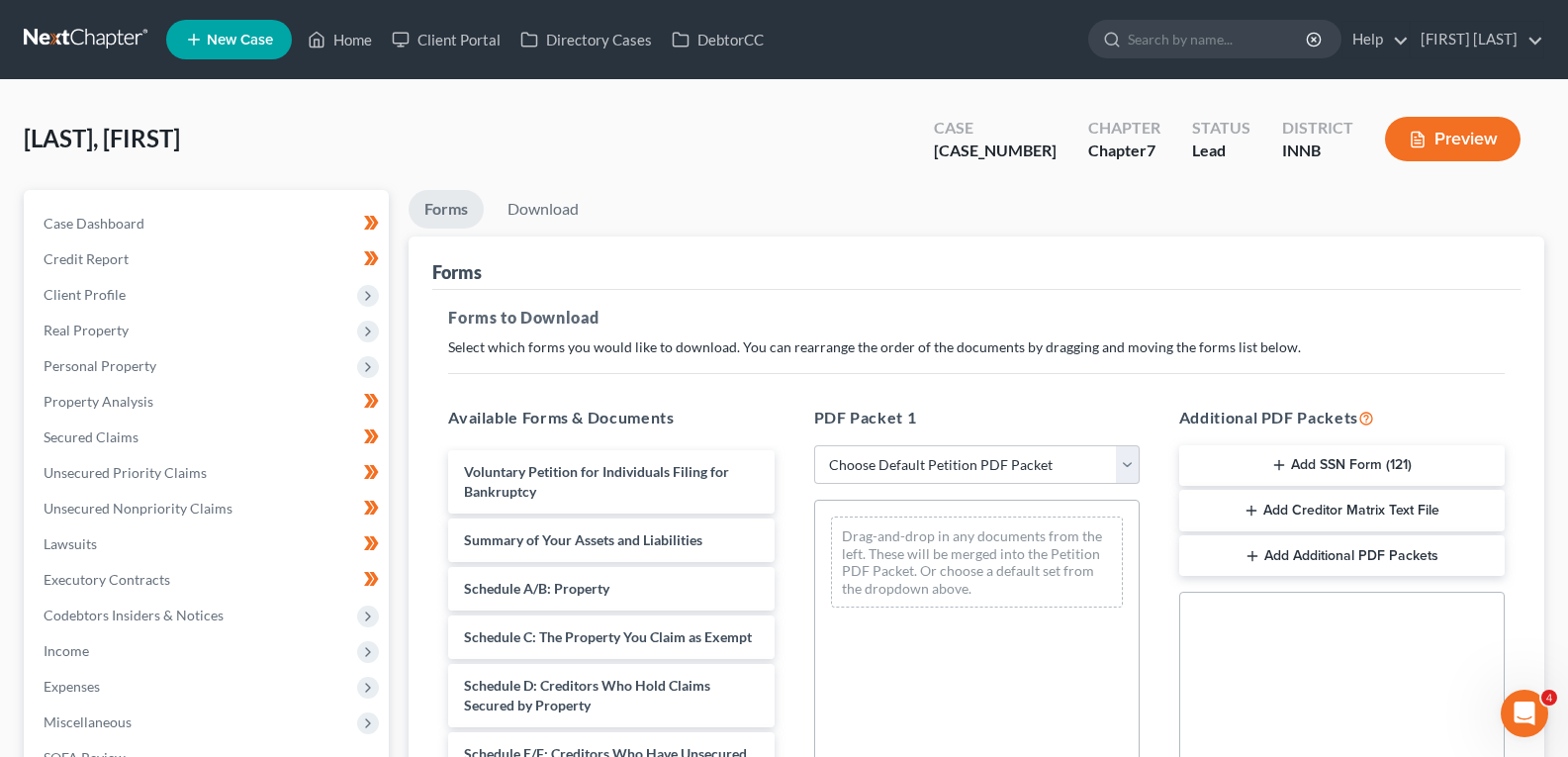 click on "Add Creditor Matrix Text File" at bounding box center (1341, 511) 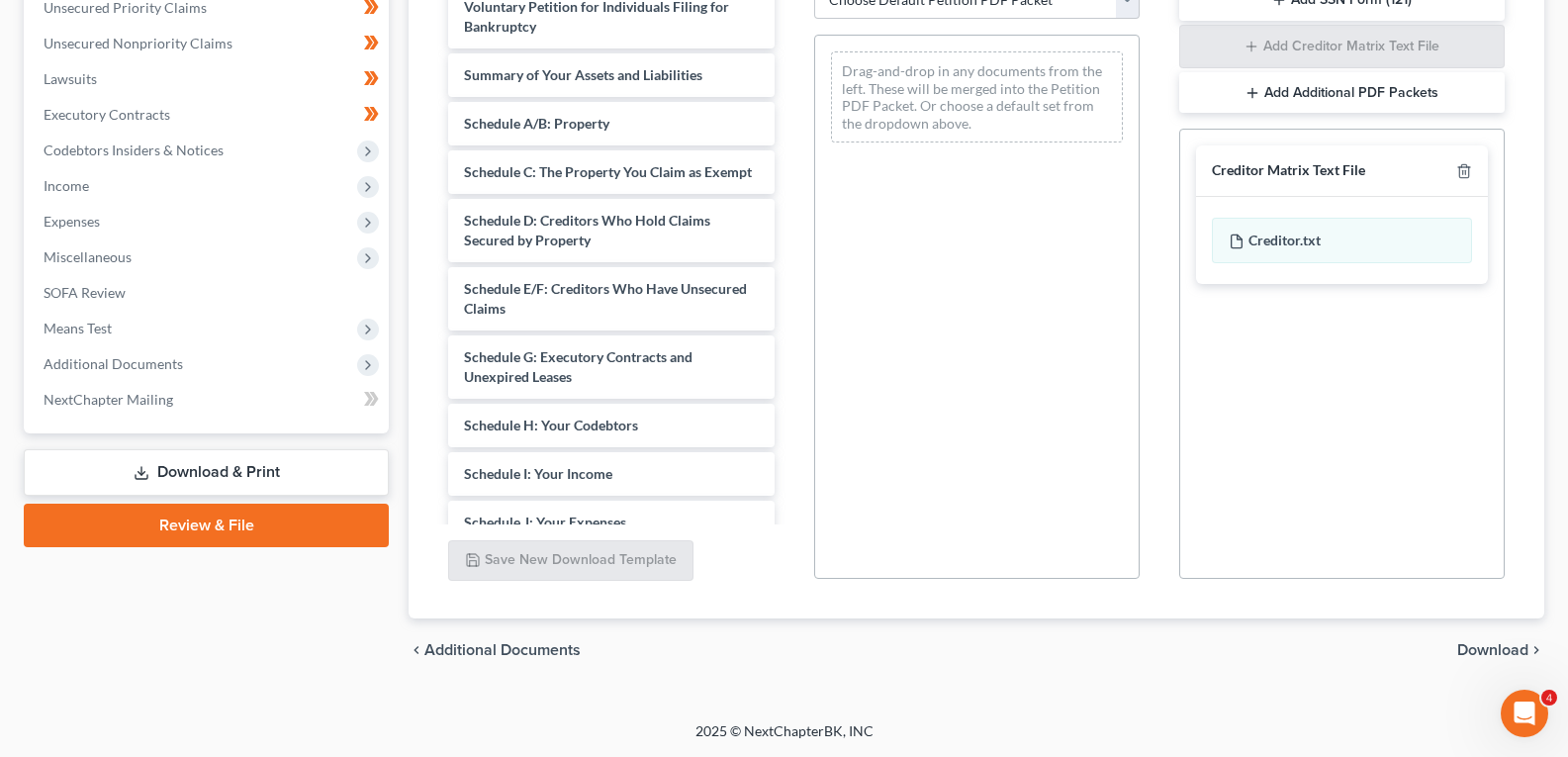 click on "Download" at bounding box center [1493, 650] 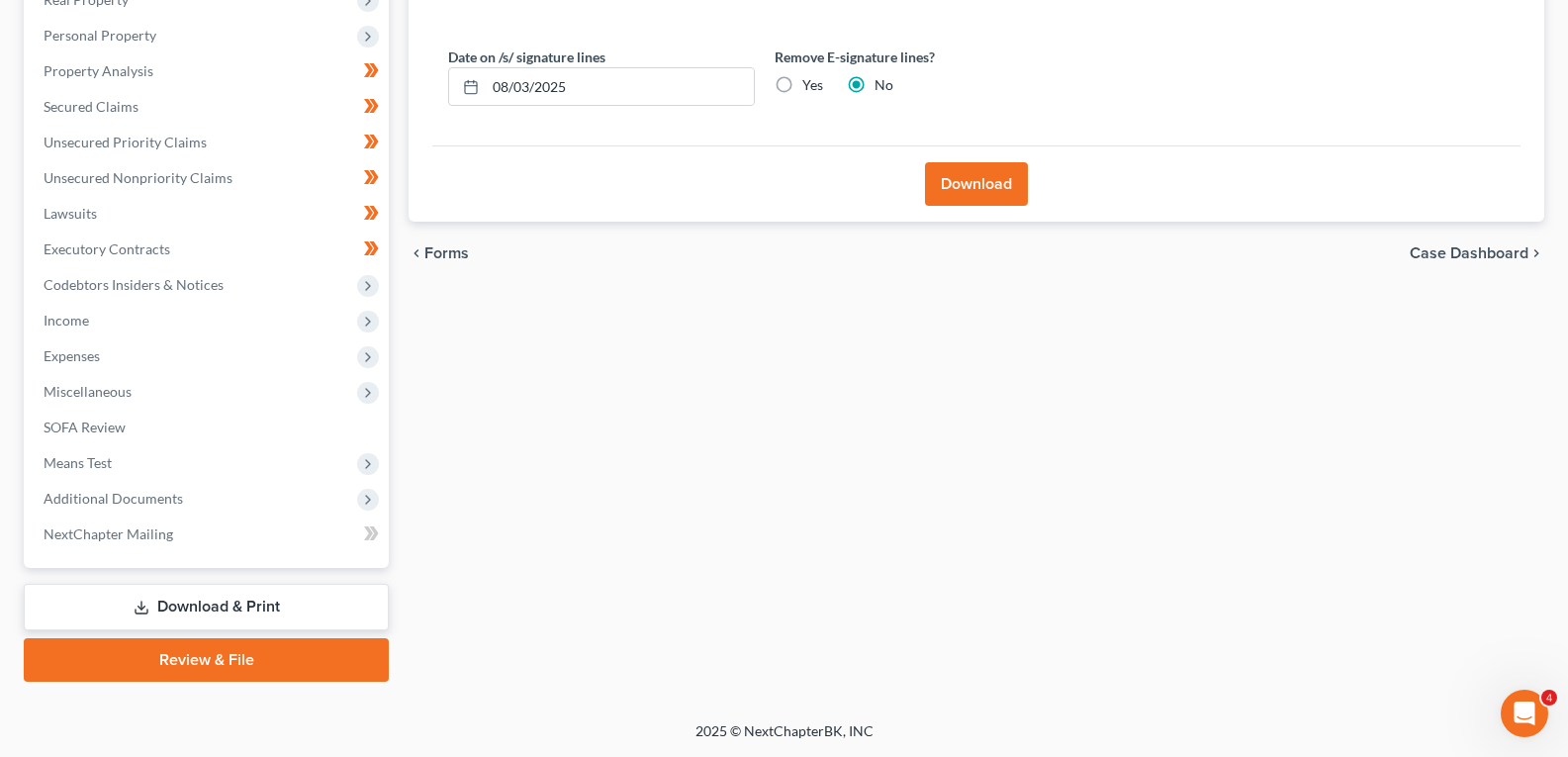 click on "Download" at bounding box center [976, 184] 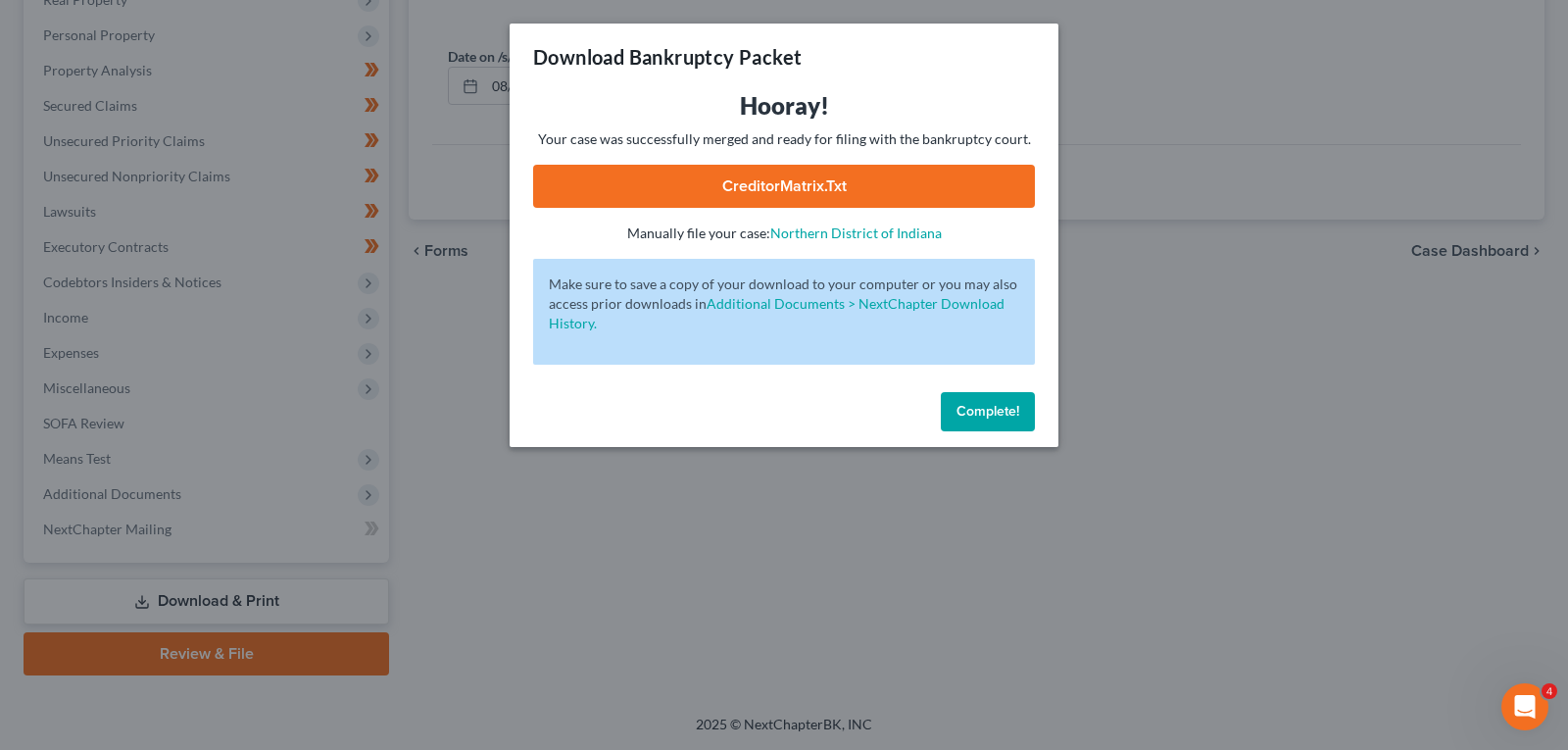 click on "CreditorMatrix.txt" at bounding box center [784, 186] 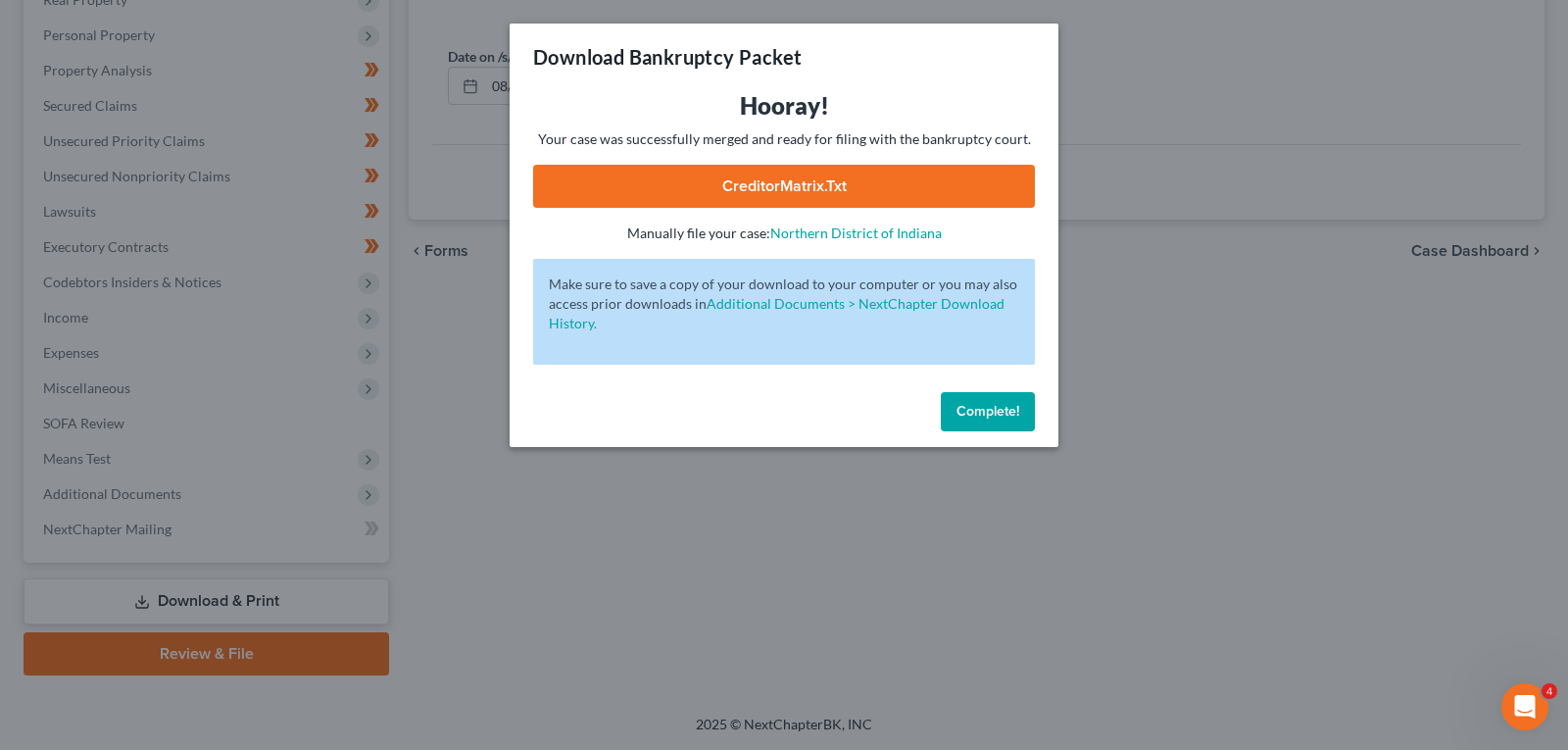 click on "Complete!" at bounding box center [988, 411] 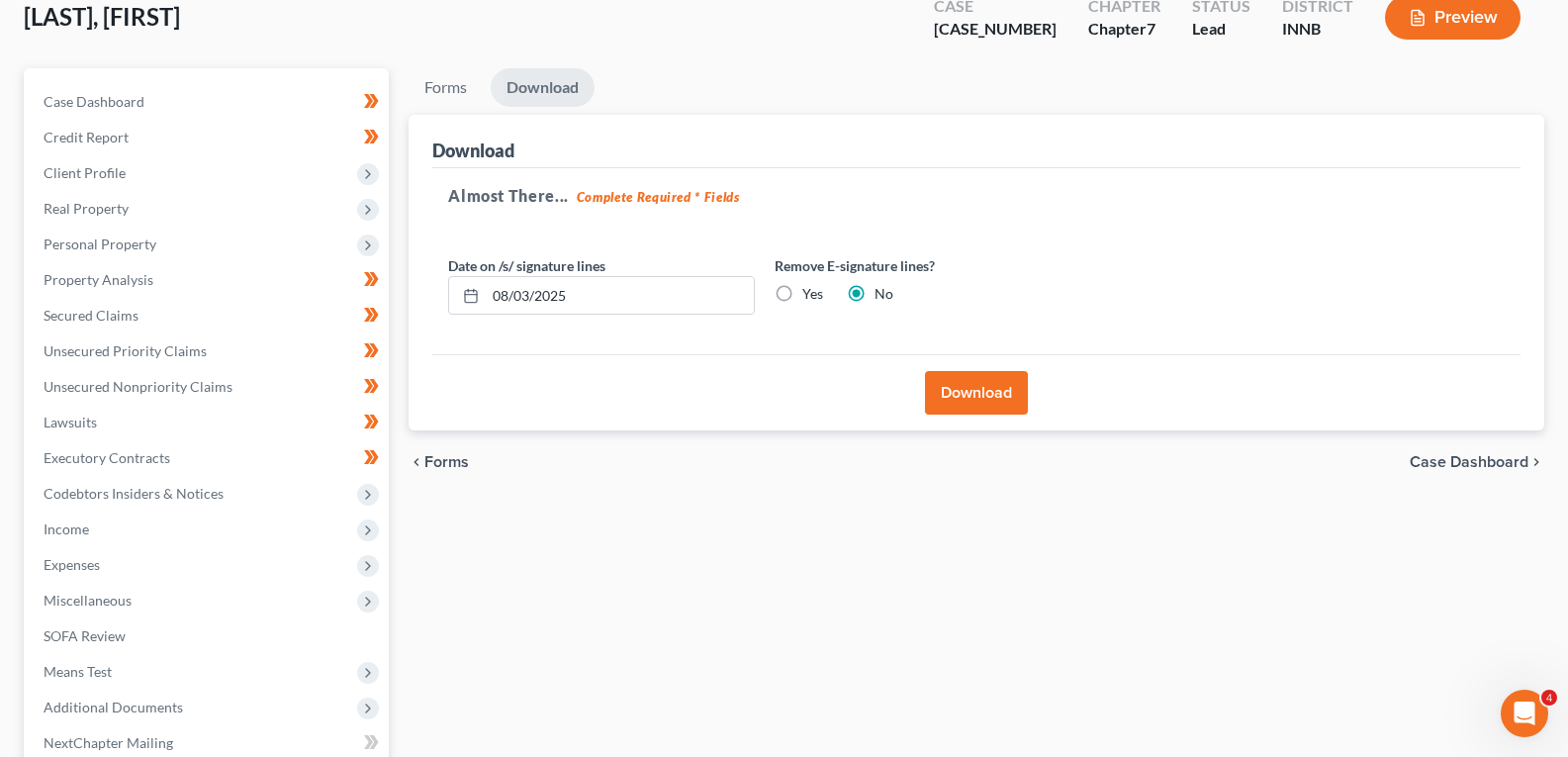 scroll, scrollTop: 0, scrollLeft: 0, axis: both 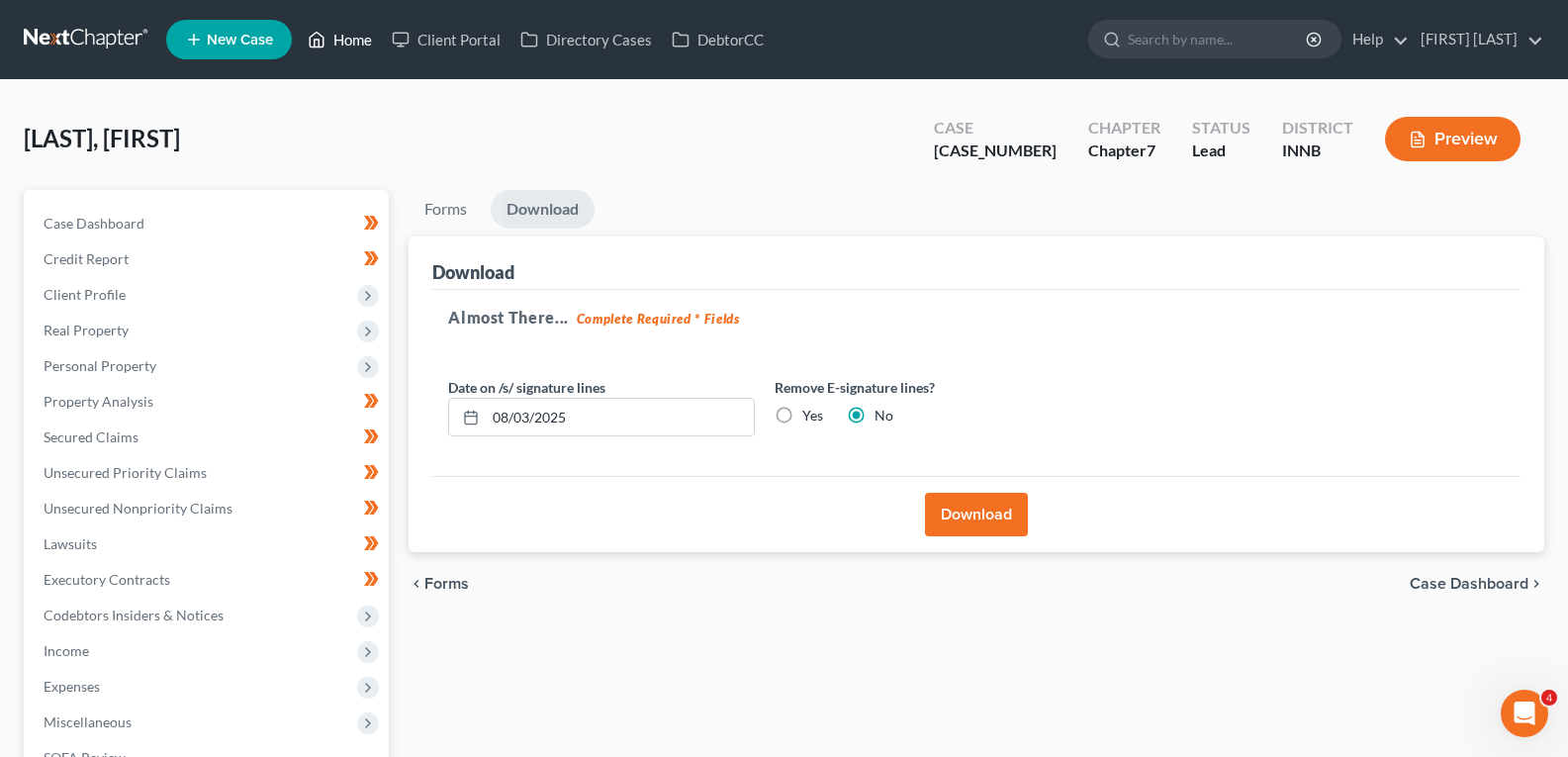 click on "Home" at bounding box center [339, 40] 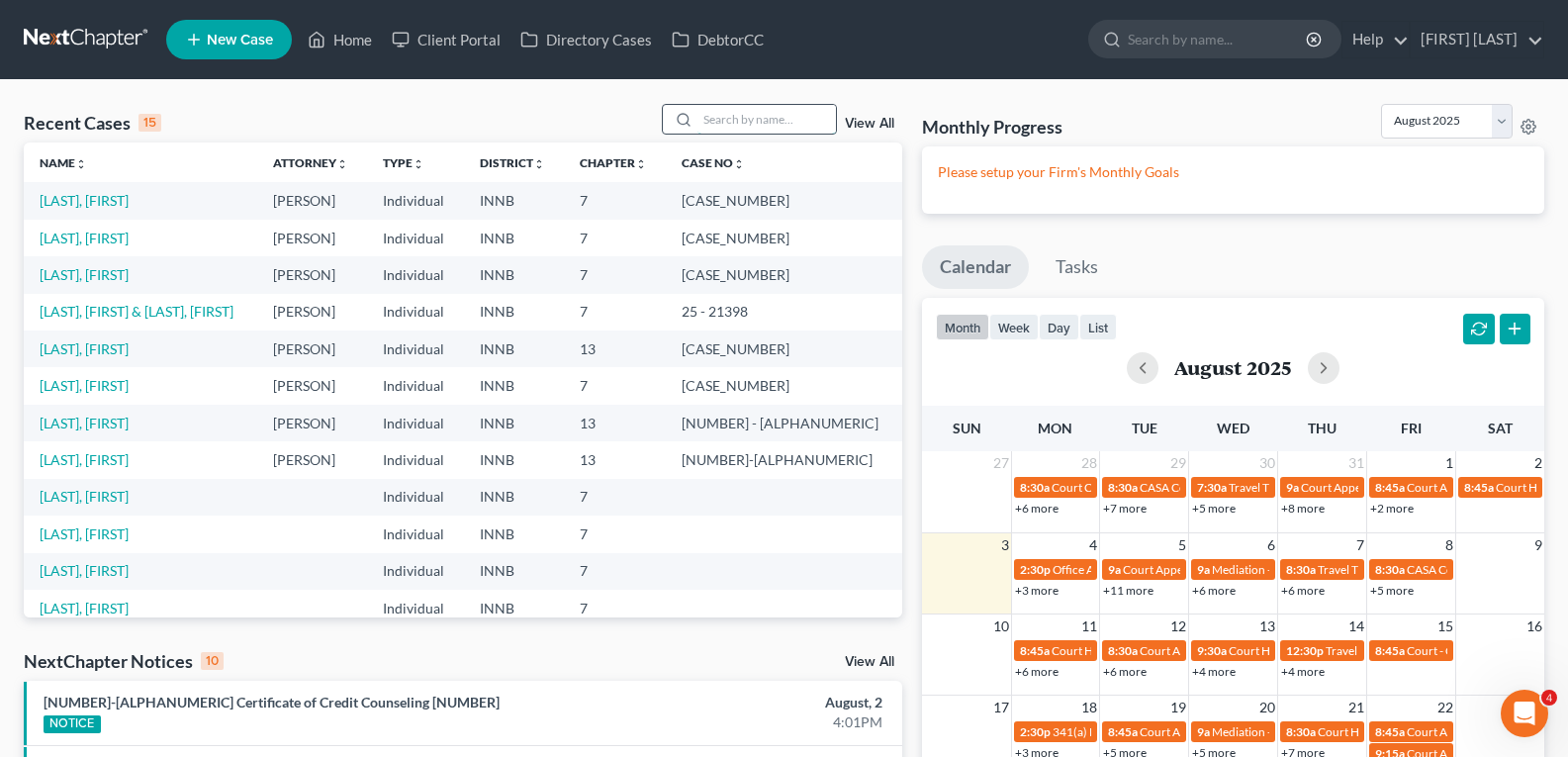 click at bounding box center [767, 119] 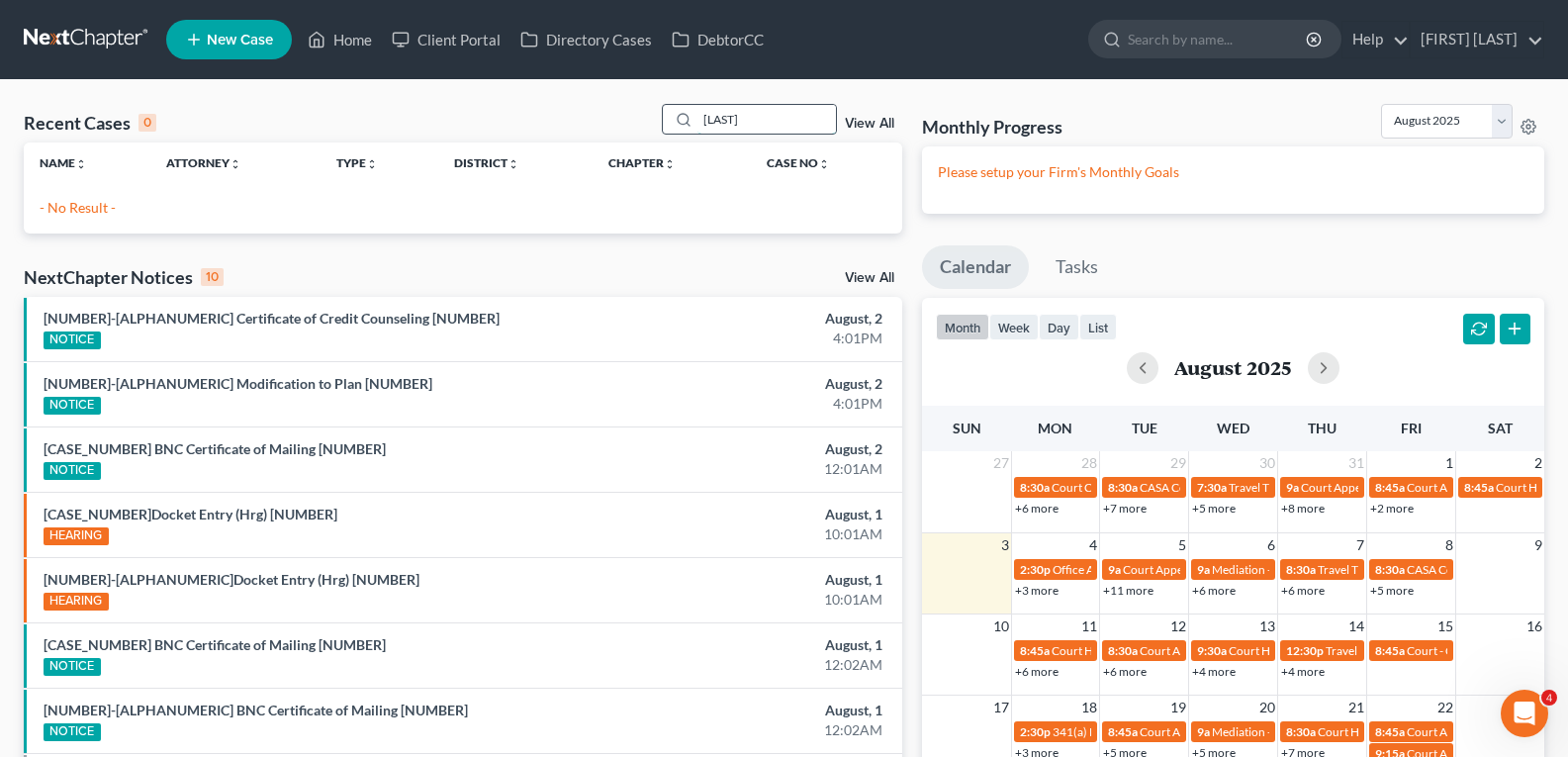 type on "[LAST]" 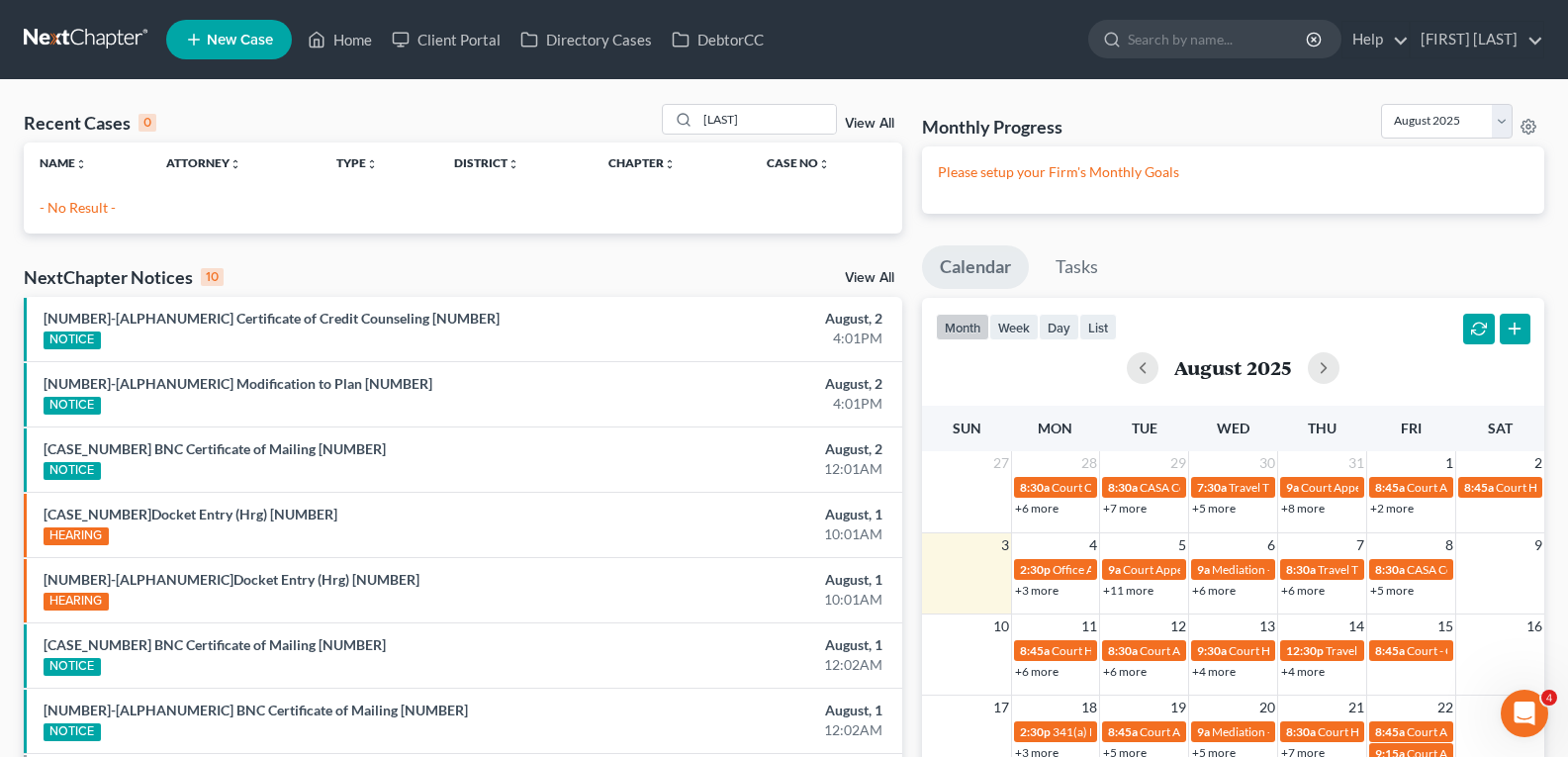 click on "View All" at bounding box center (870, 124) 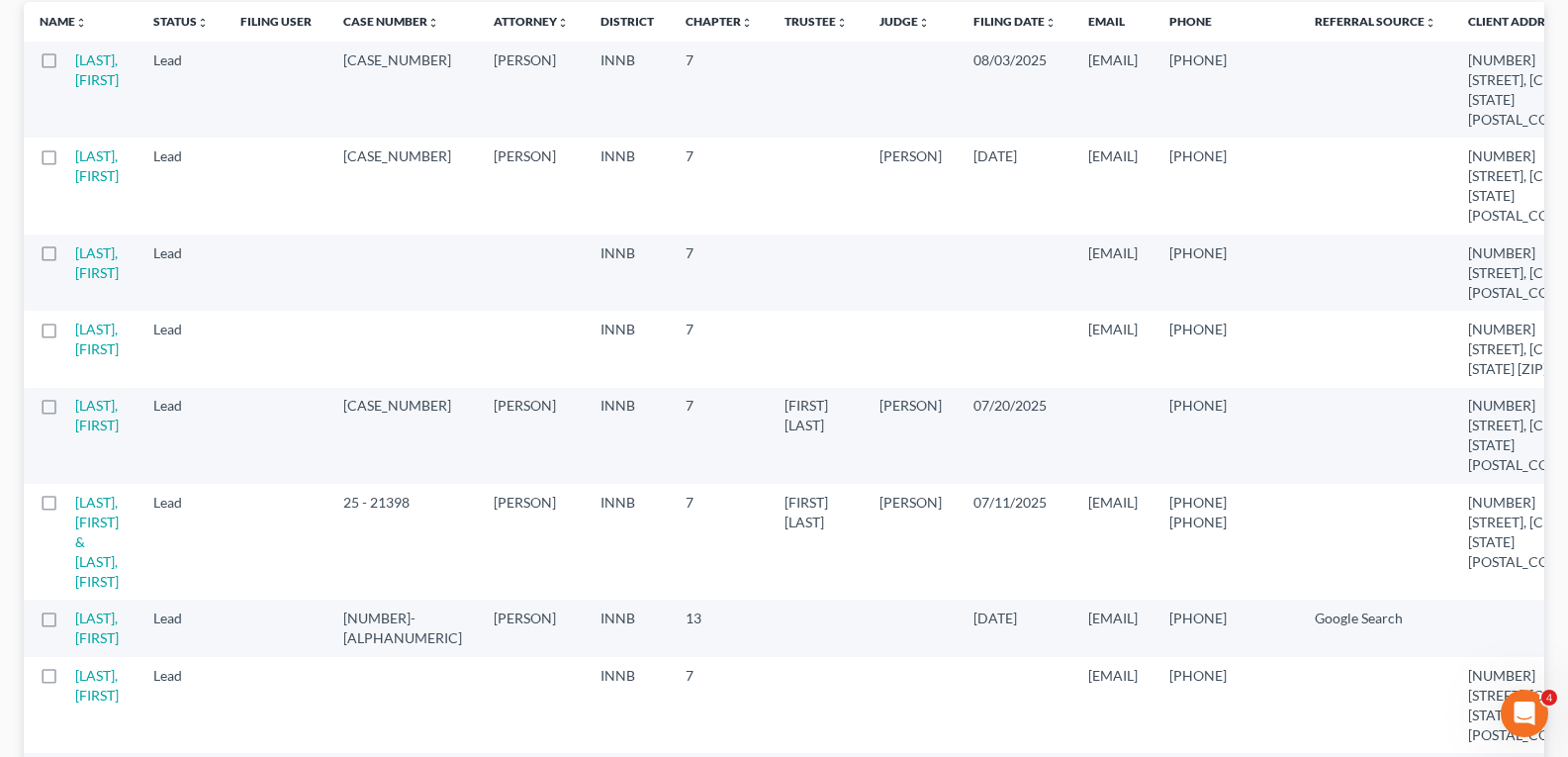 scroll, scrollTop: 0, scrollLeft: 0, axis: both 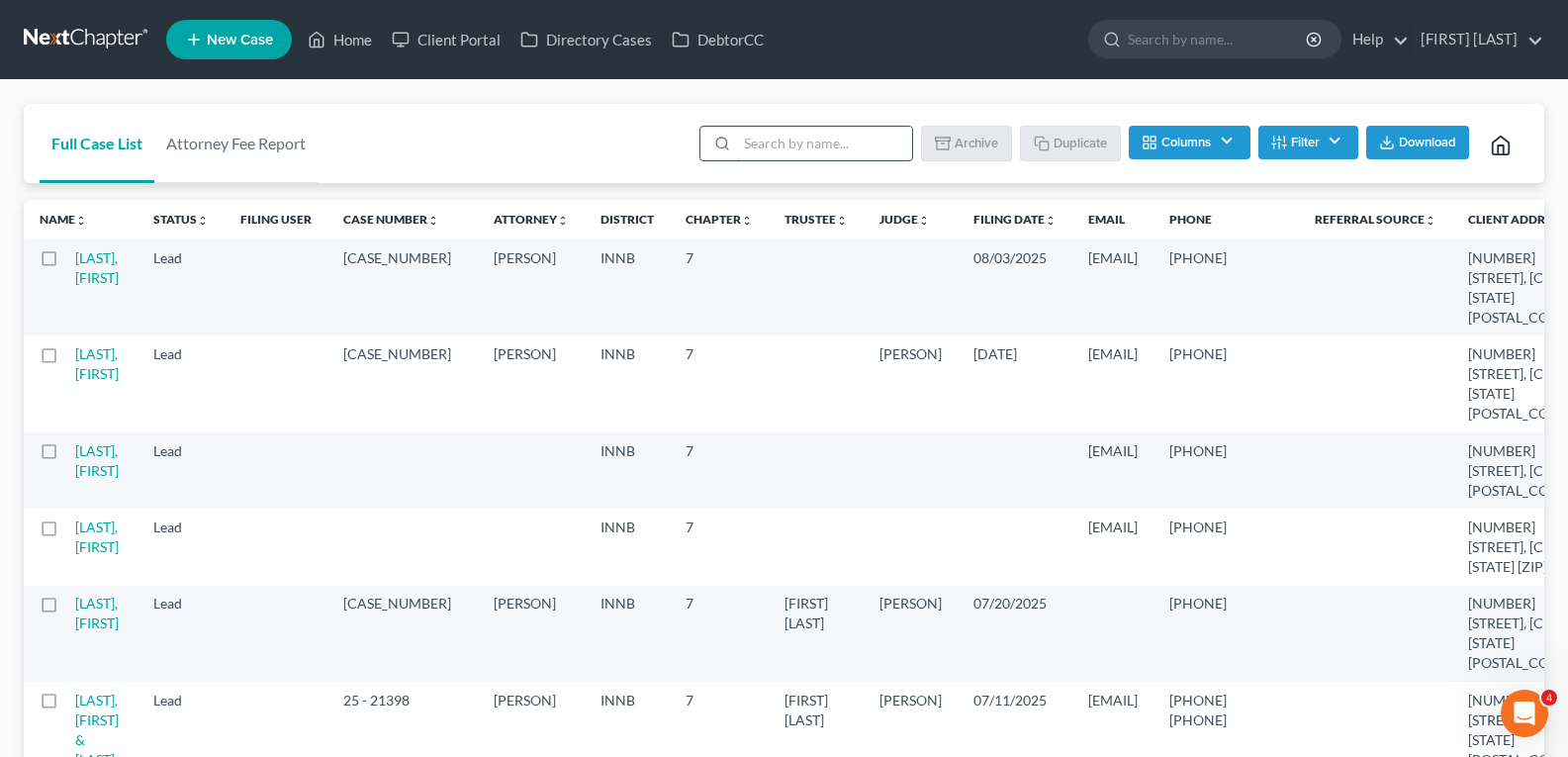 click at bounding box center (824, 143) 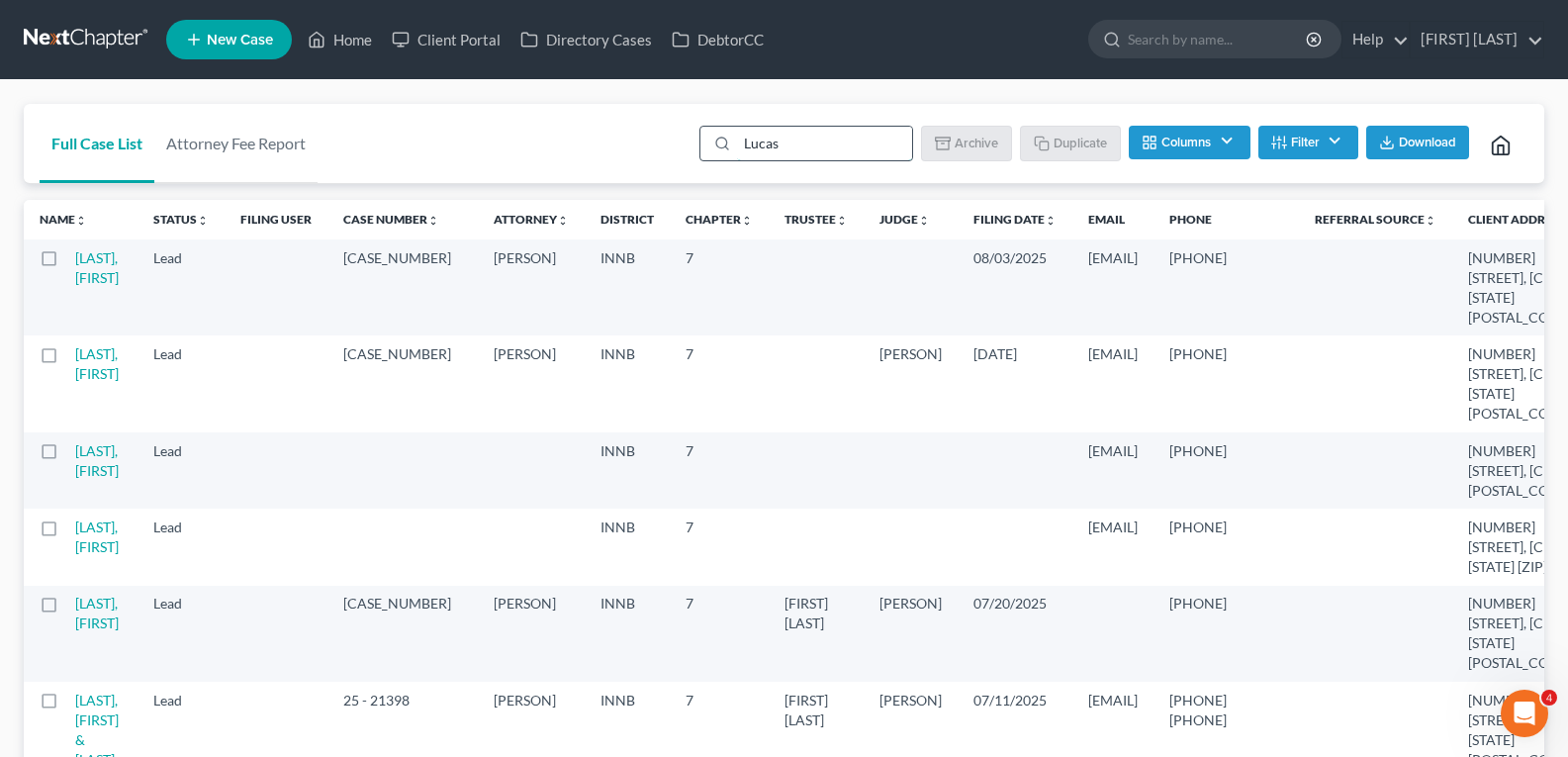 type on "Lucas" 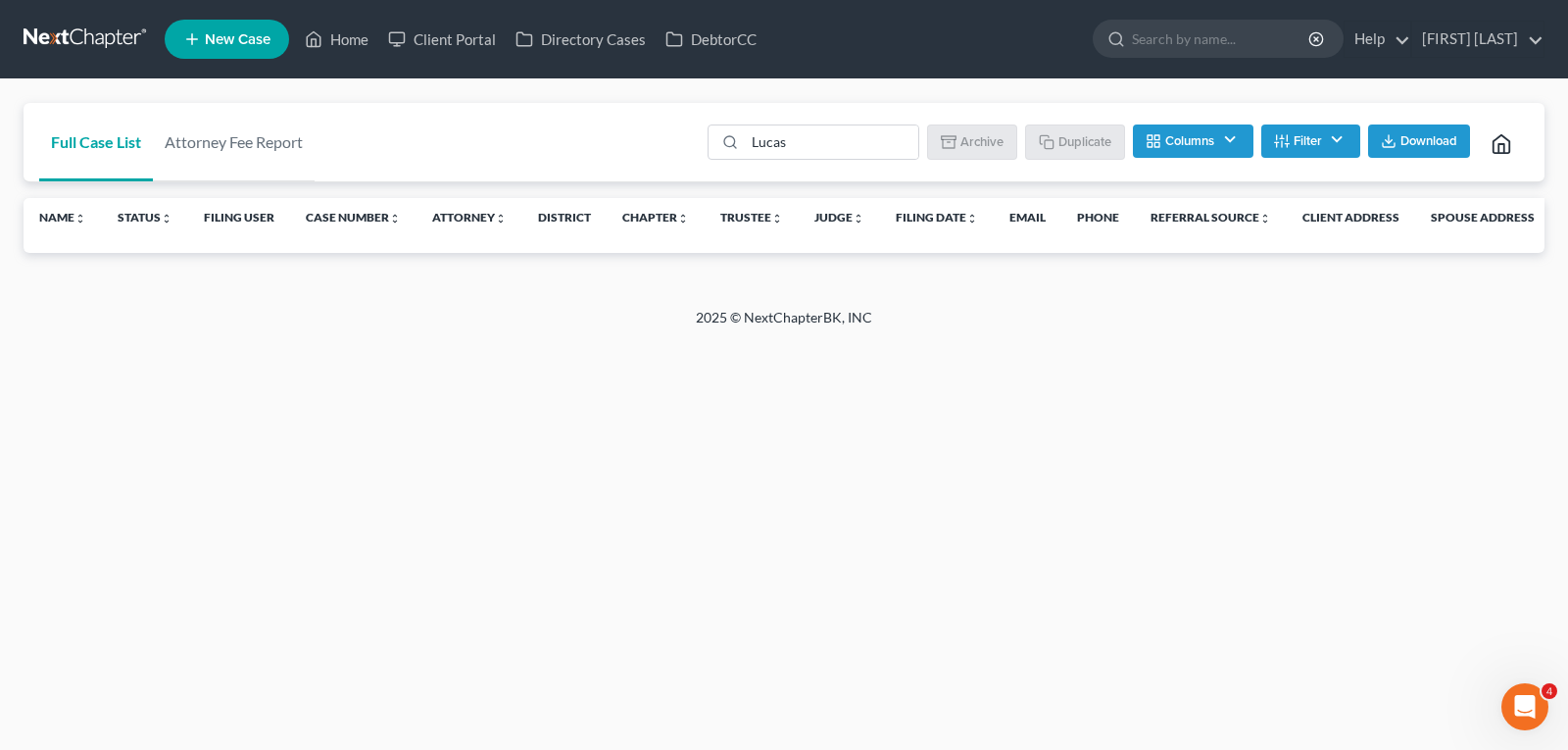 click on "Full Case List" at bounding box center [96, 142] 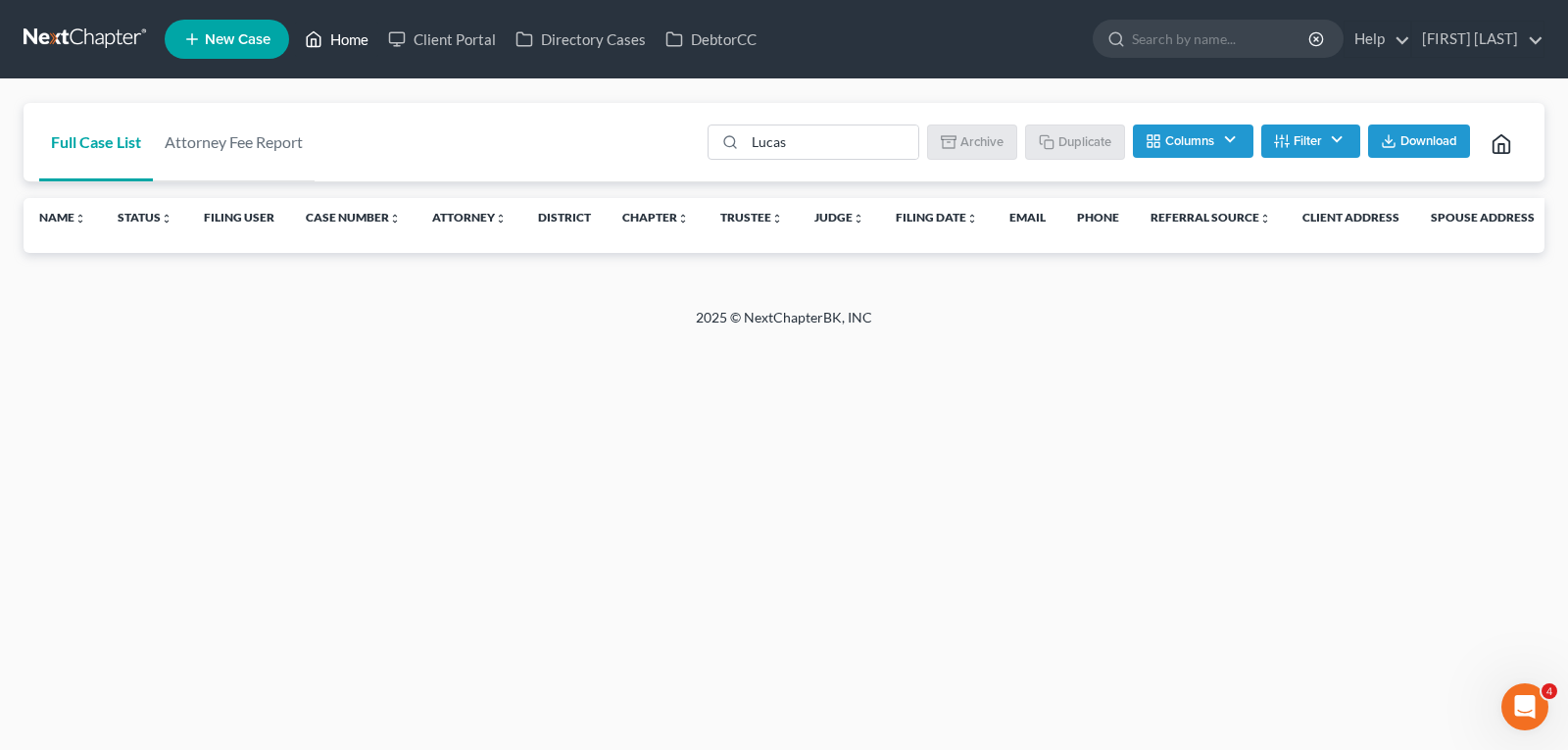 click on "Home" at bounding box center [336, 39] 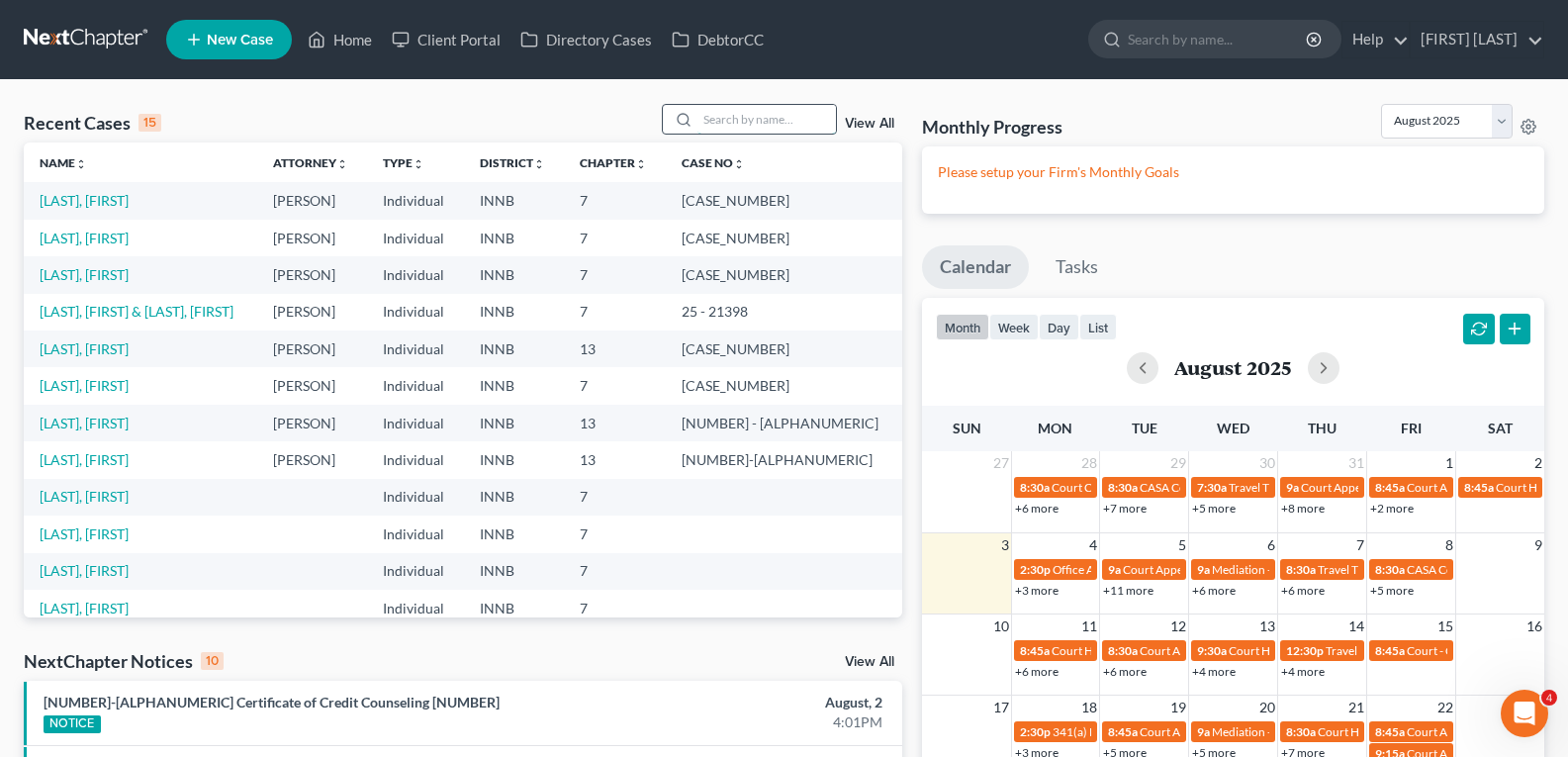 click at bounding box center (767, 119) 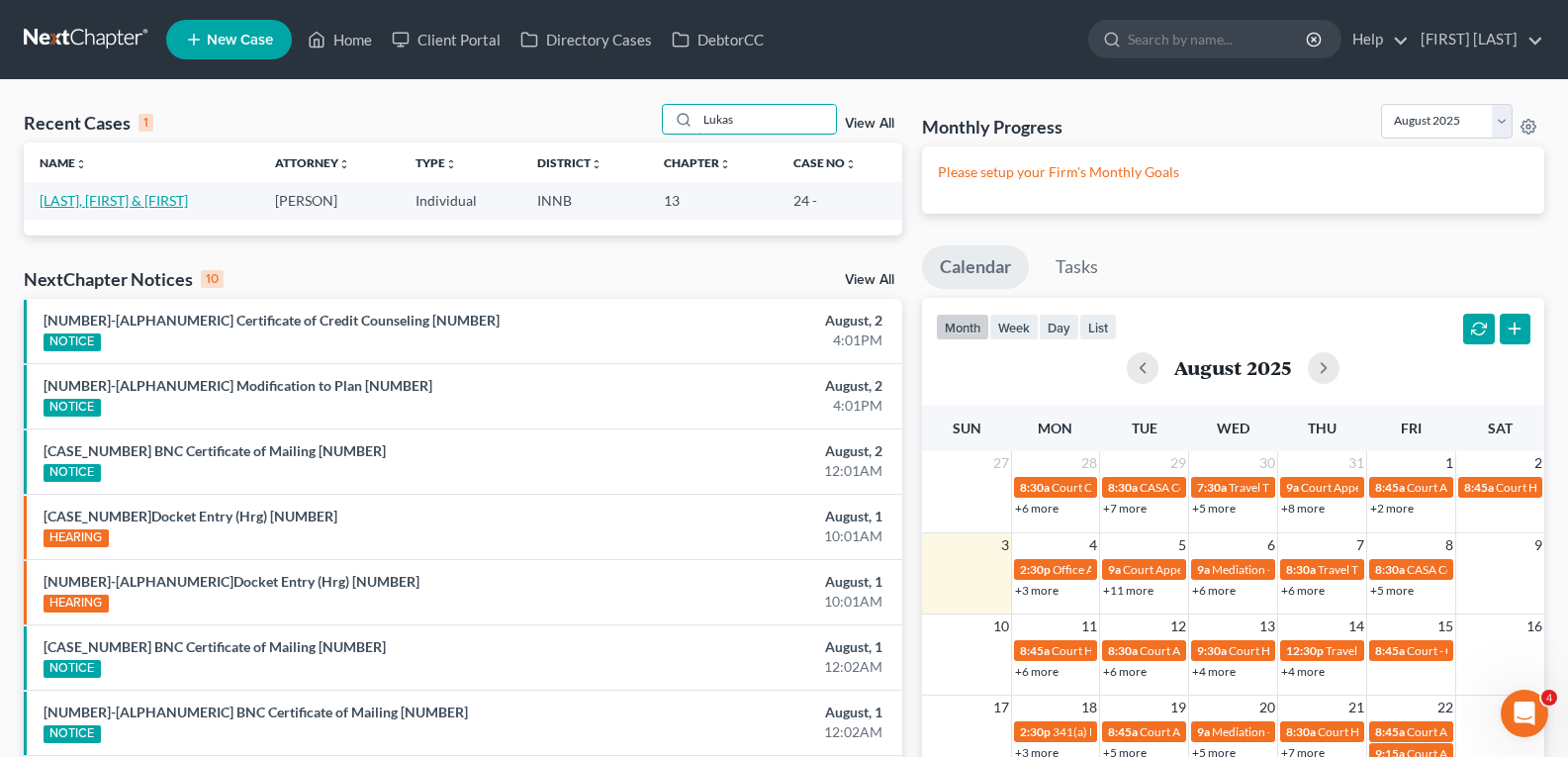 type on "Lukas" 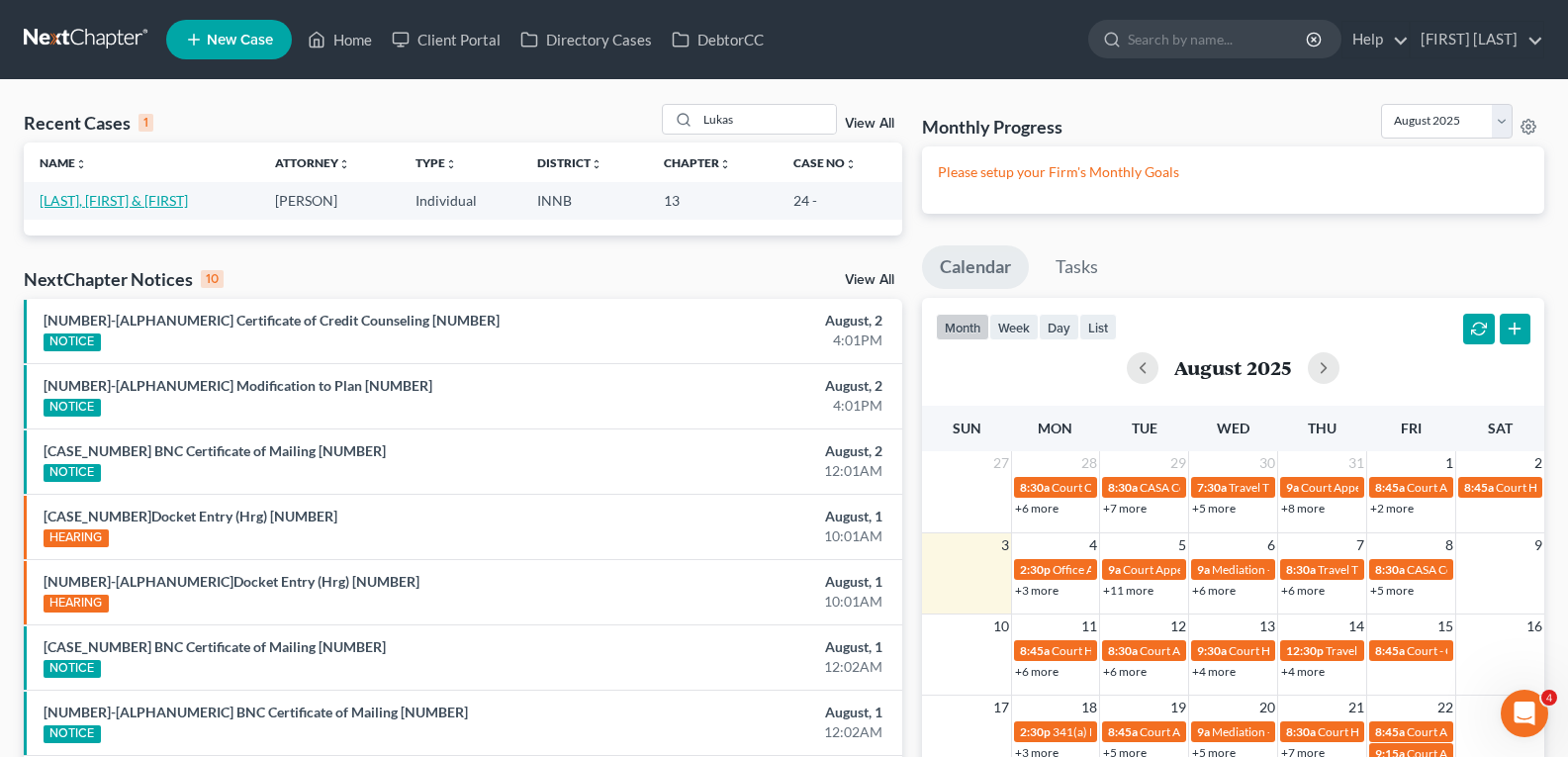 click on "[LAST], [FIRST] & [FIRST]" at bounding box center [114, 200] 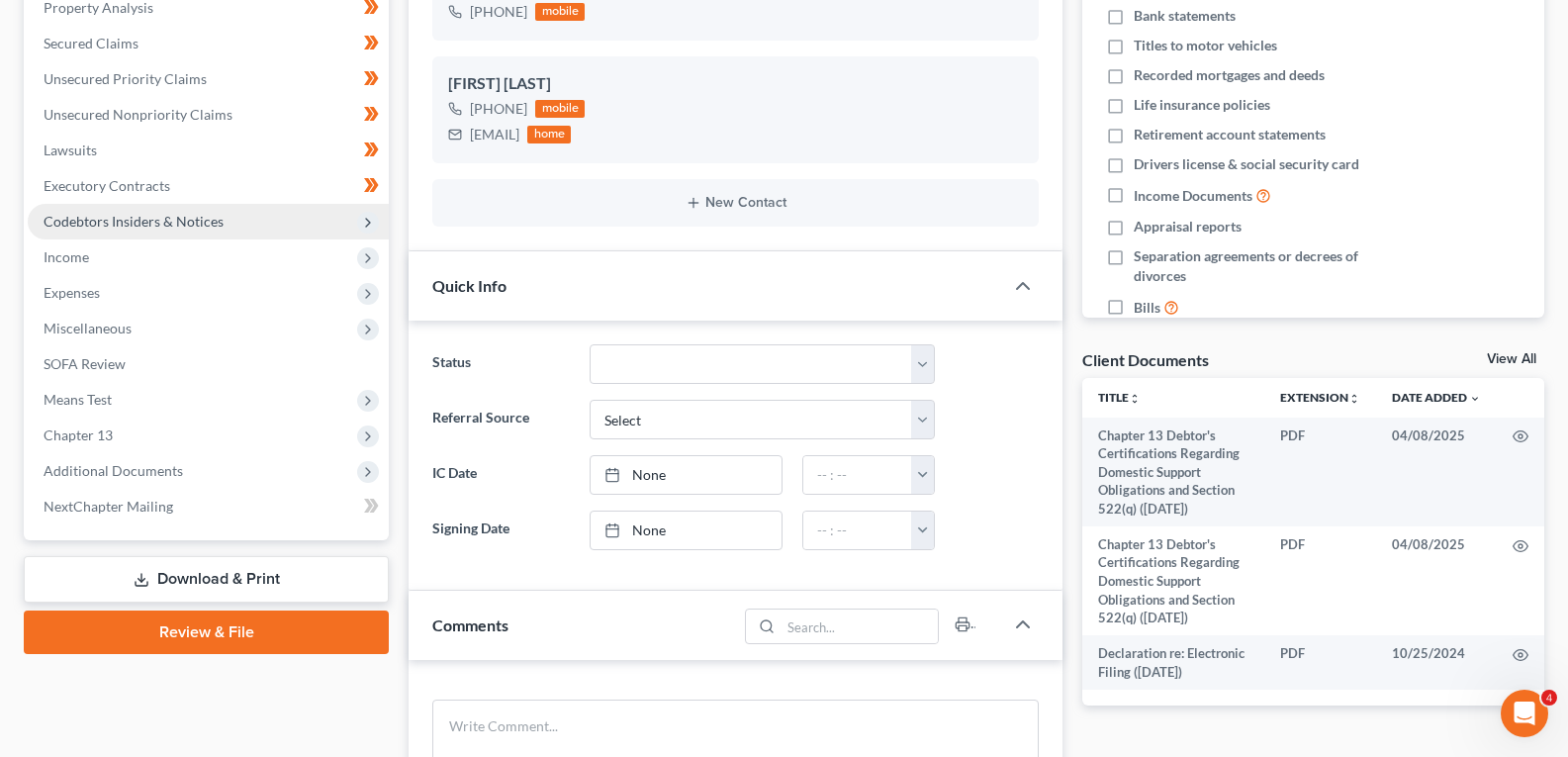 scroll, scrollTop: 396, scrollLeft: 0, axis: vertical 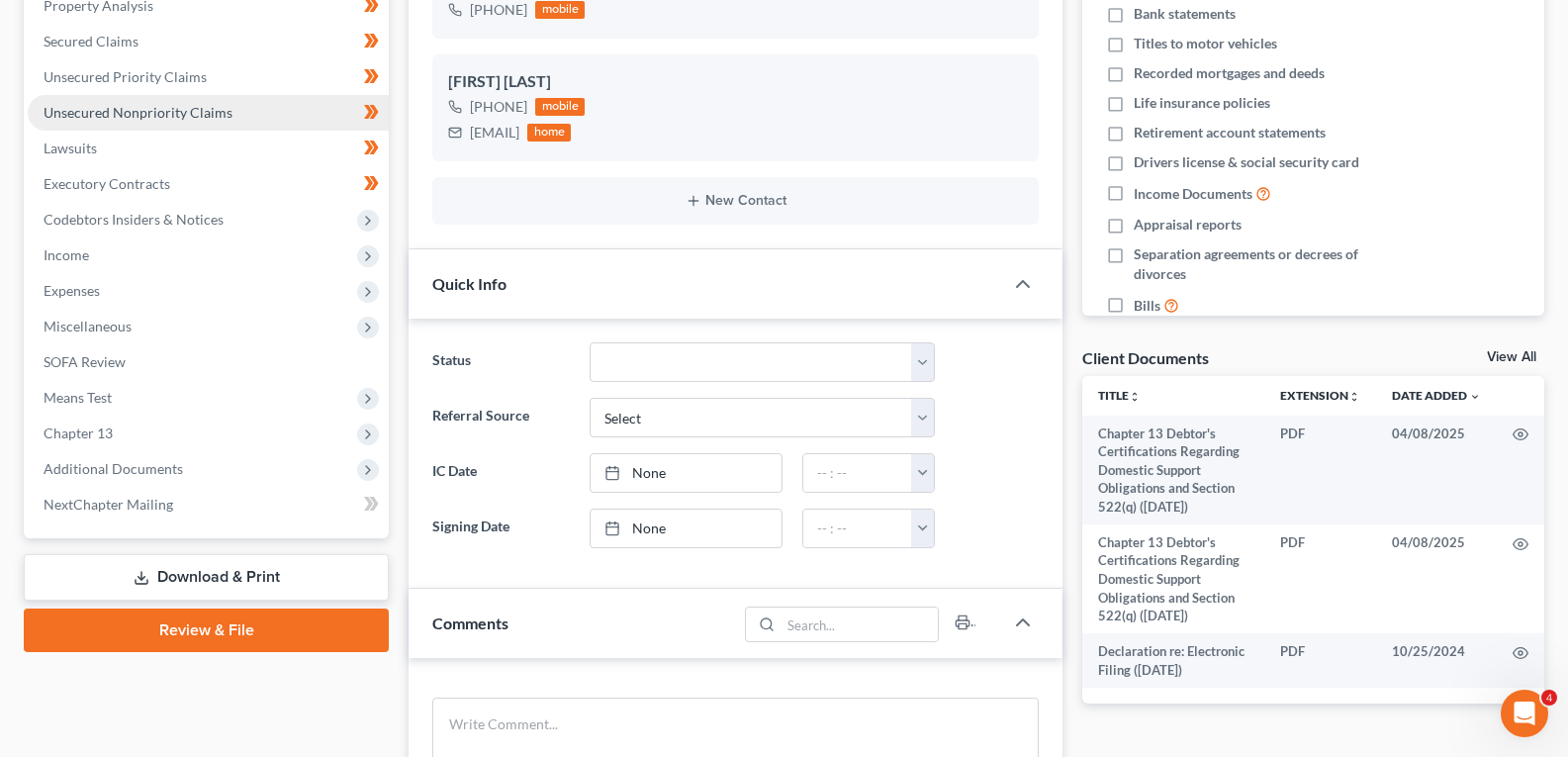 click on "Unsecured Nonpriority Claims" at bounding box center (138, 112) 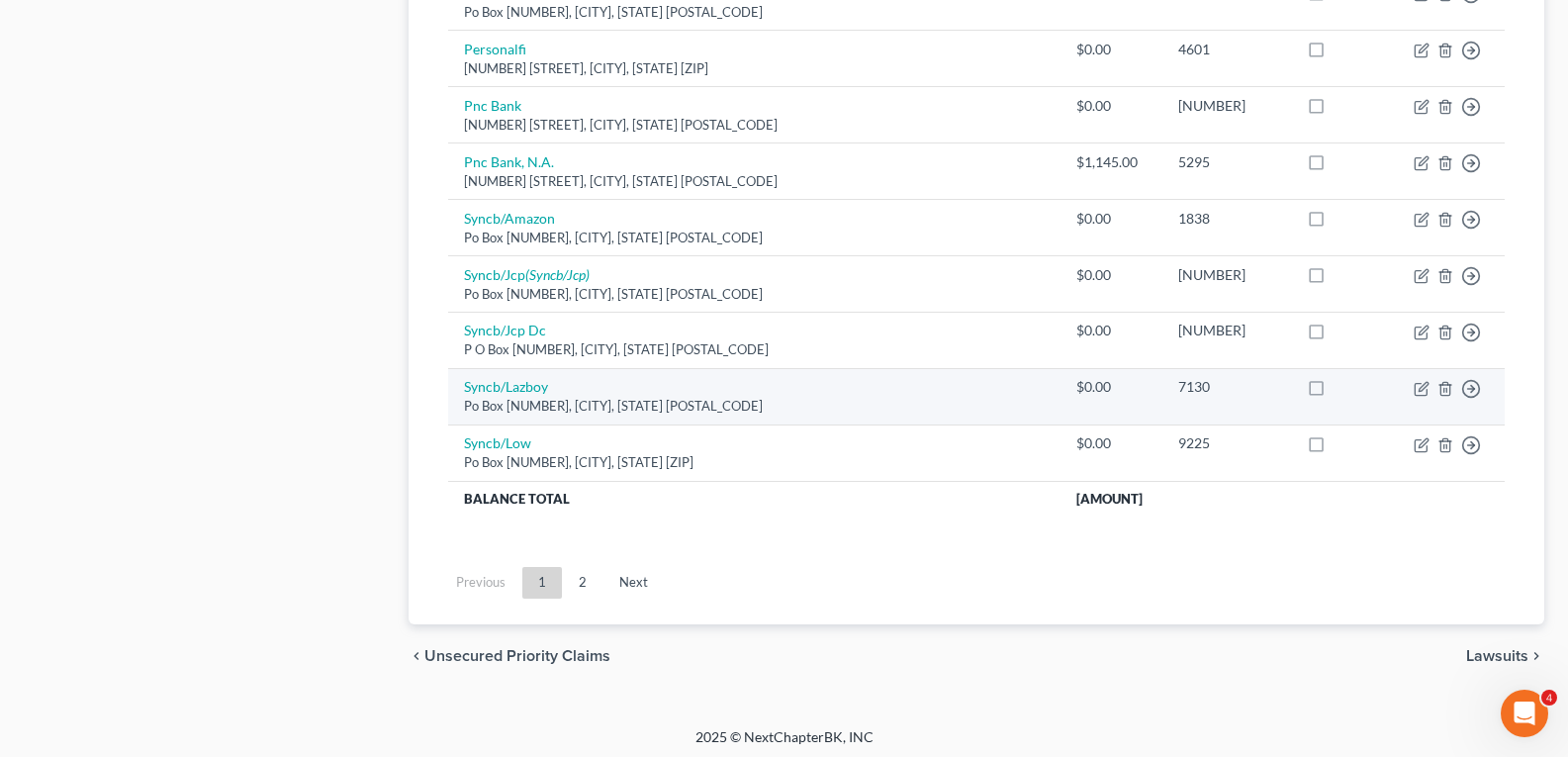 scroll, scrollTop: 1570, scrollLeft: 0, axis: vertical 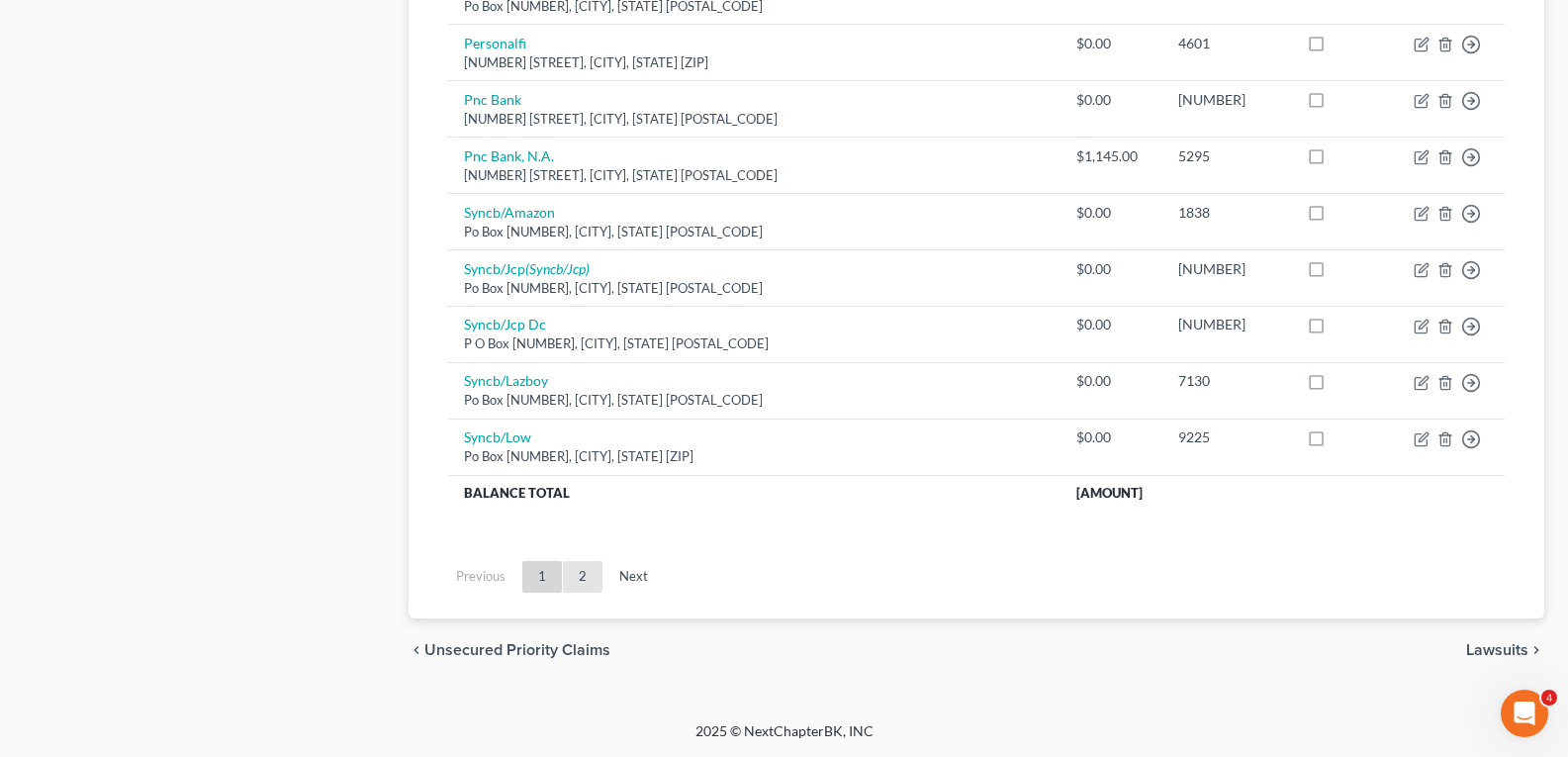 click on "2" at bounding box center (583, 577) 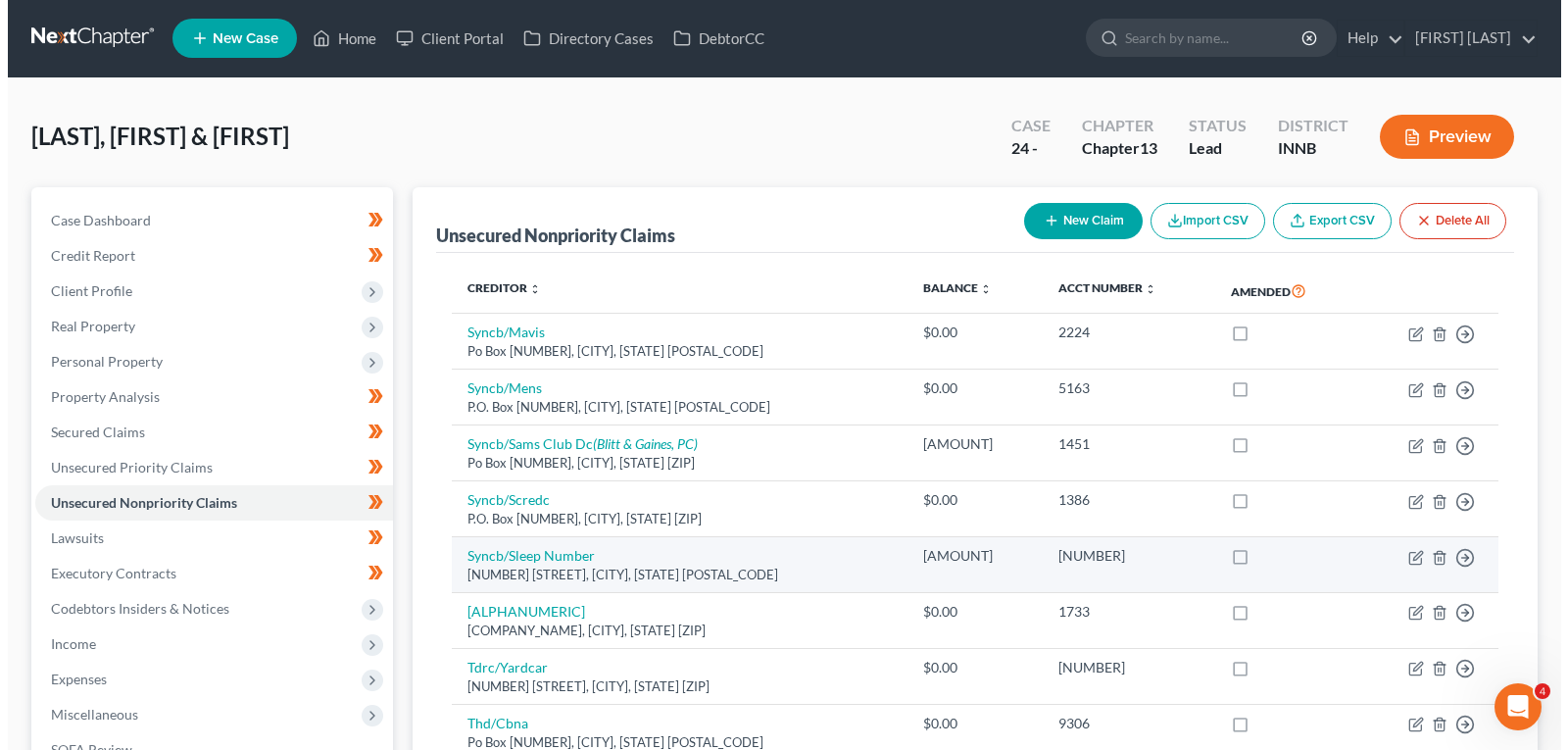 scroll, scrollTop: 0, scrollLeft: 0, axis: both 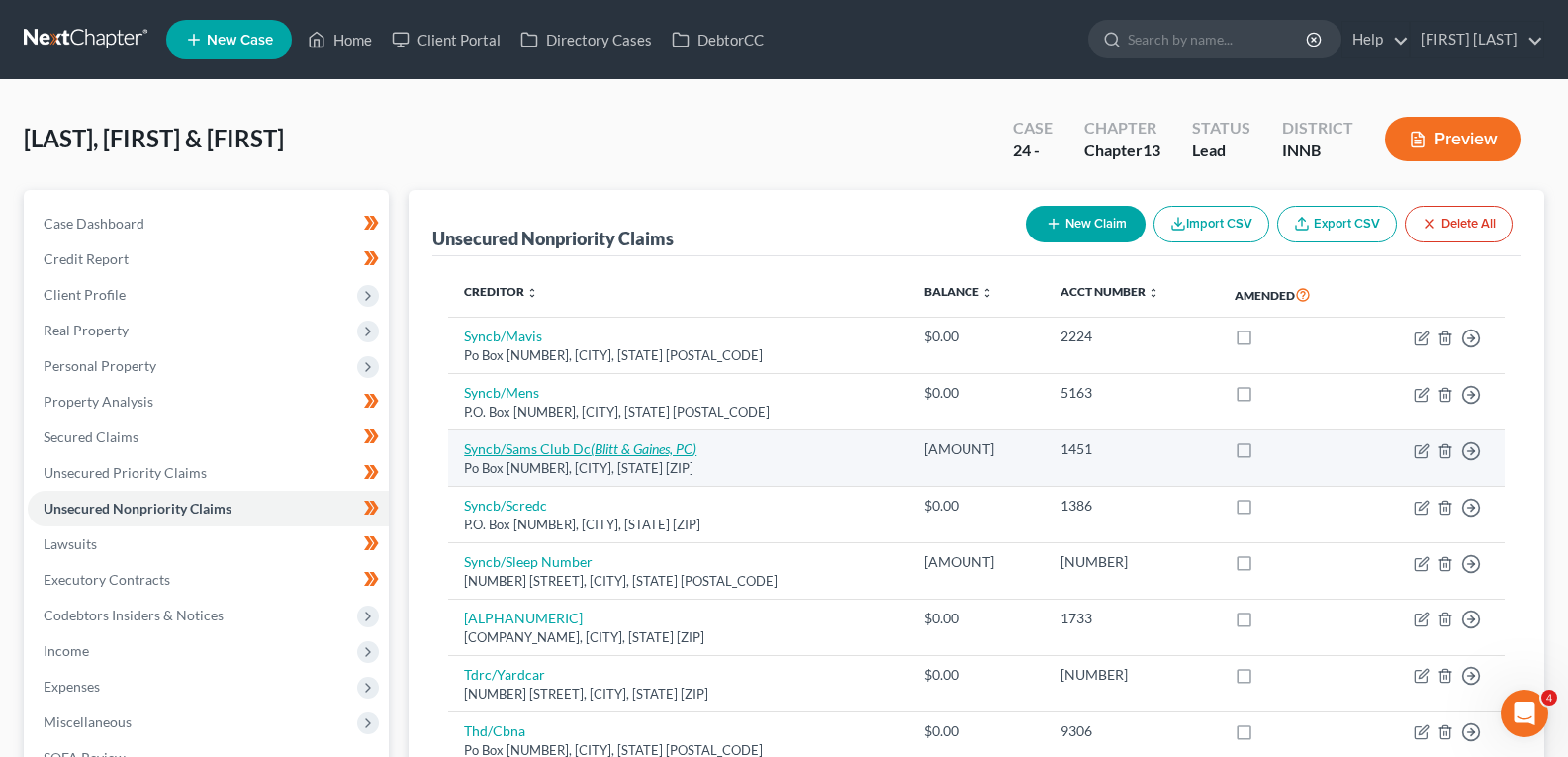 click on "Syncb/Sams Club Dc ([LAST] & [LAST], PC)" at bounding box center (580, 448) 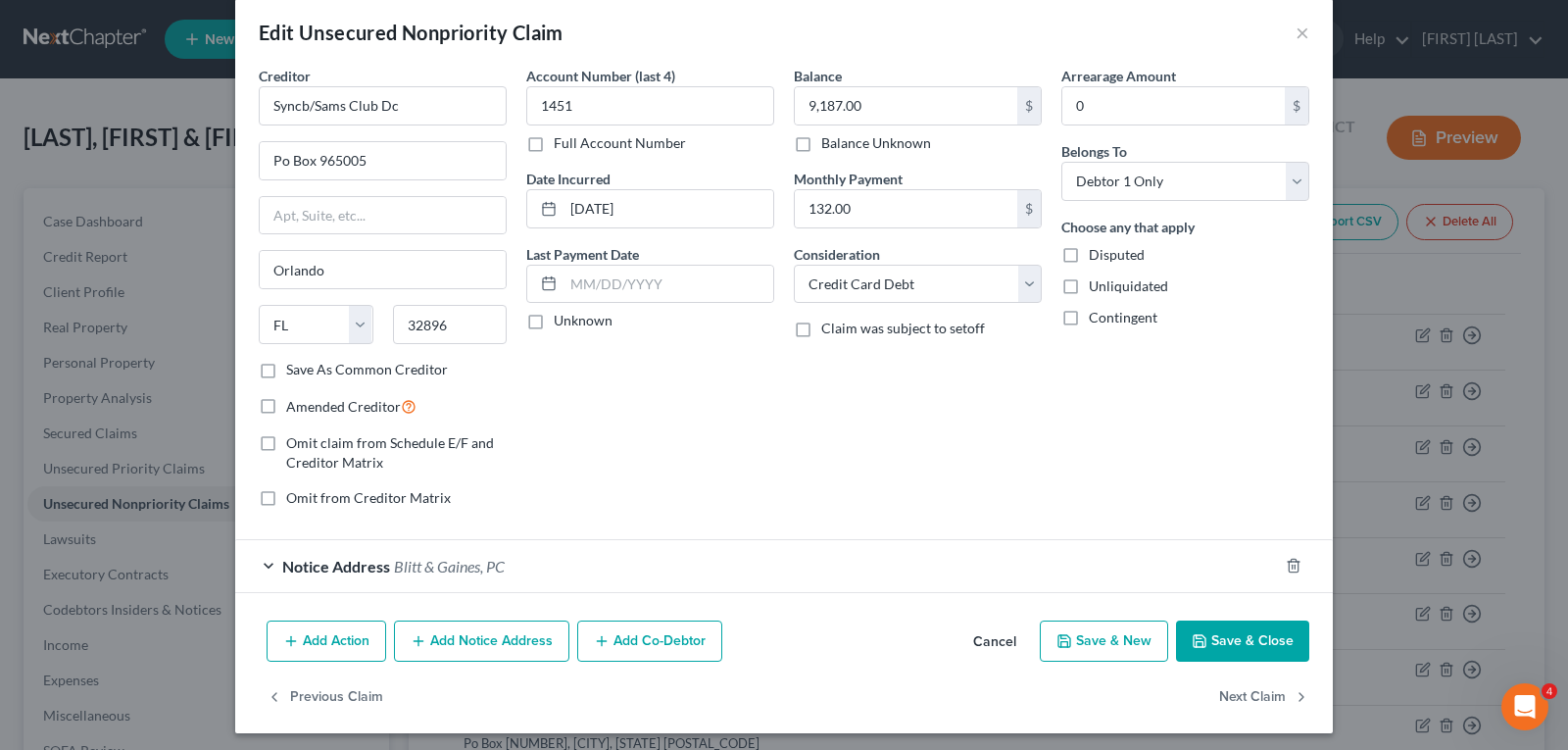 scroll, scrollTop: 31, scrollLeft: 0, axis: vertical 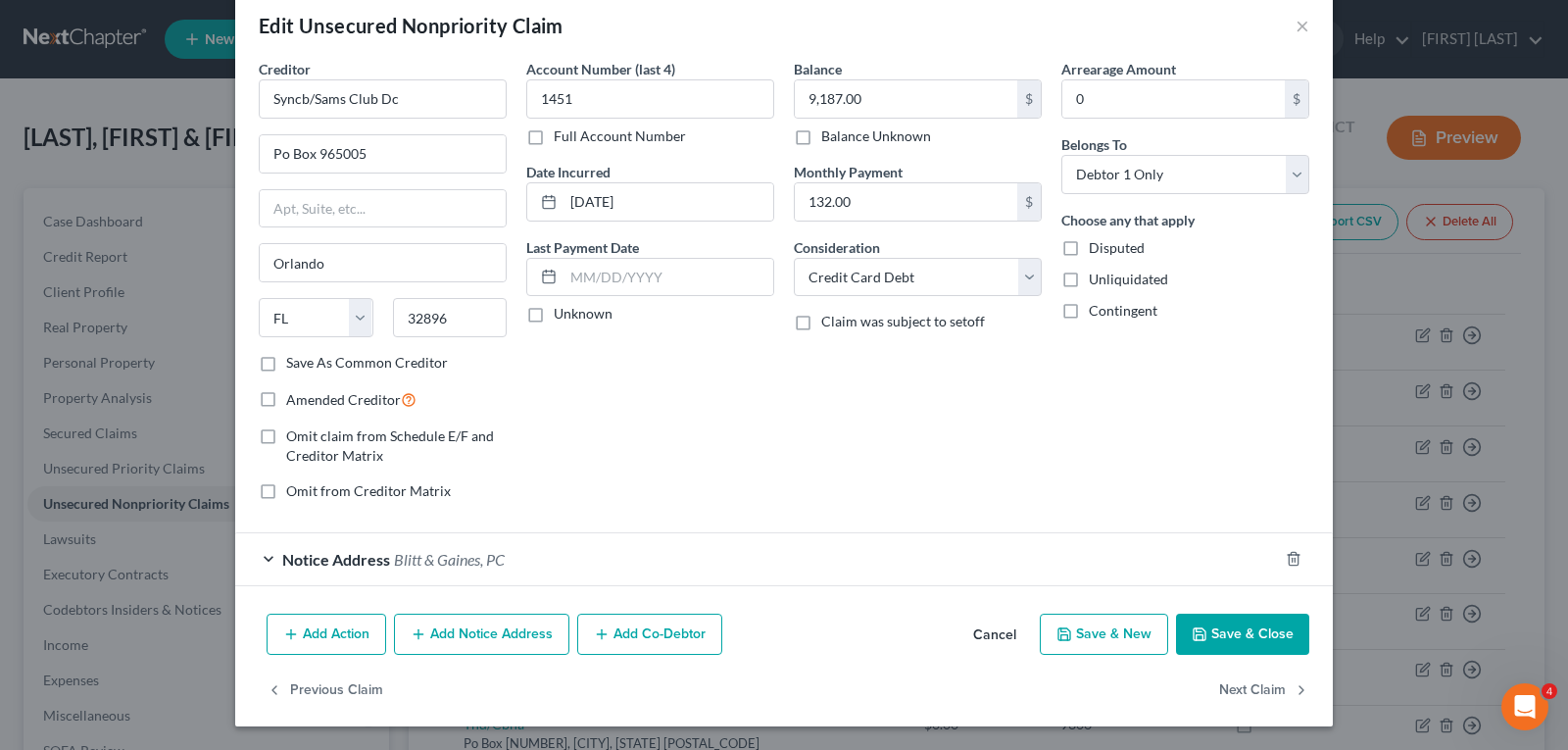click on "Add Notice Address" at bounding box center (481, 634) 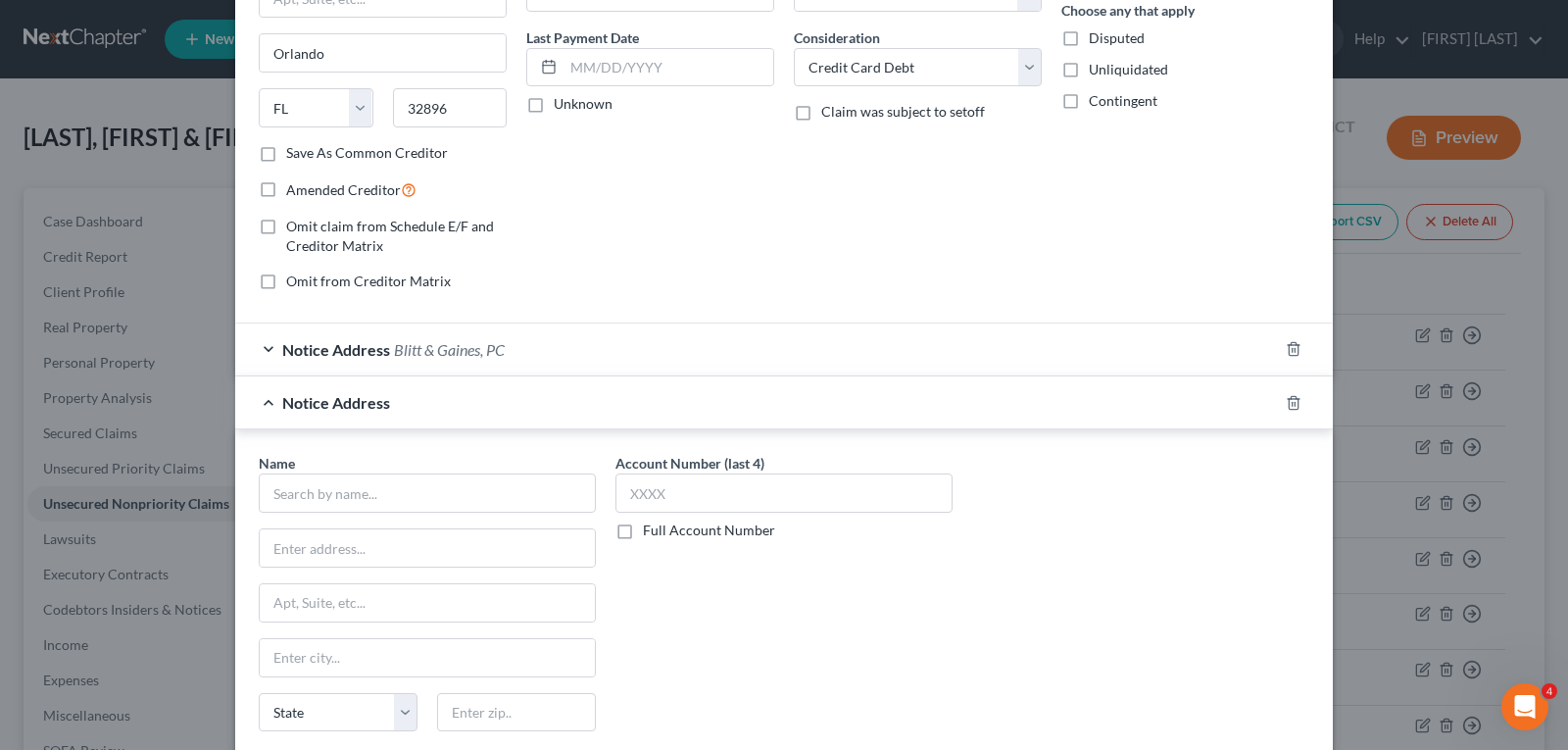 scroll, scrollTop: 160, scrollLeft: 0, axis: vertical 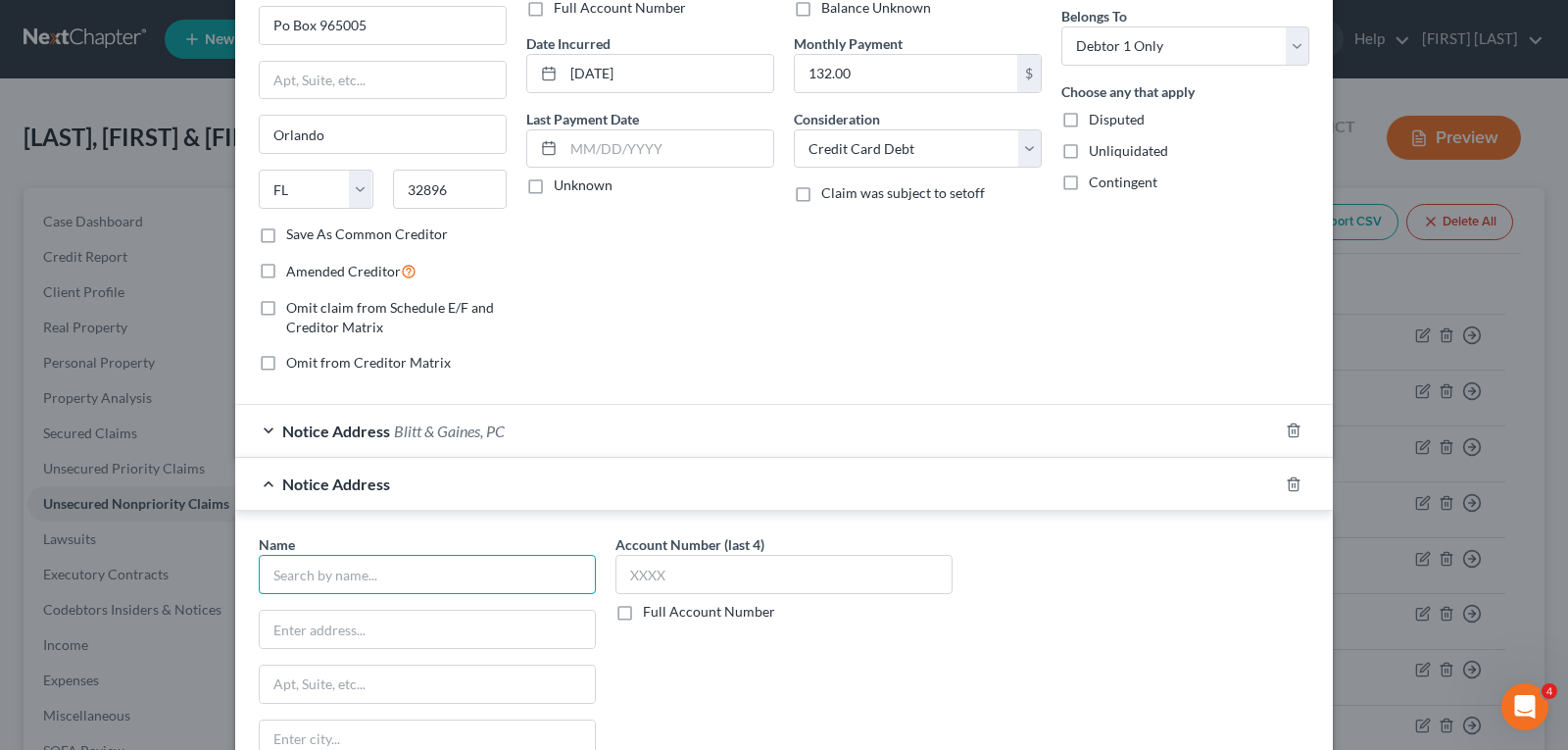 click at bounding box center (427, 575) 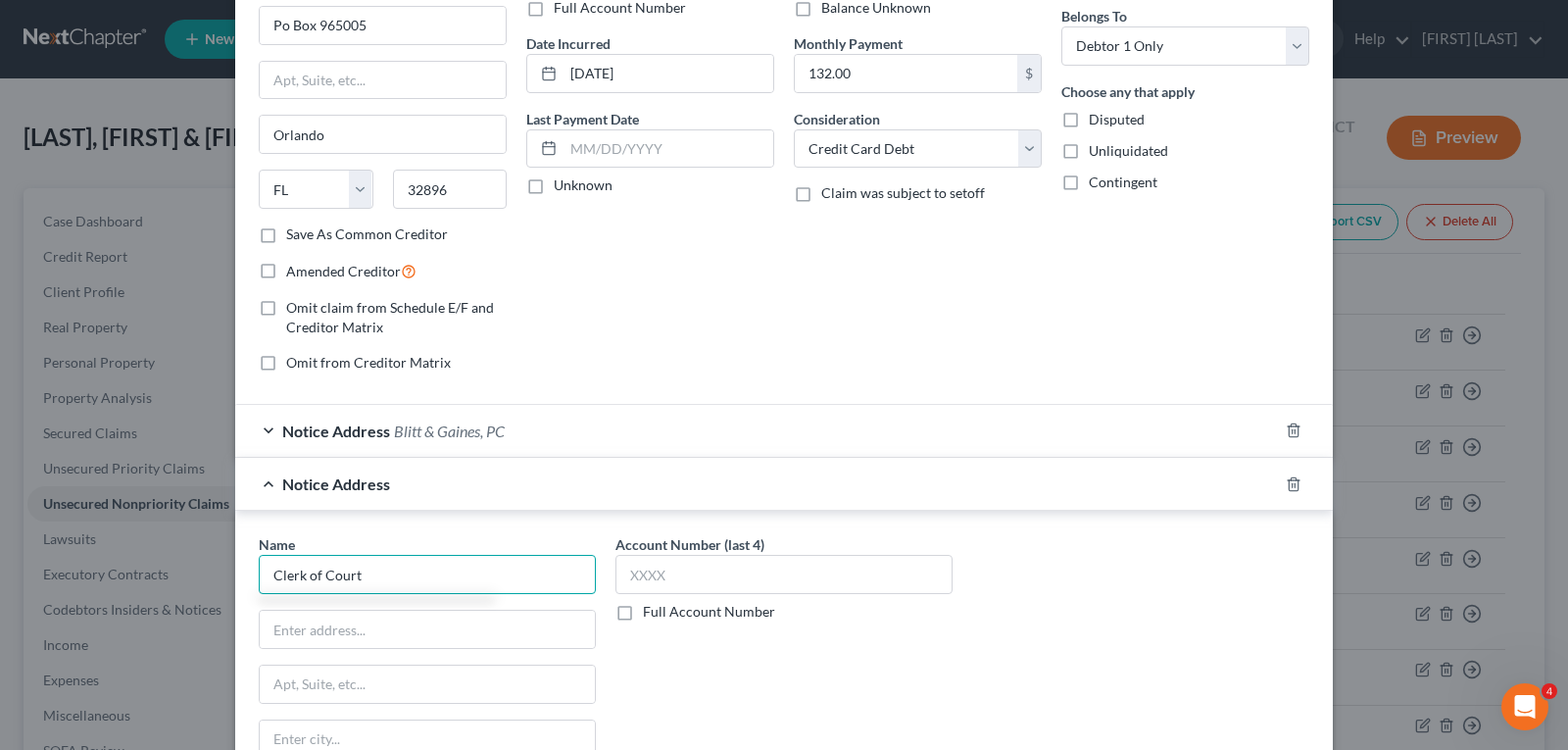 type on "Clerk of Court" 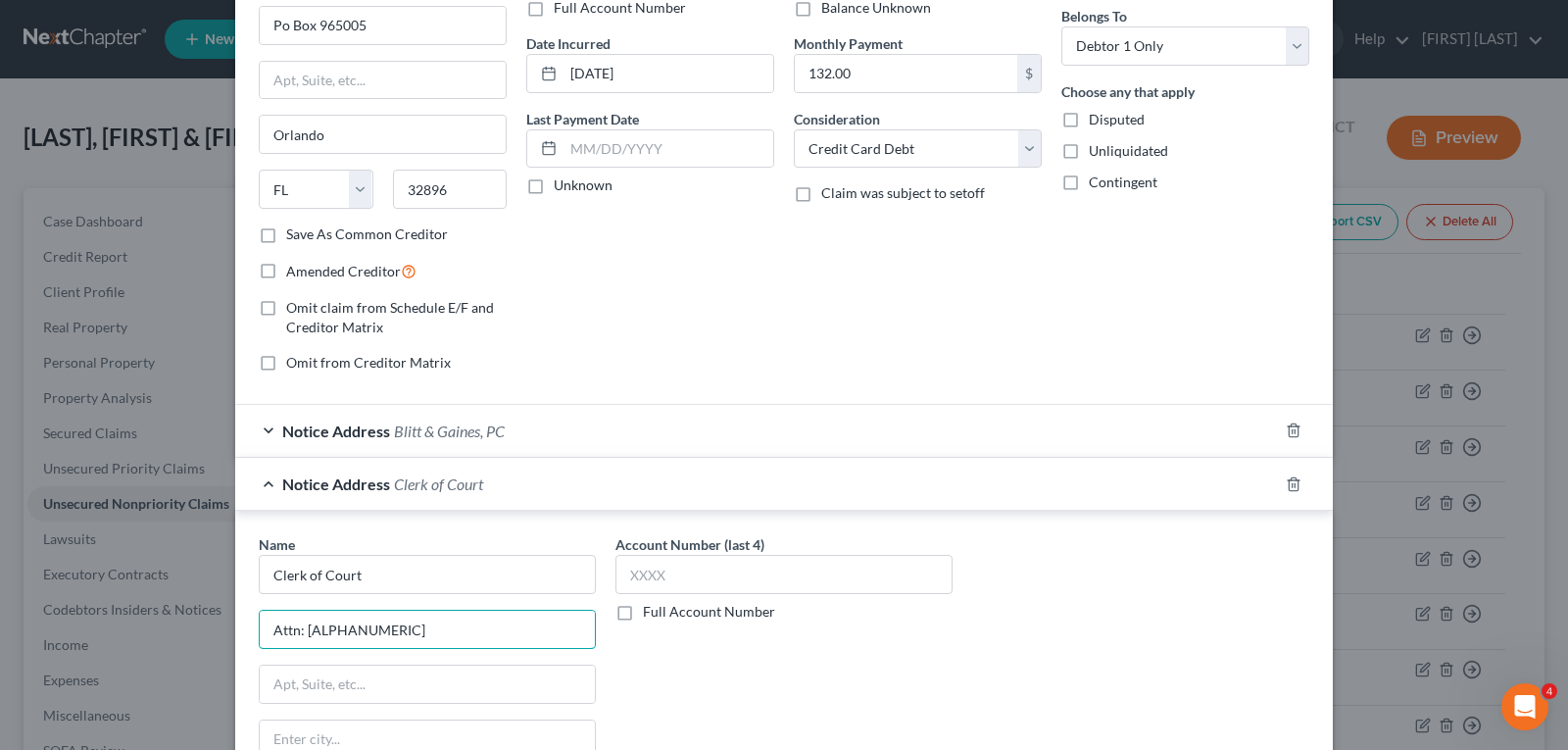 type on "Attn: [ALPHANUMERIC]" 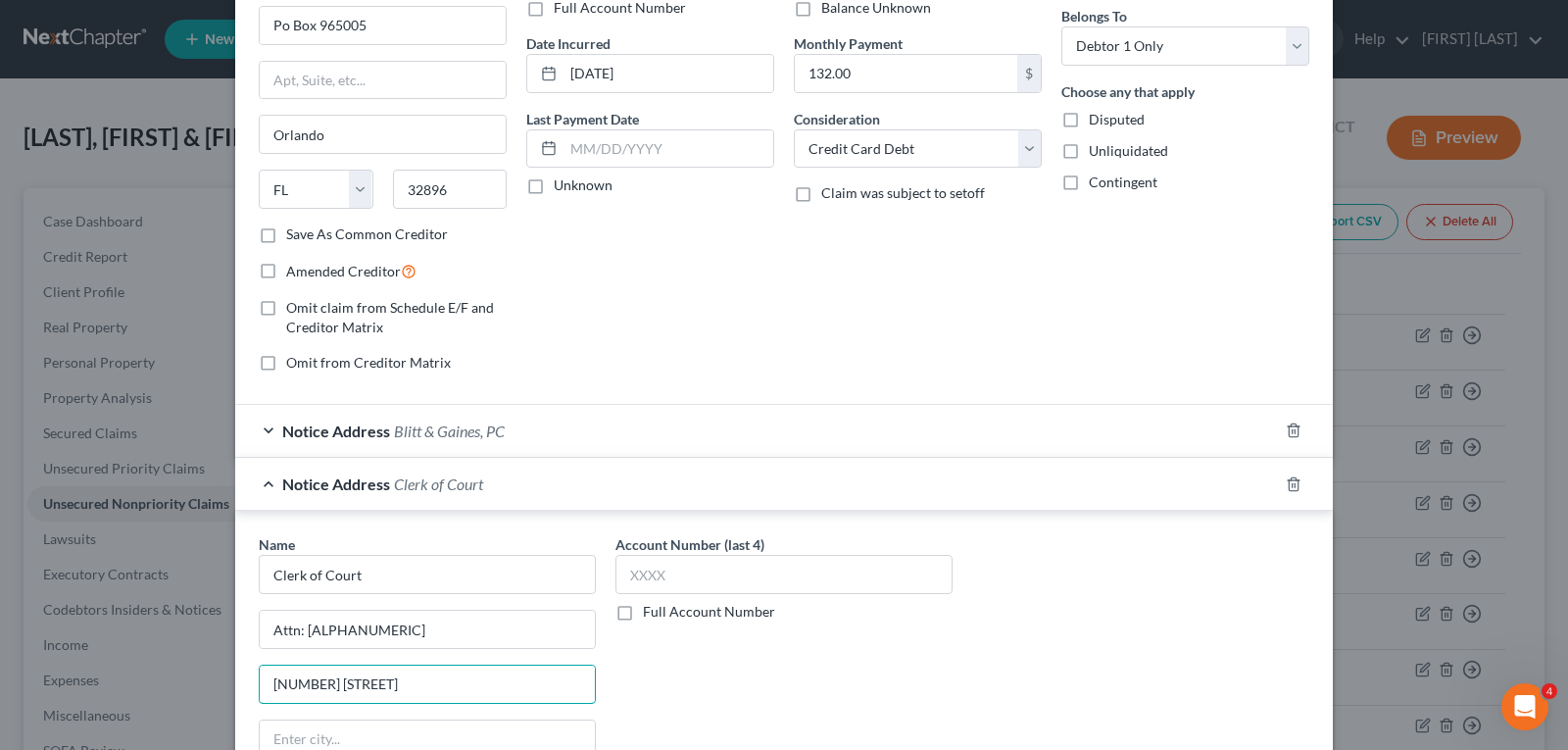 type on "[NUMBER] [STREET]" 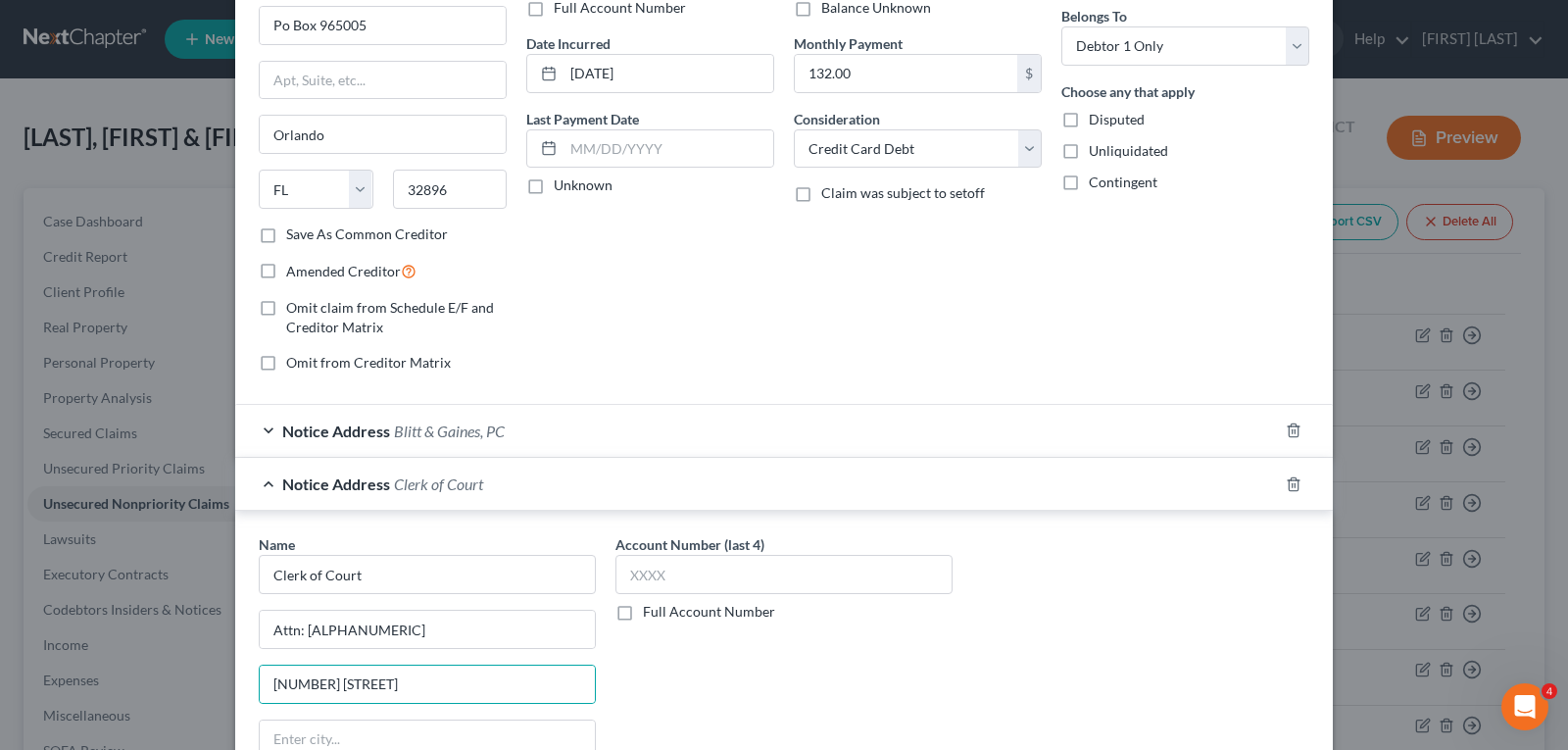 scroll, scrollTop: 168, scrollLeft: 0, axis: vertical 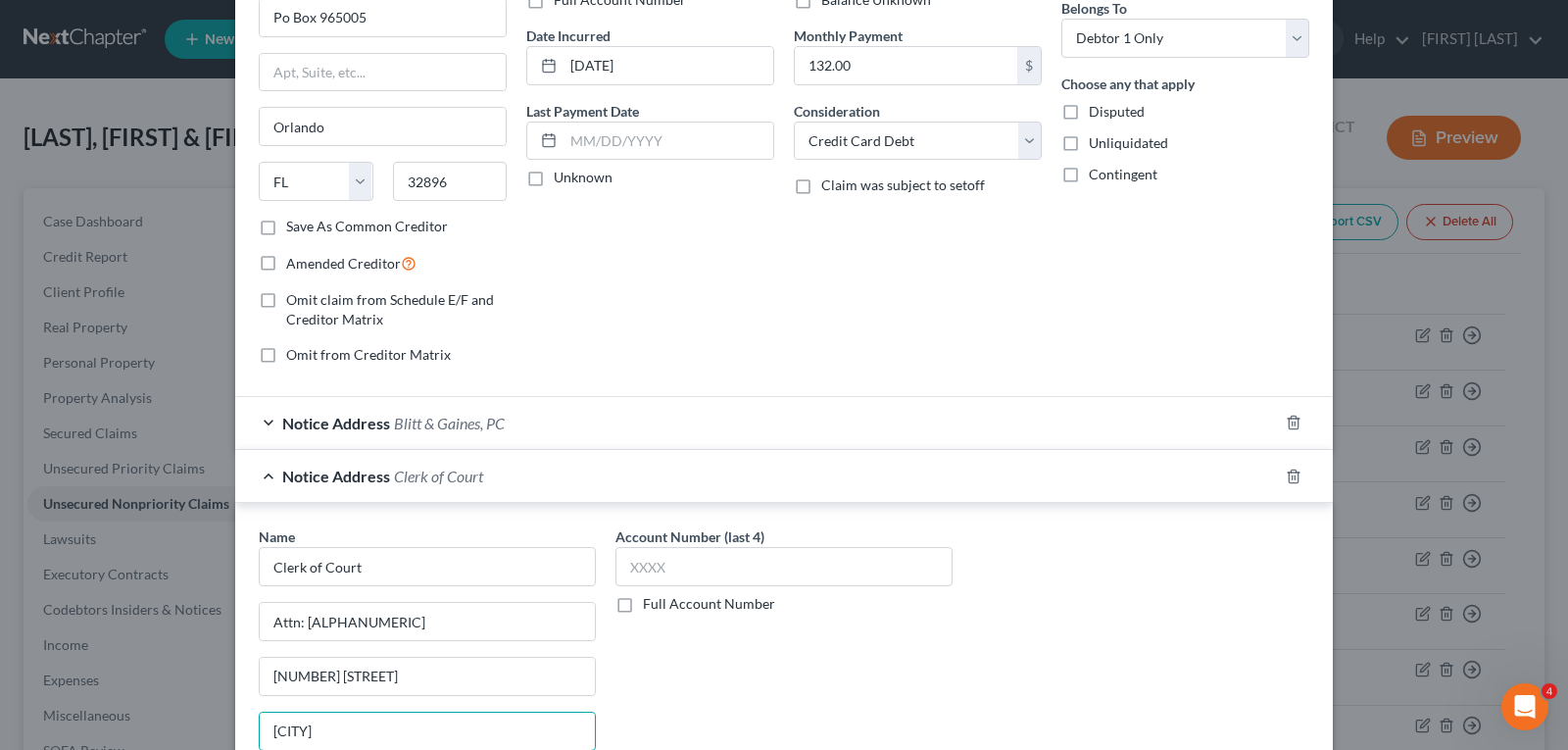 type on "[CITY]" 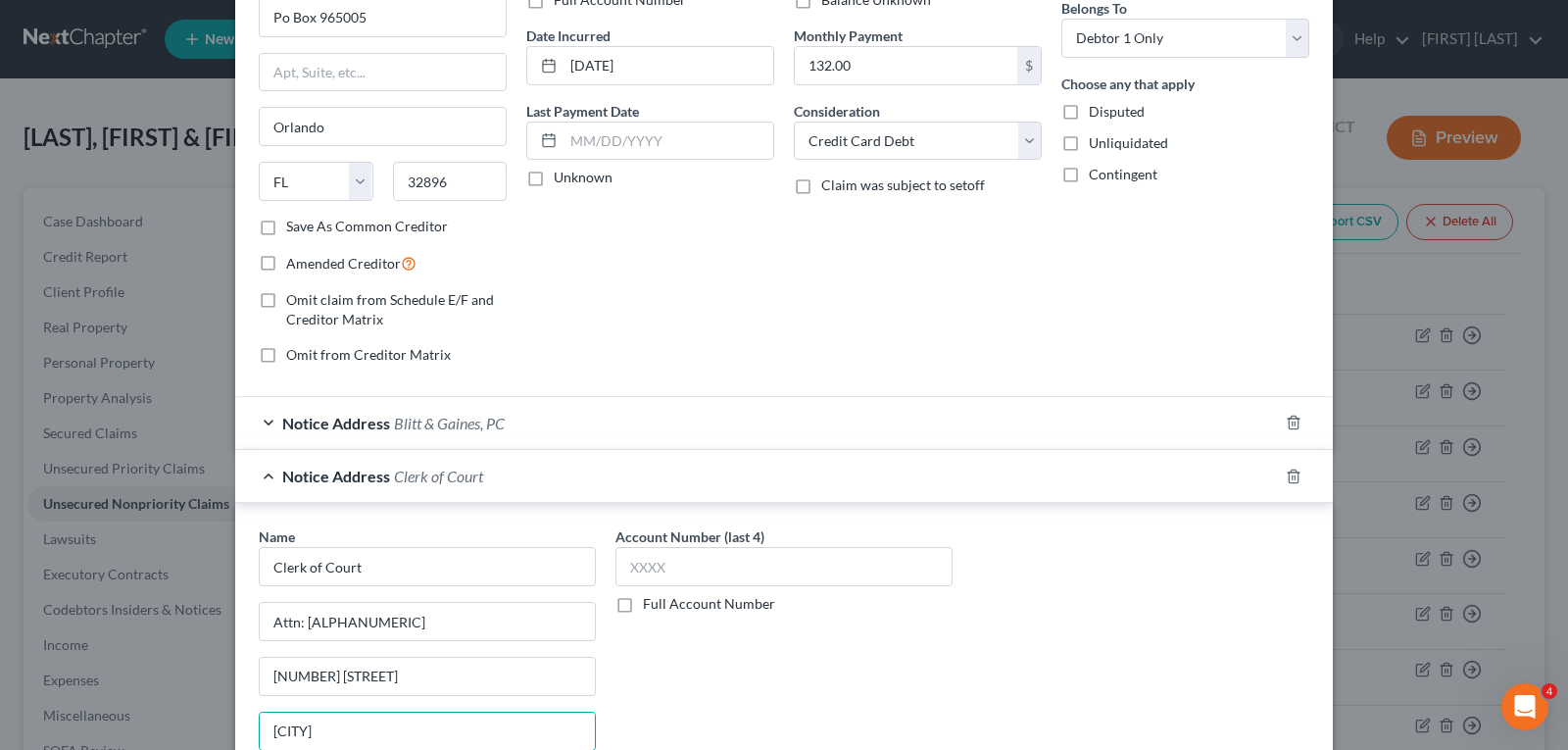 scroll, scrollTop: 454, scrollLeft: 0, axis: vertical 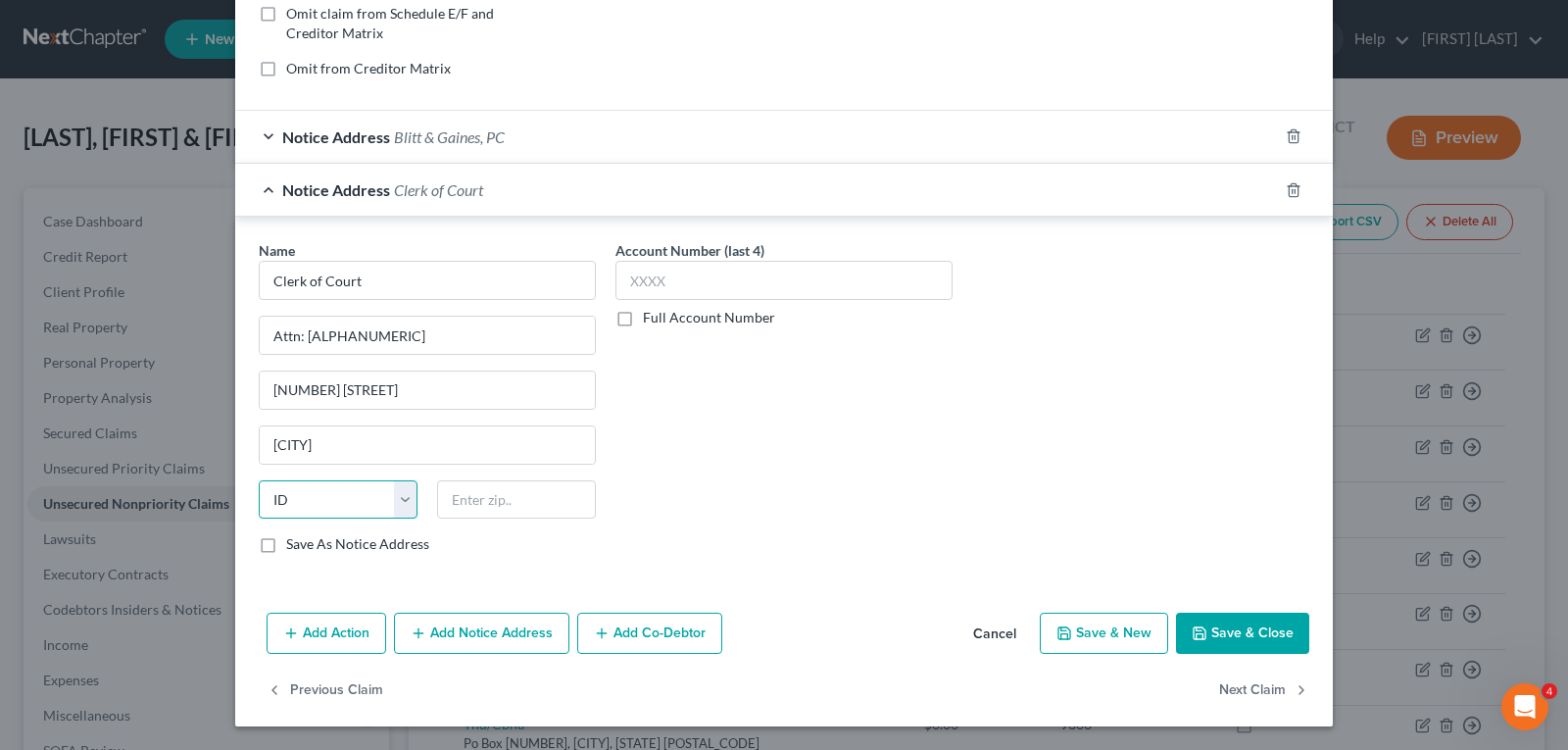 select on "15" 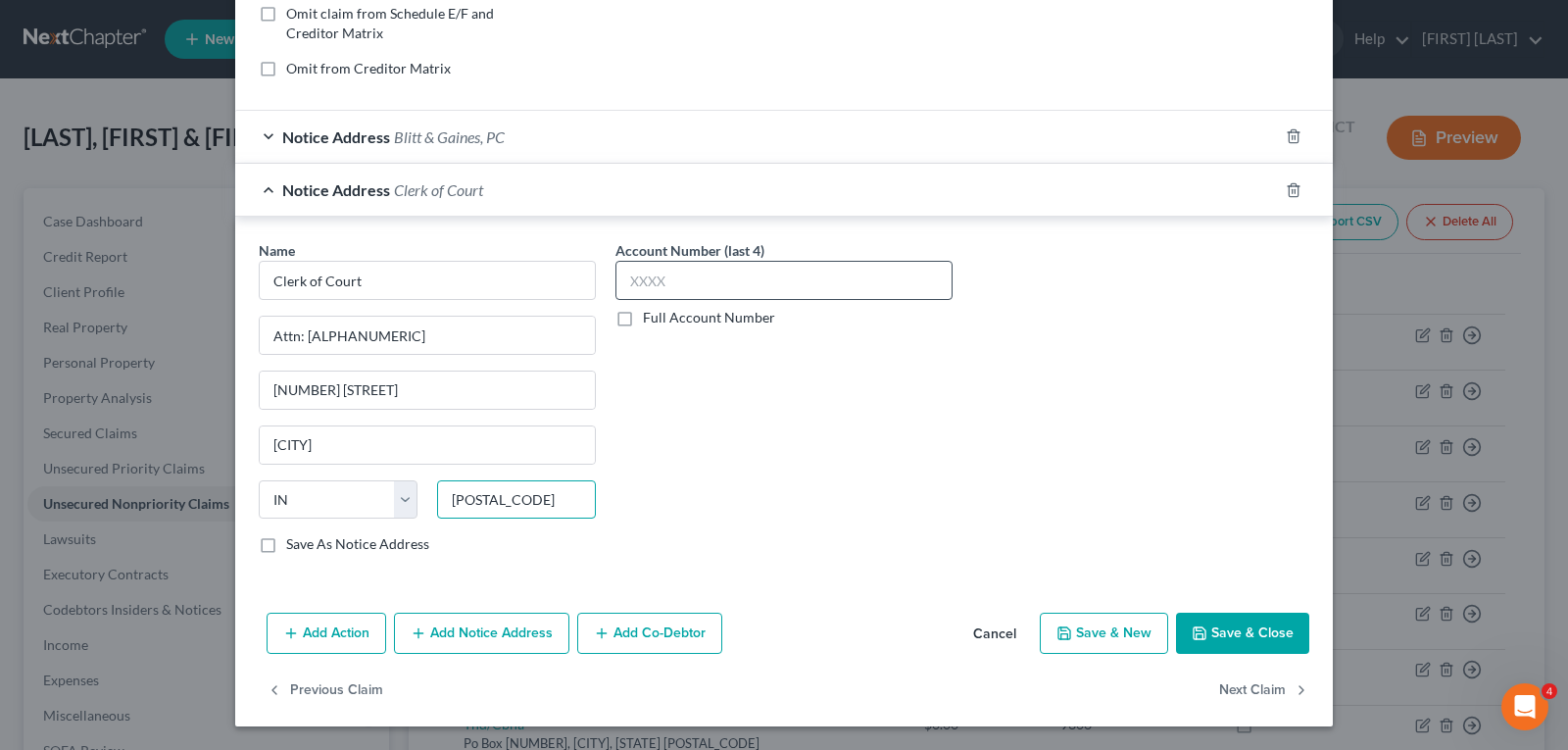 type on "[POSTAL_CODE]" 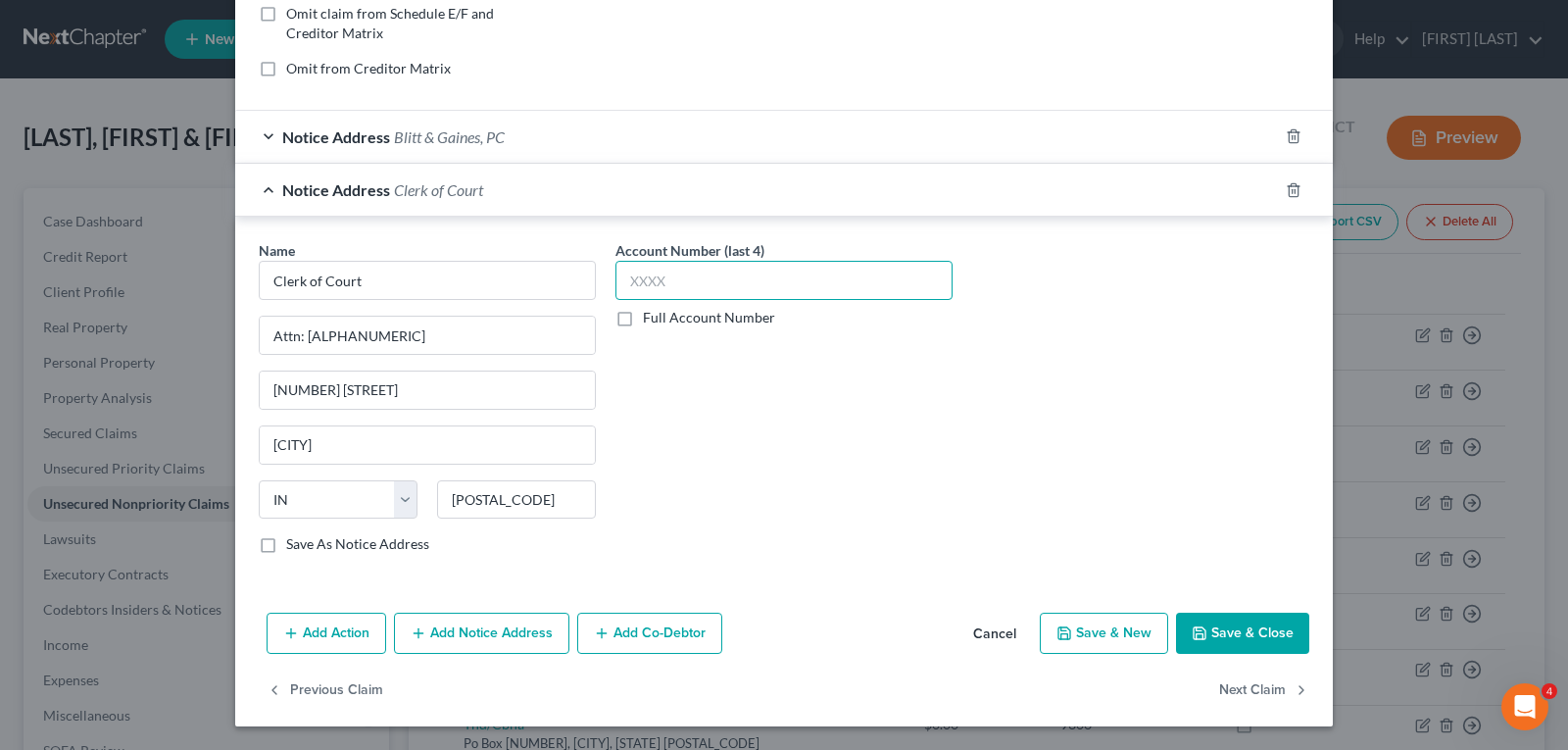 click at bounding box center [784, 280] 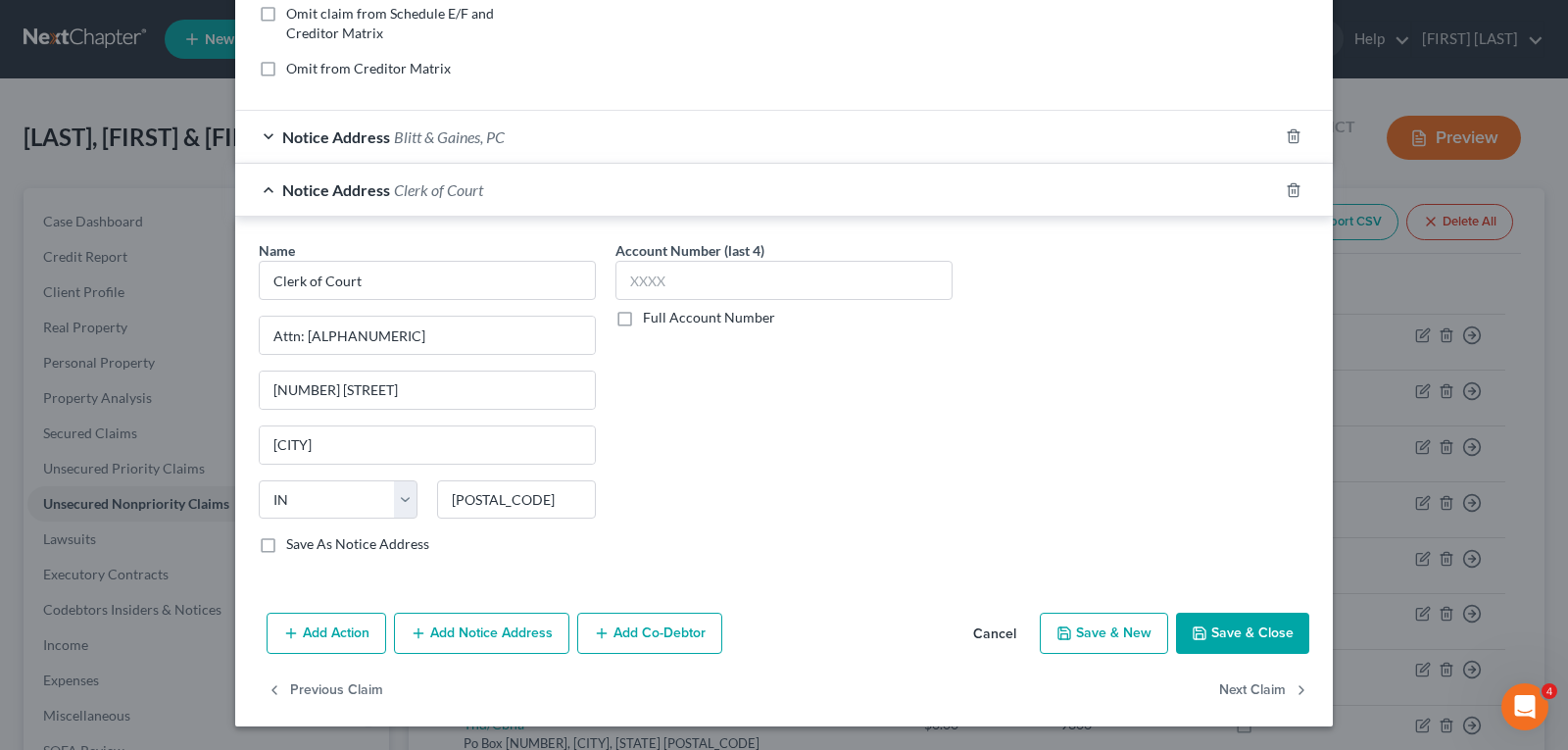click on "Add Notice Address" at bounding box center [481, 633] 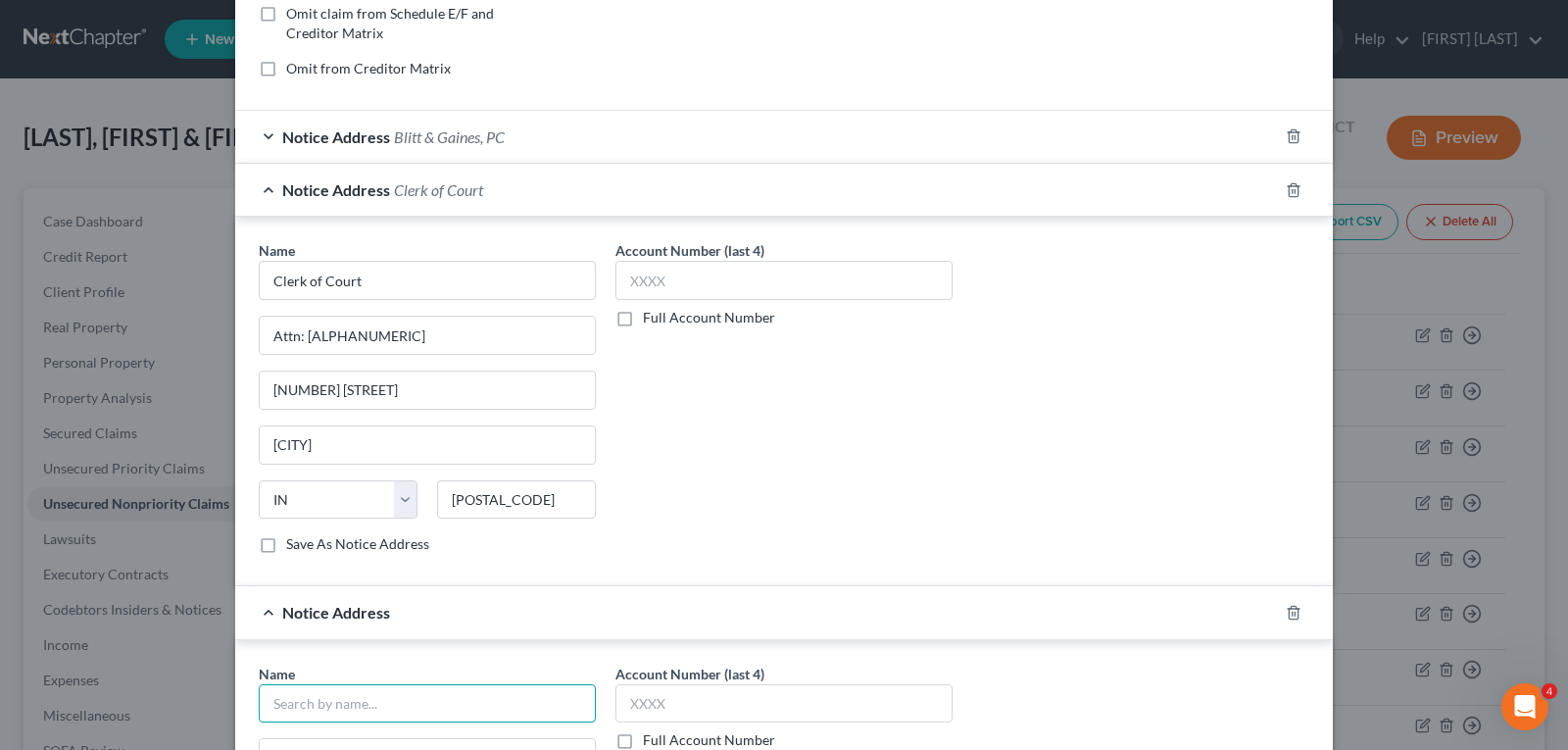click at bounding box center (427, 704) 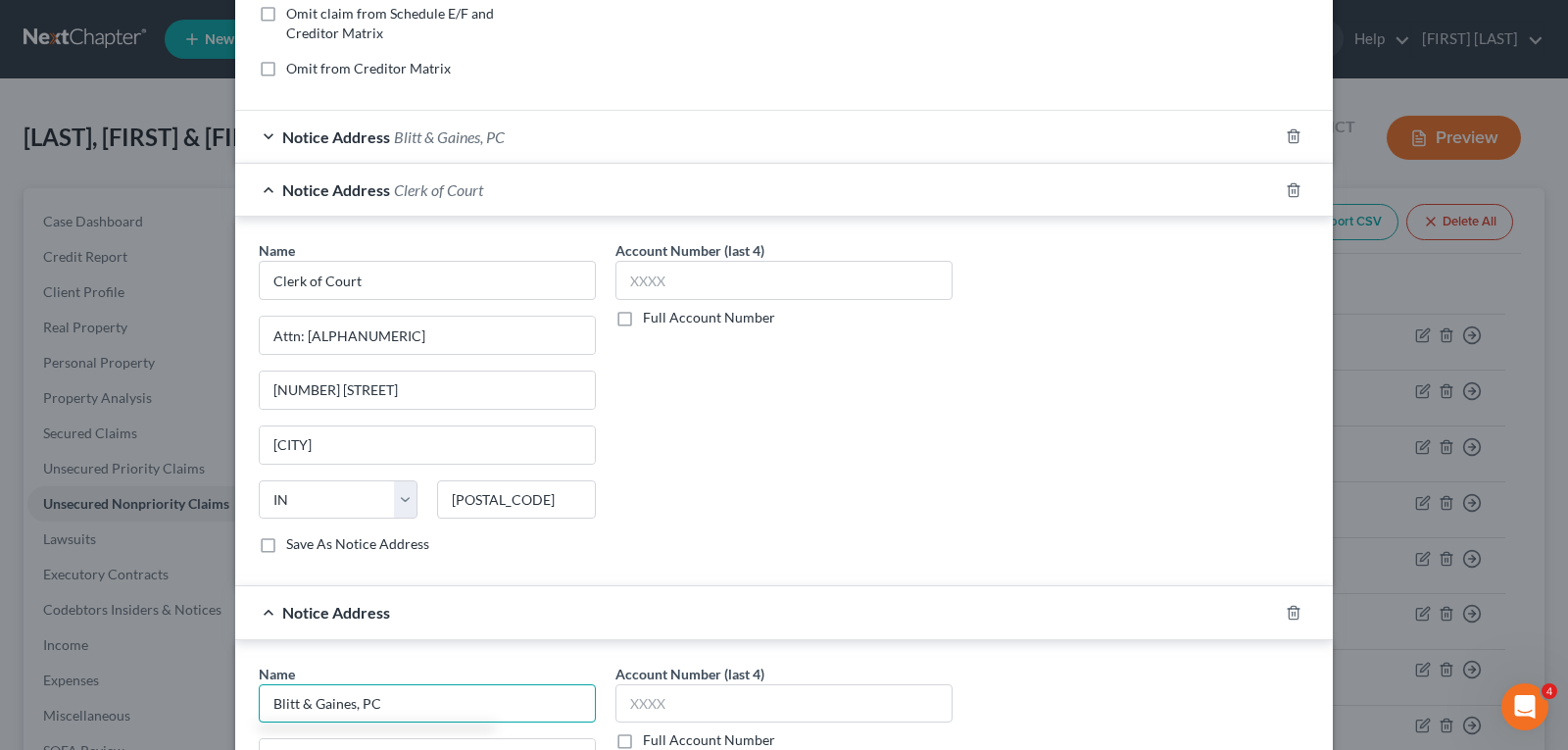 type on "Blitt & Gaines, PC" 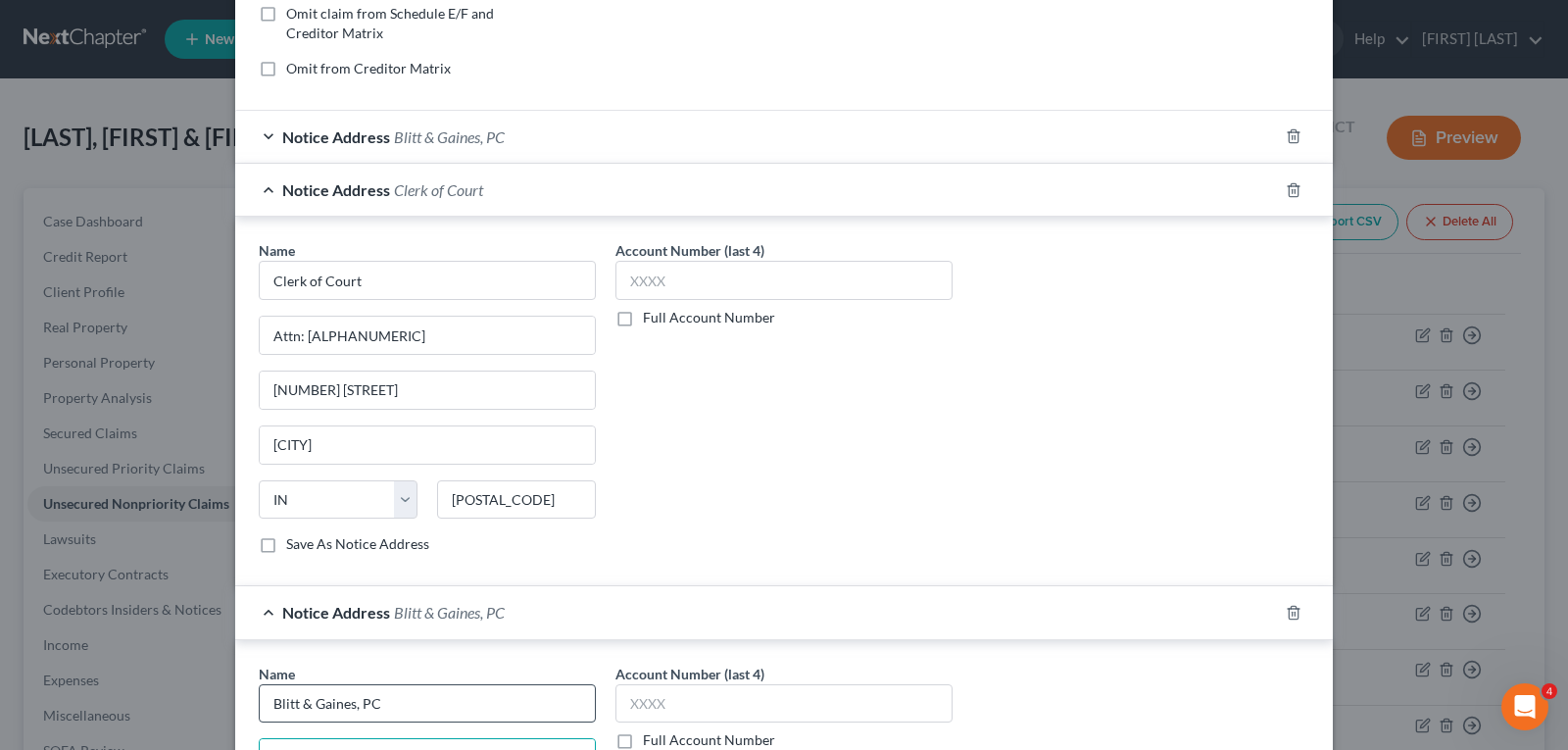 scroll, scrollTop: 480, scrollLeft: 0, axis: vertical 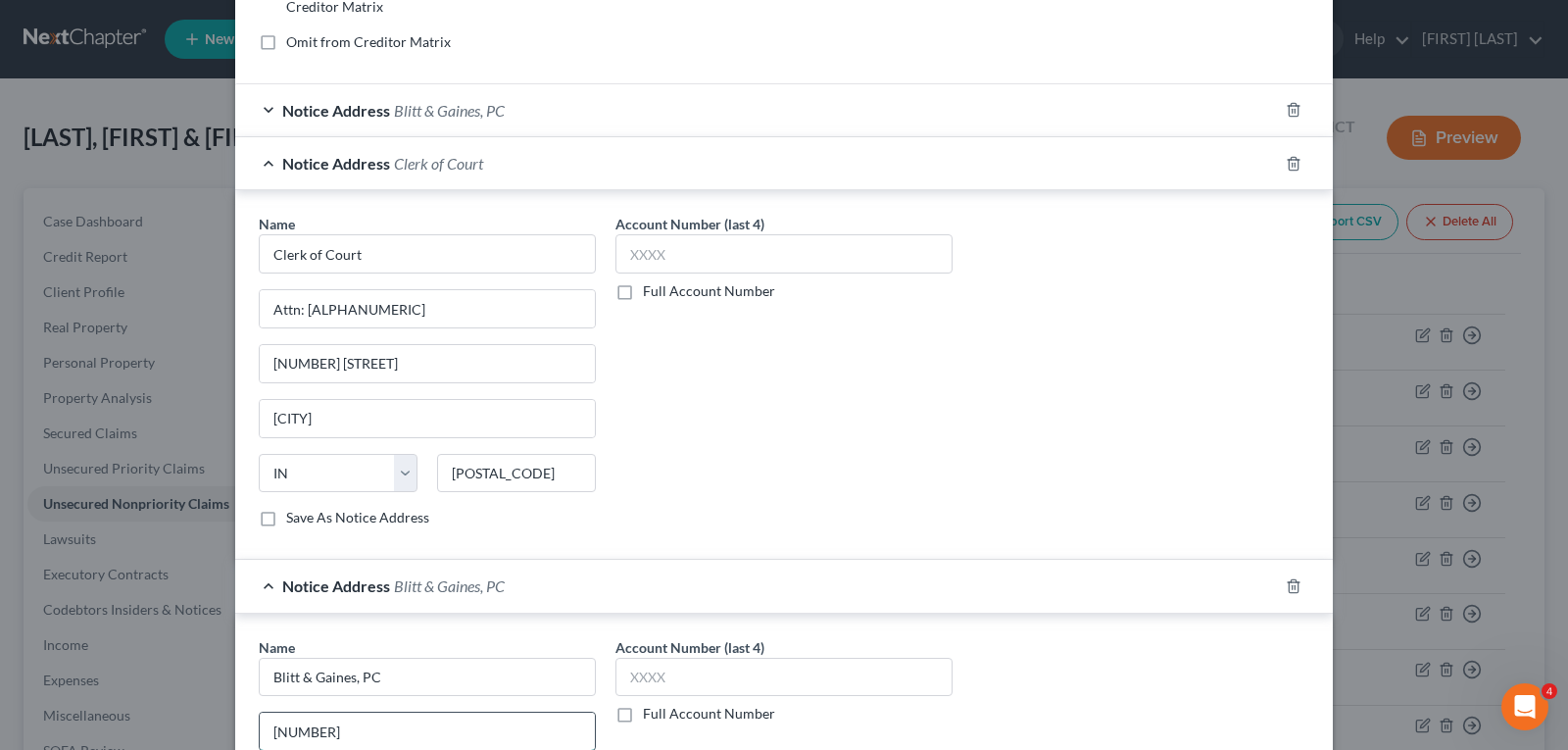 click on "[NUMBER]" at bounding box center (427, 731) 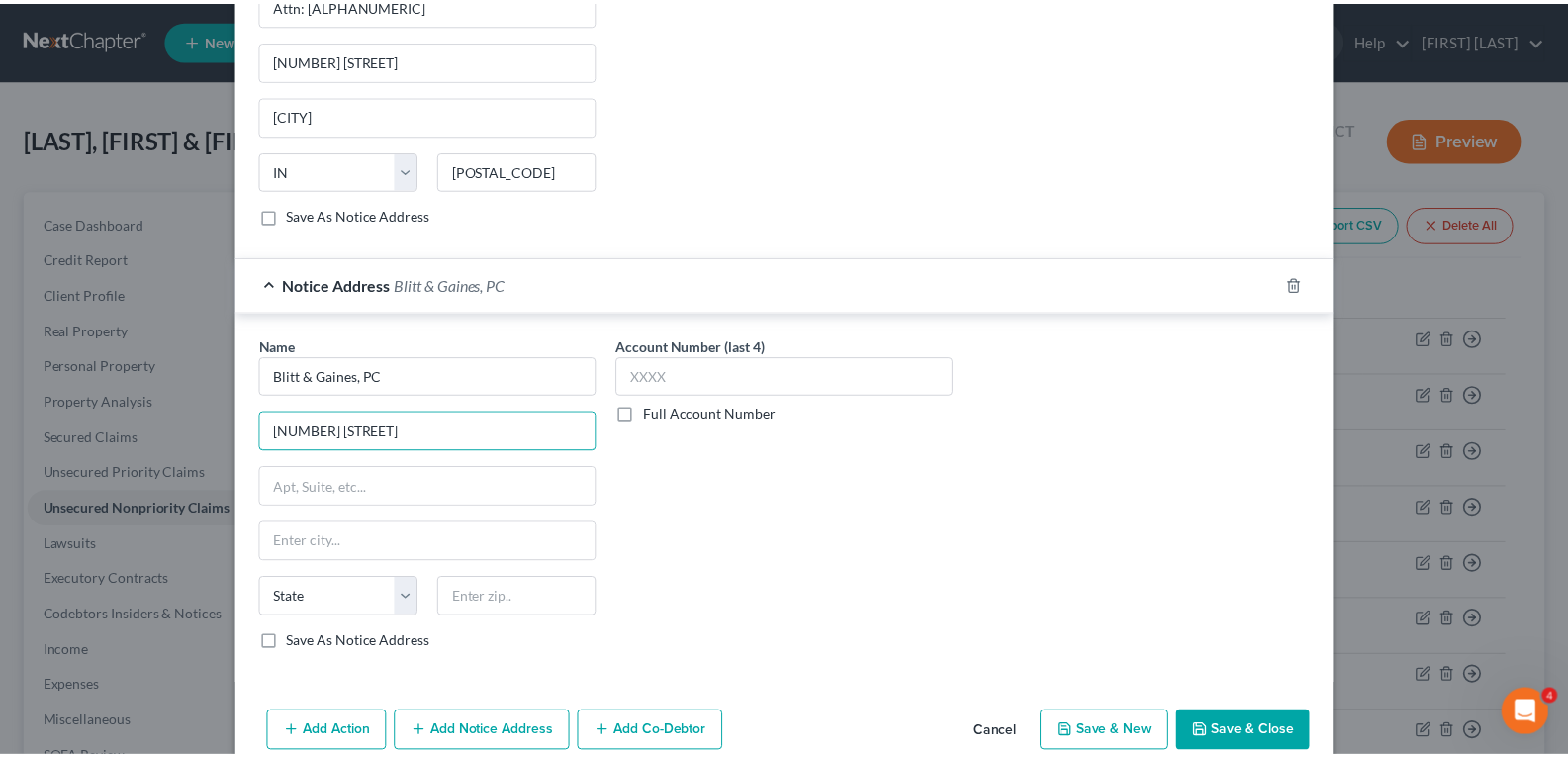 scroll, scrollTop: 885, scrollLeft: 0, axis: vertical 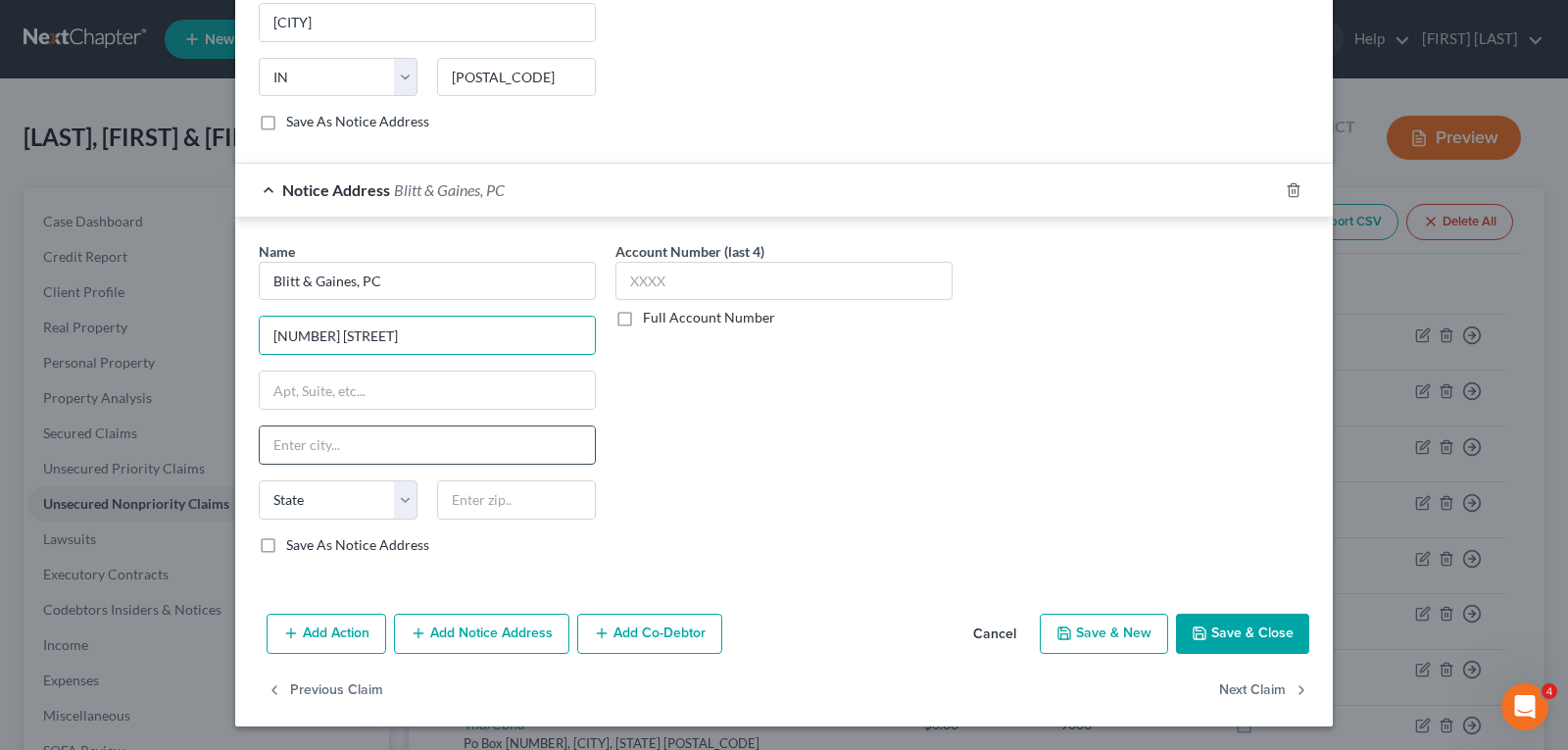 click at bounding box center (427, 445) 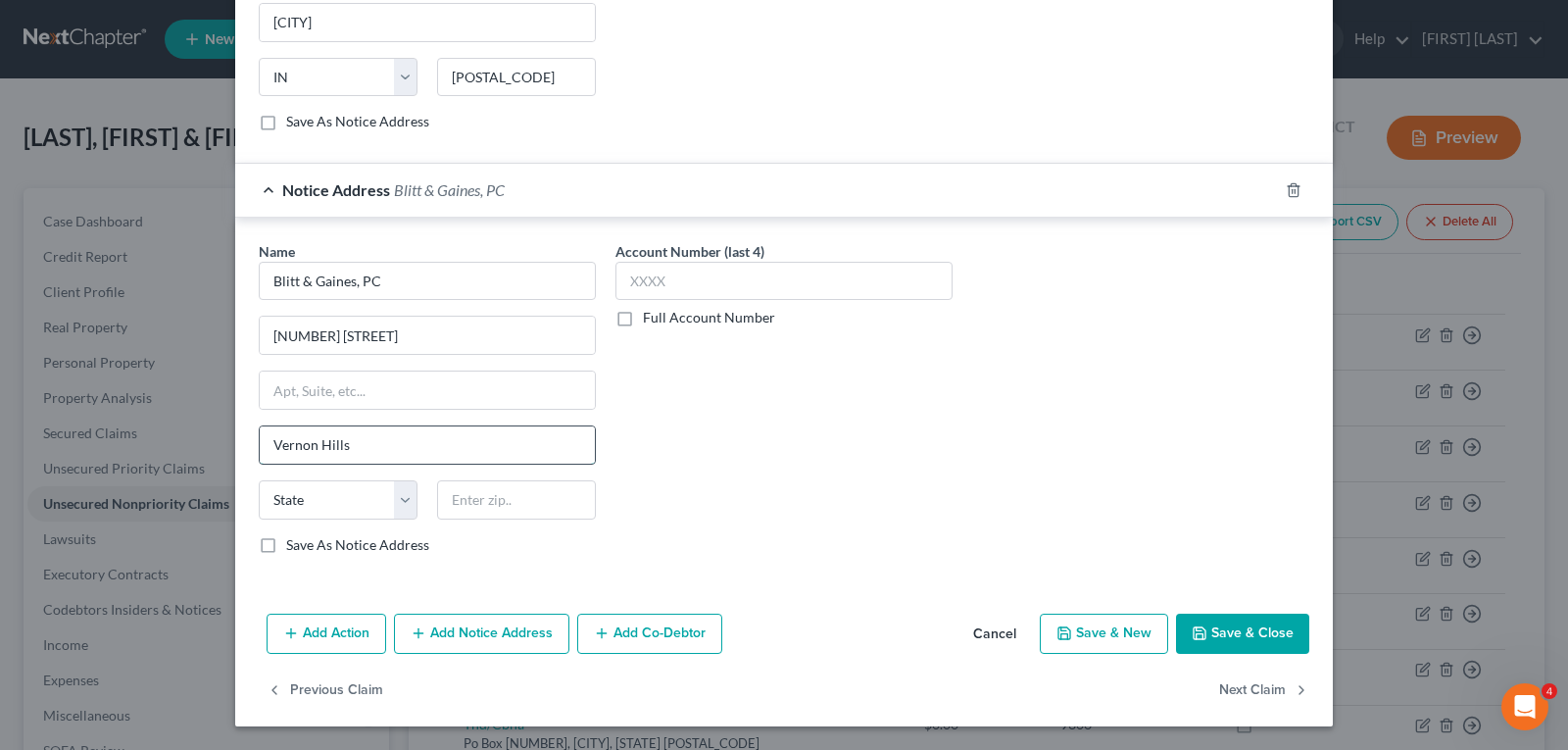 type on "Vernon Hills" 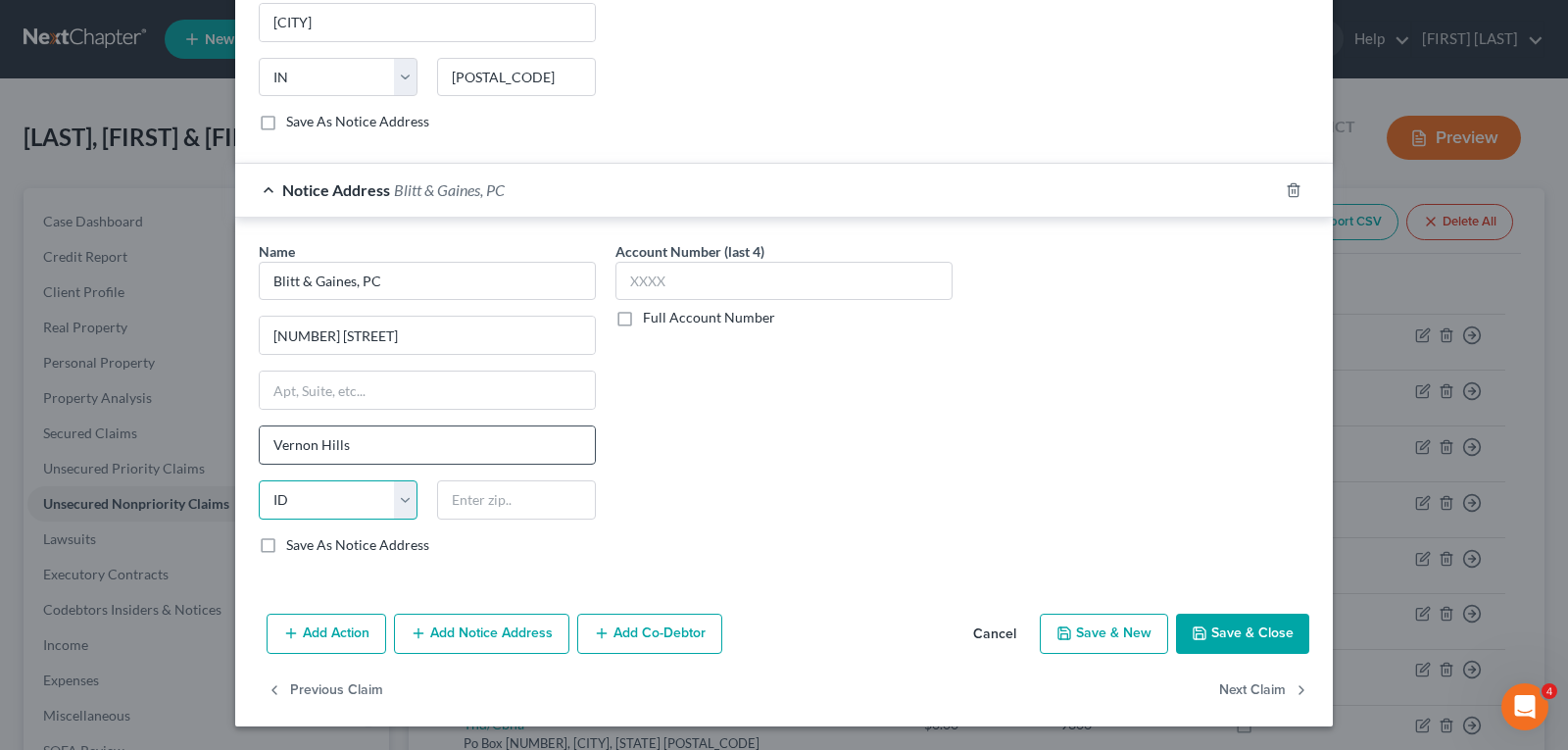 select on "14" 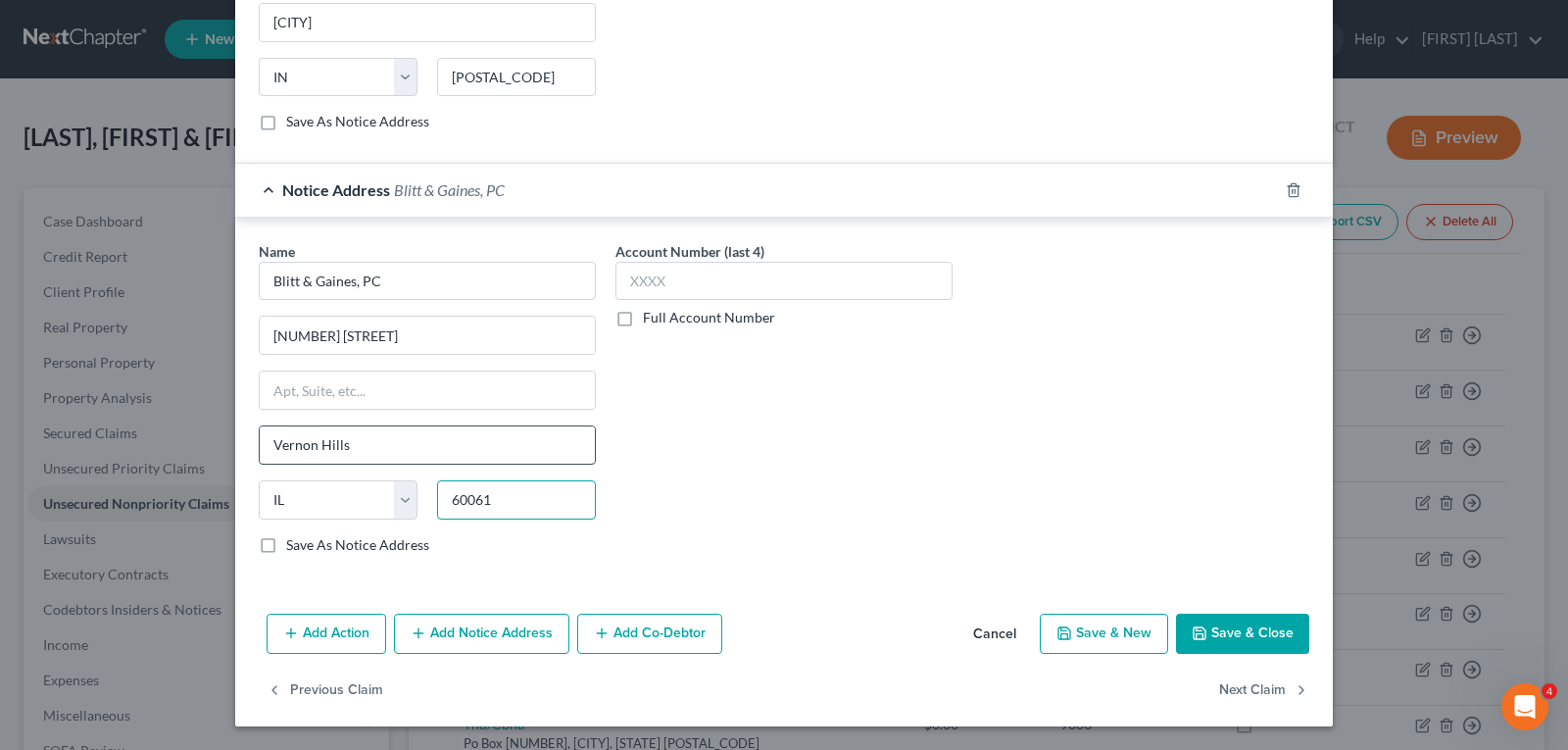 type on "60061" 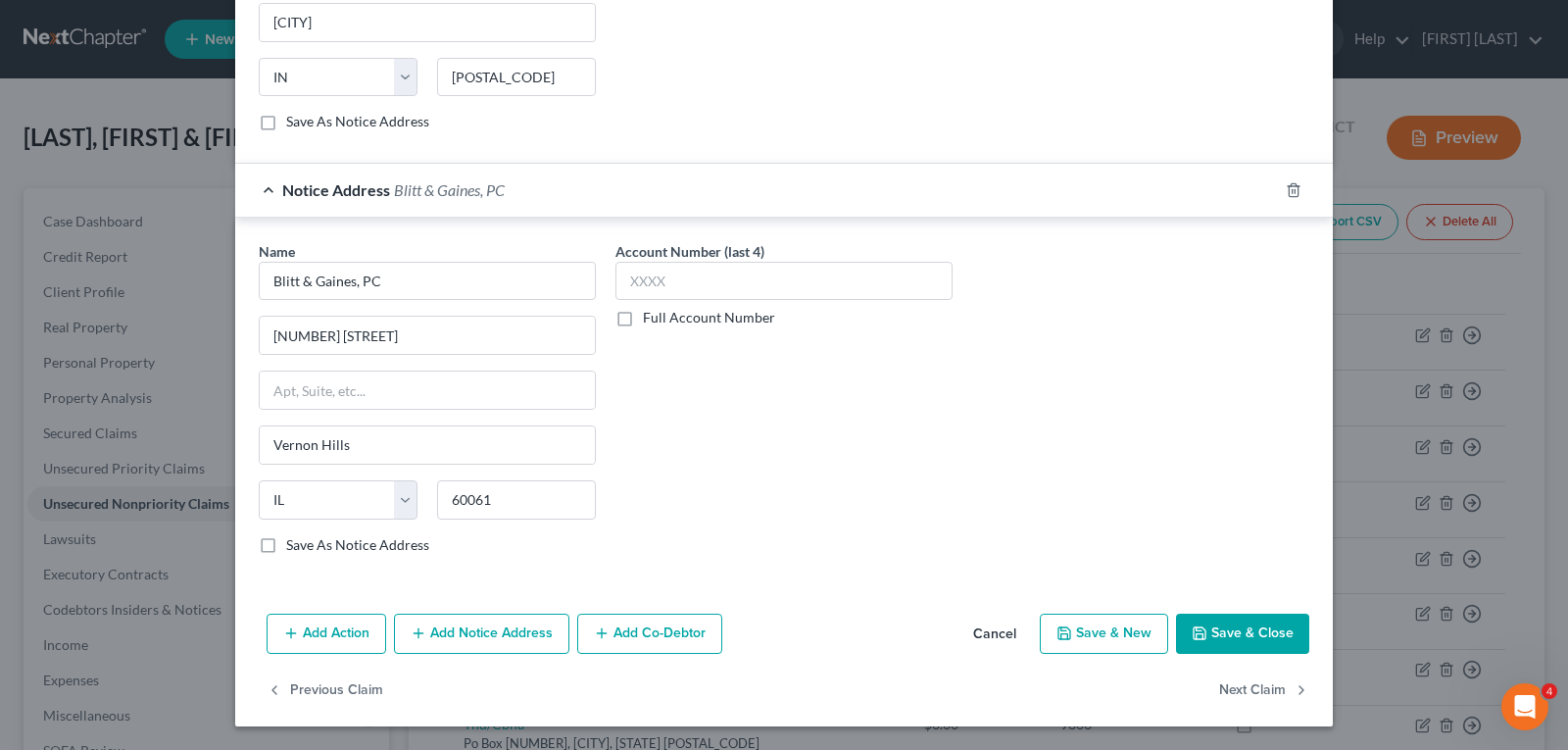 click on "Save As Notice Address" at bounding box center [358, 545] 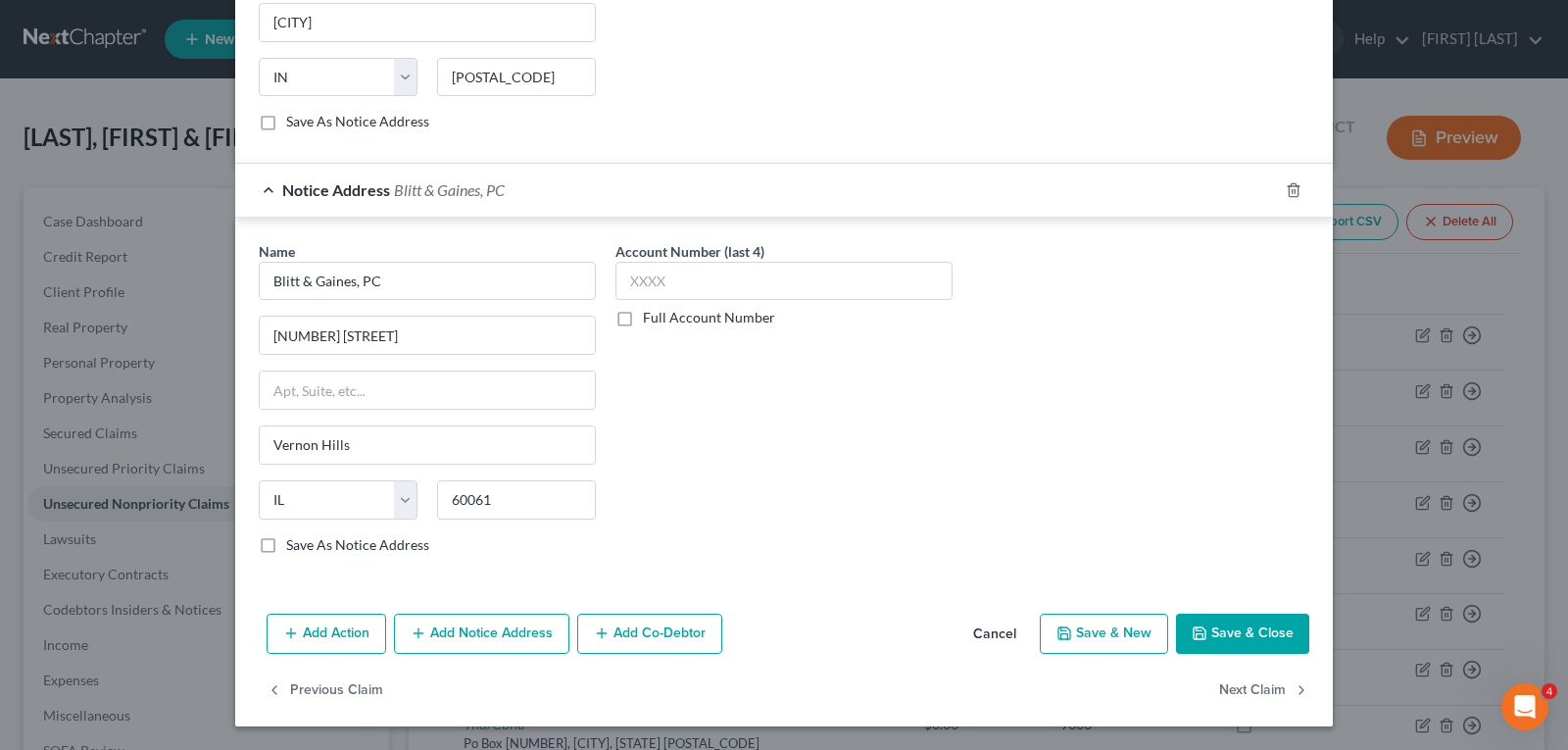 click on "Save As Notice Address" at bounding box center (300, 541) 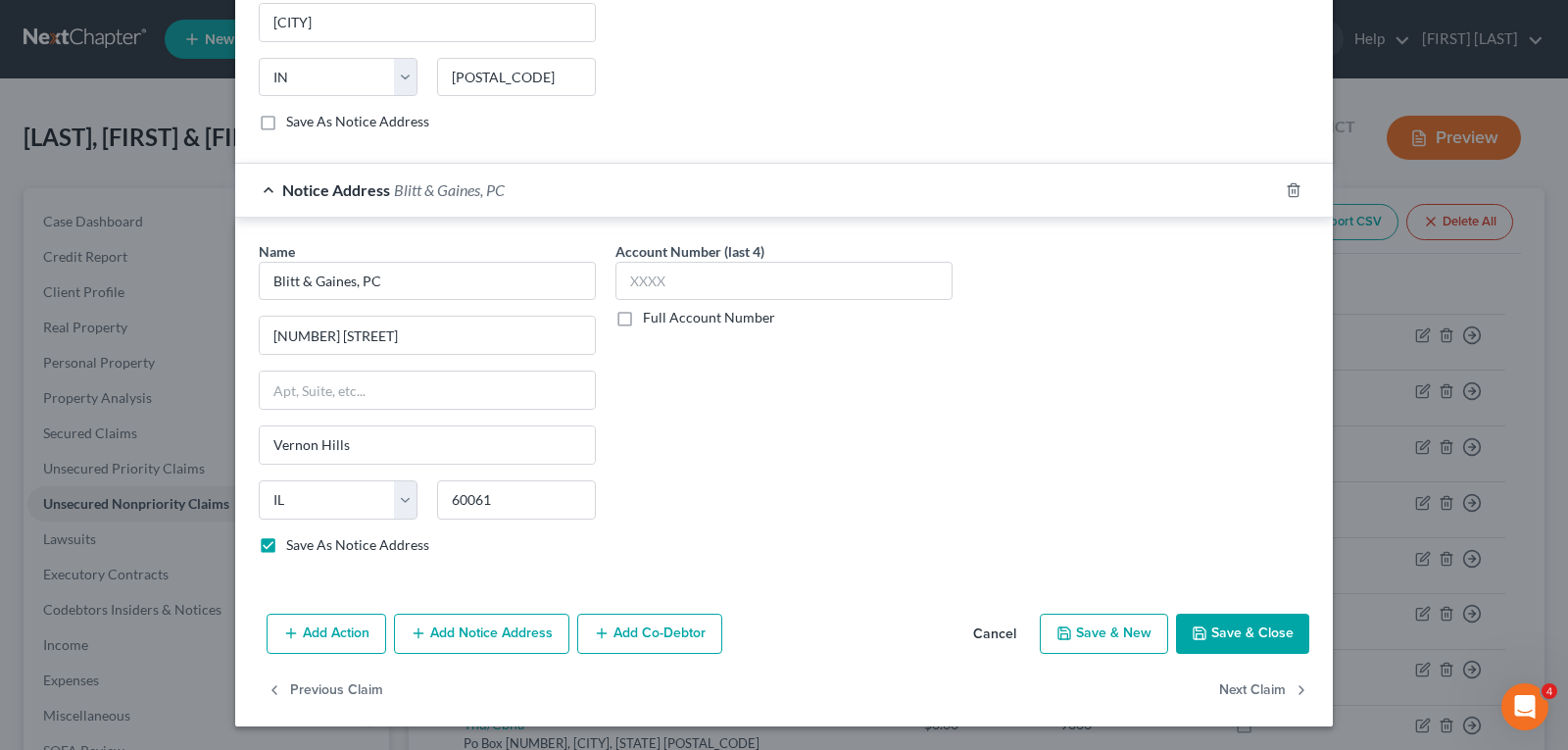 click on "Save & Close" at bounding box center [1243, 634] 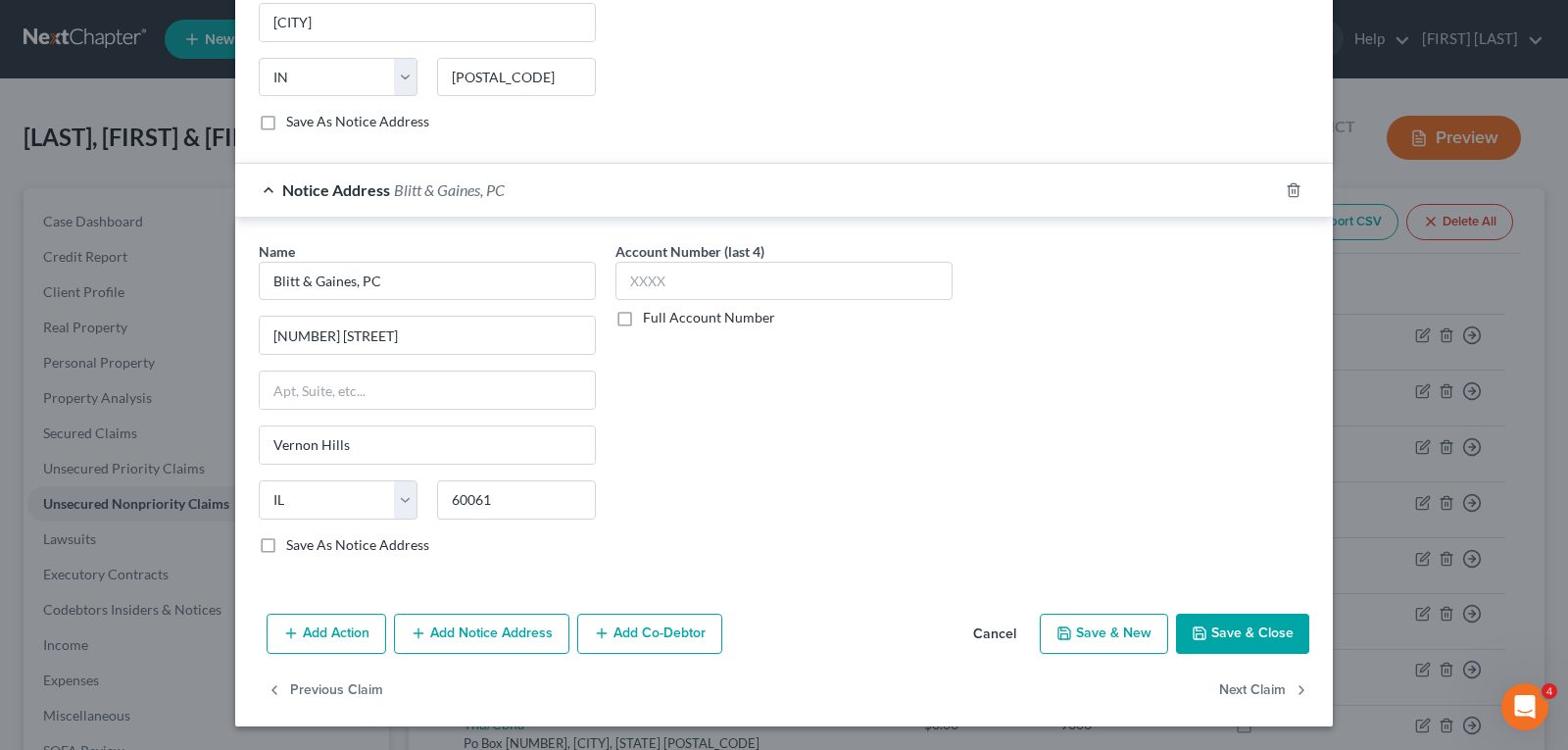 checkbox on "false" 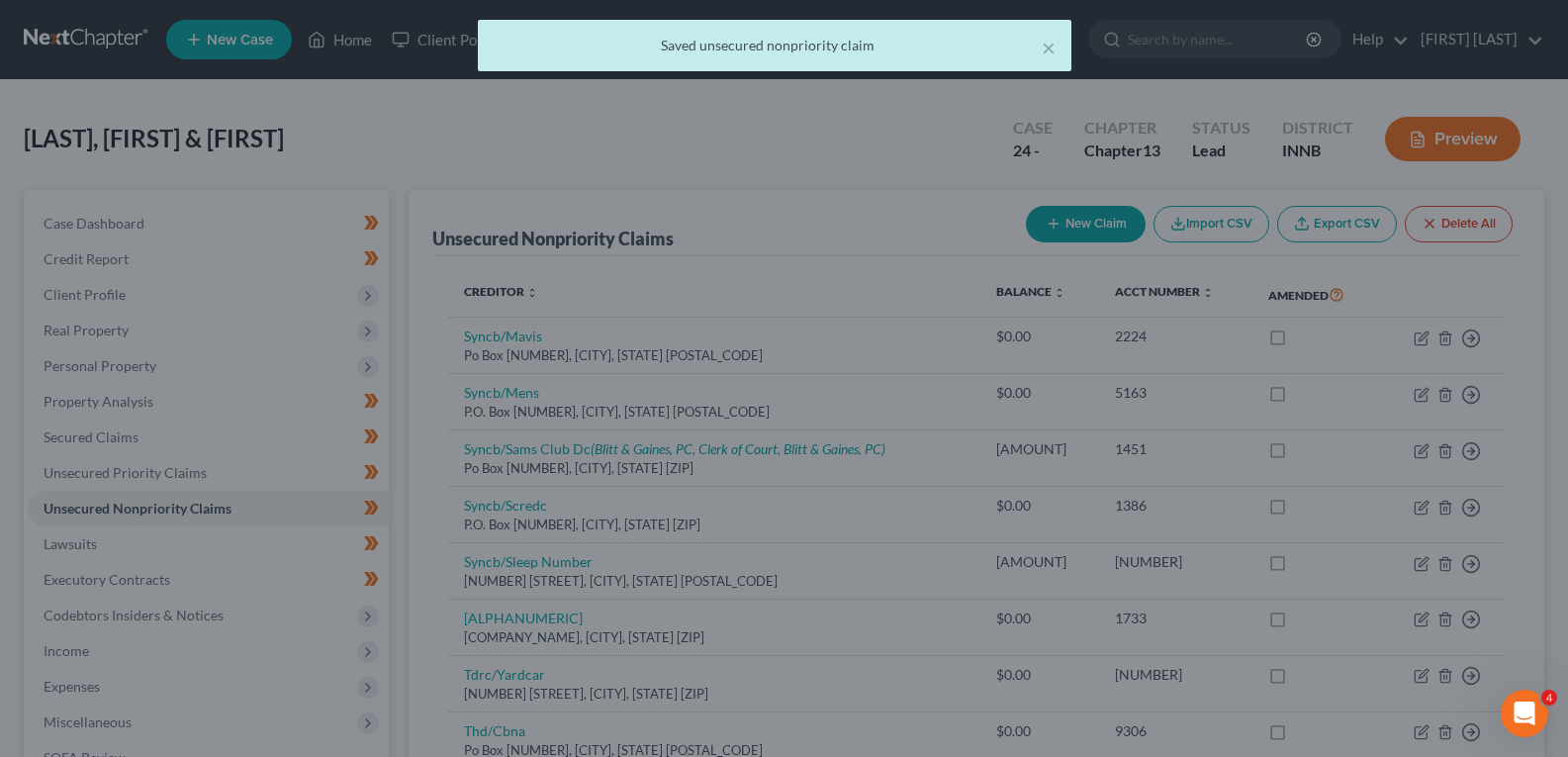 scroll, scrollTop: 0, scrollLeft: 0, axis: both 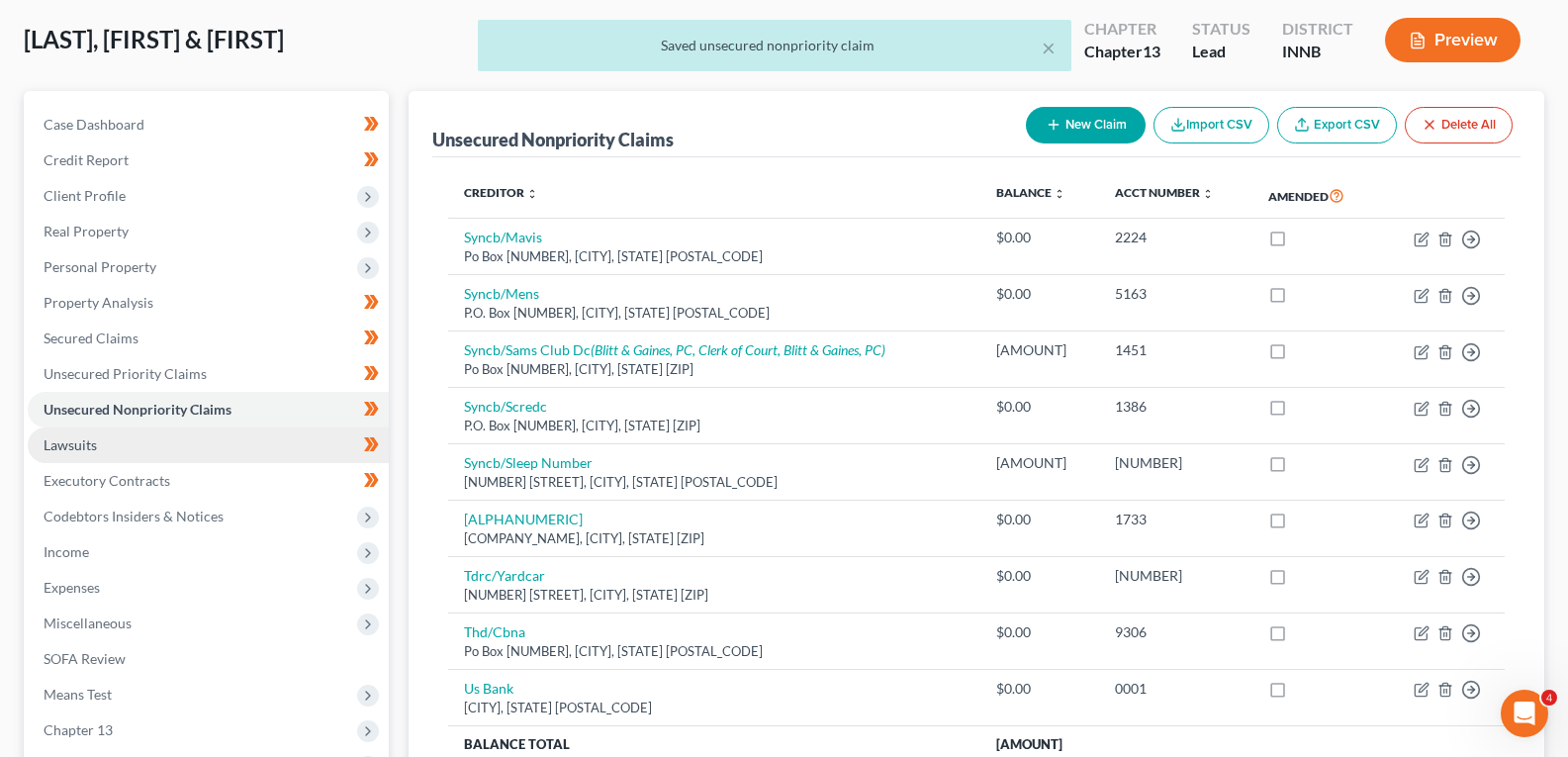 click on "Lawsuits" at bounding box center [70, 444] 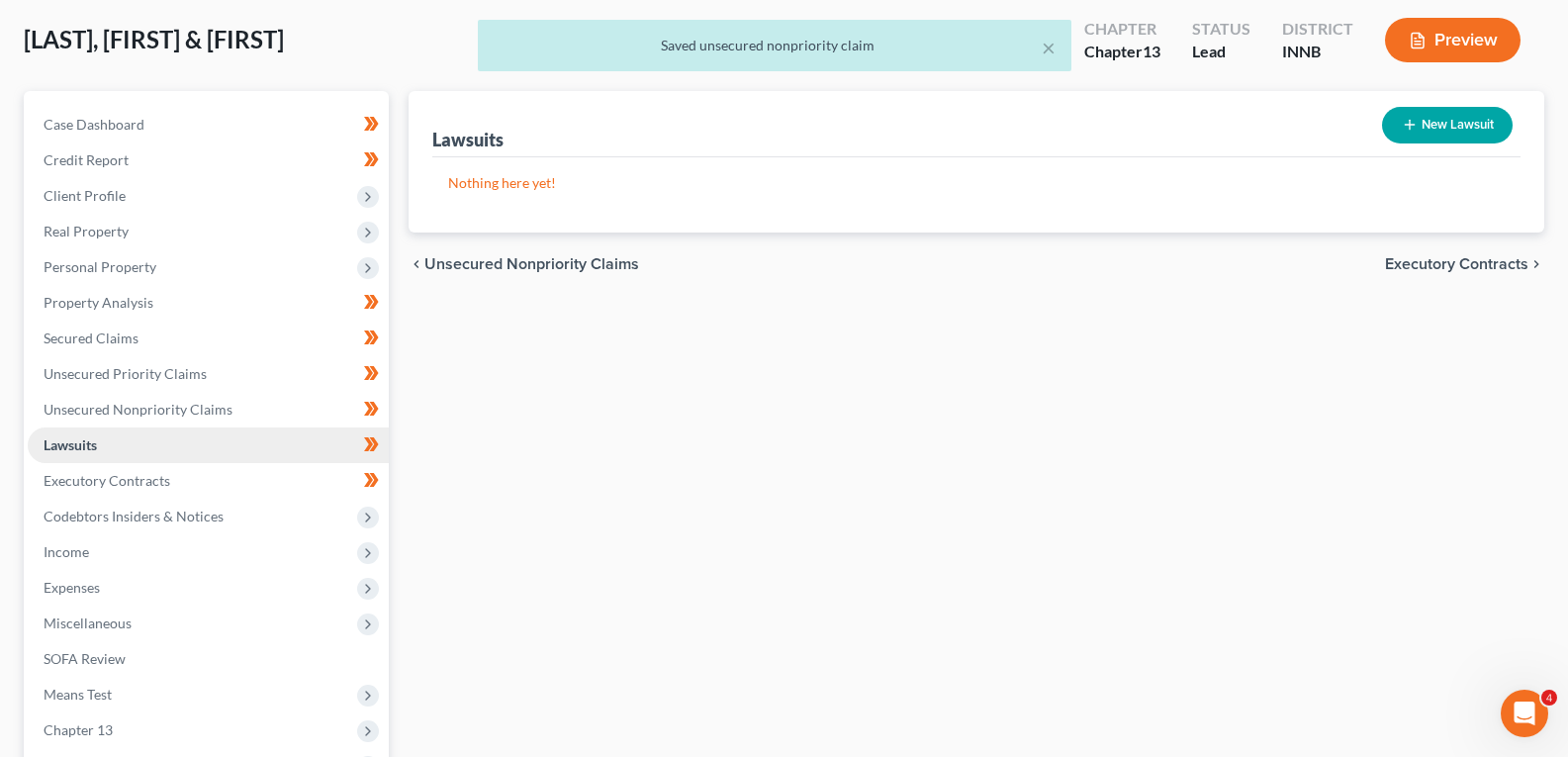 scroll, scrollTop: 0, scrollLeft: 0, axis: both 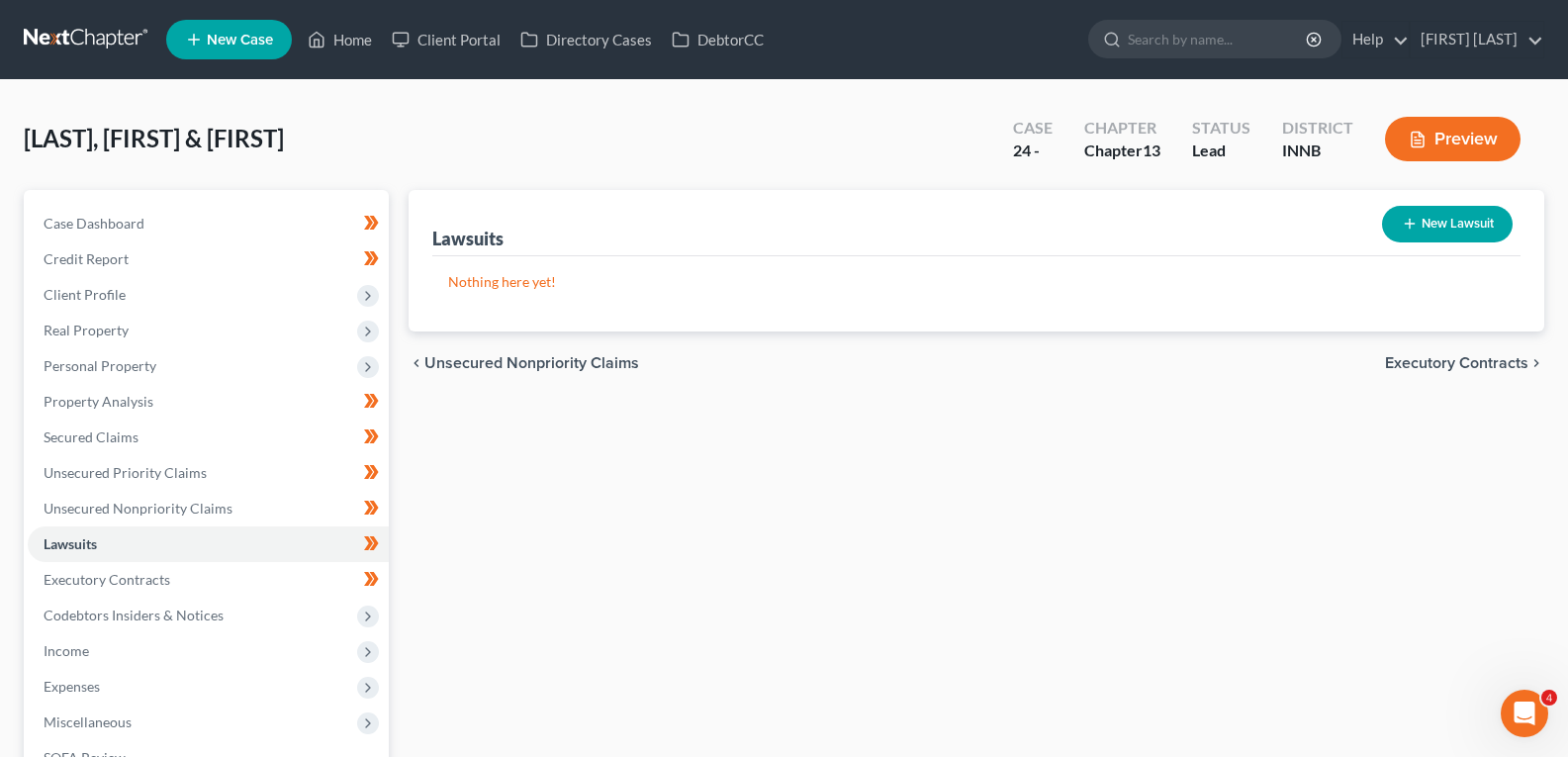 click on "New Lawsuit" at bounding box center [1447, 224] 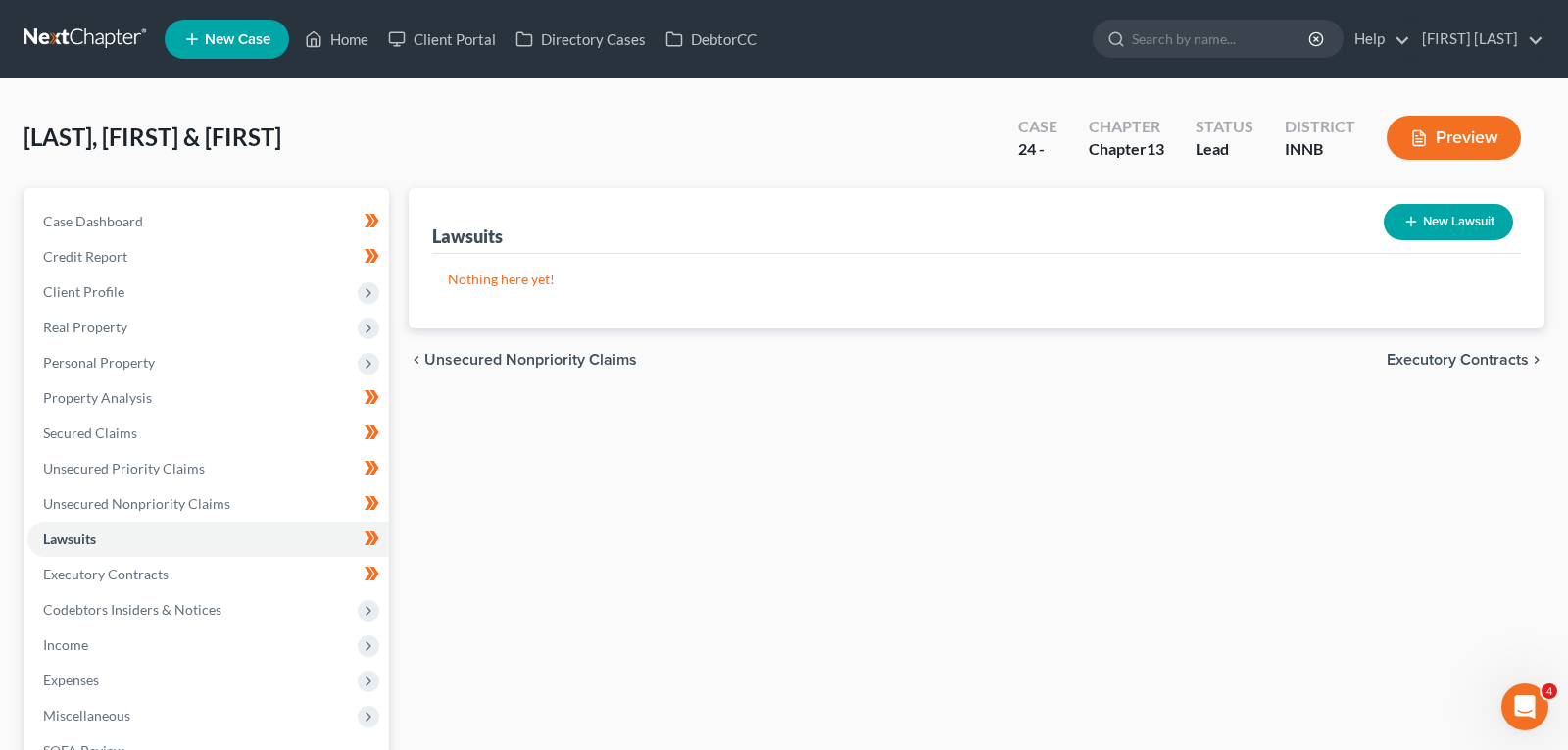 select on "0" 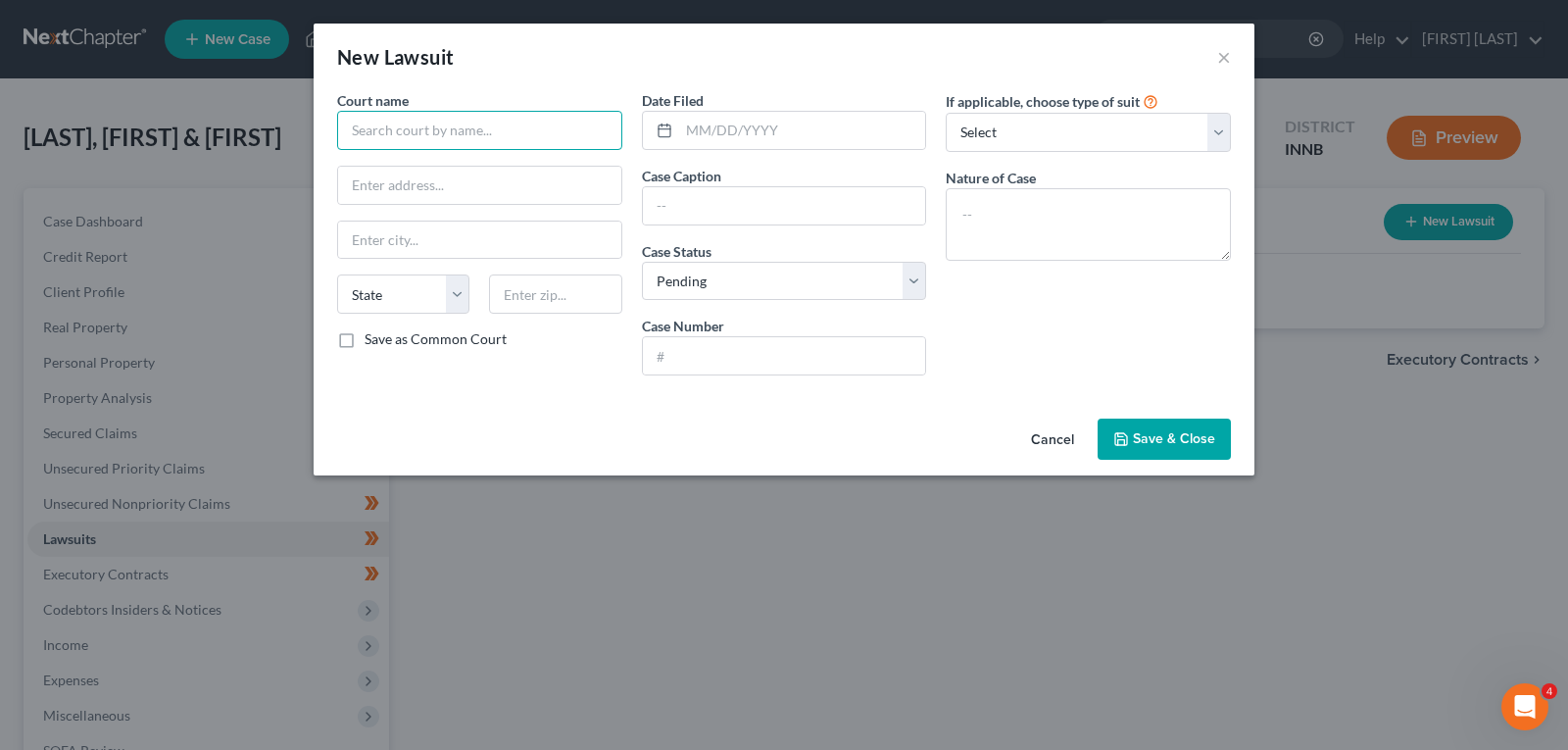 click at bounding box center (479, 130) 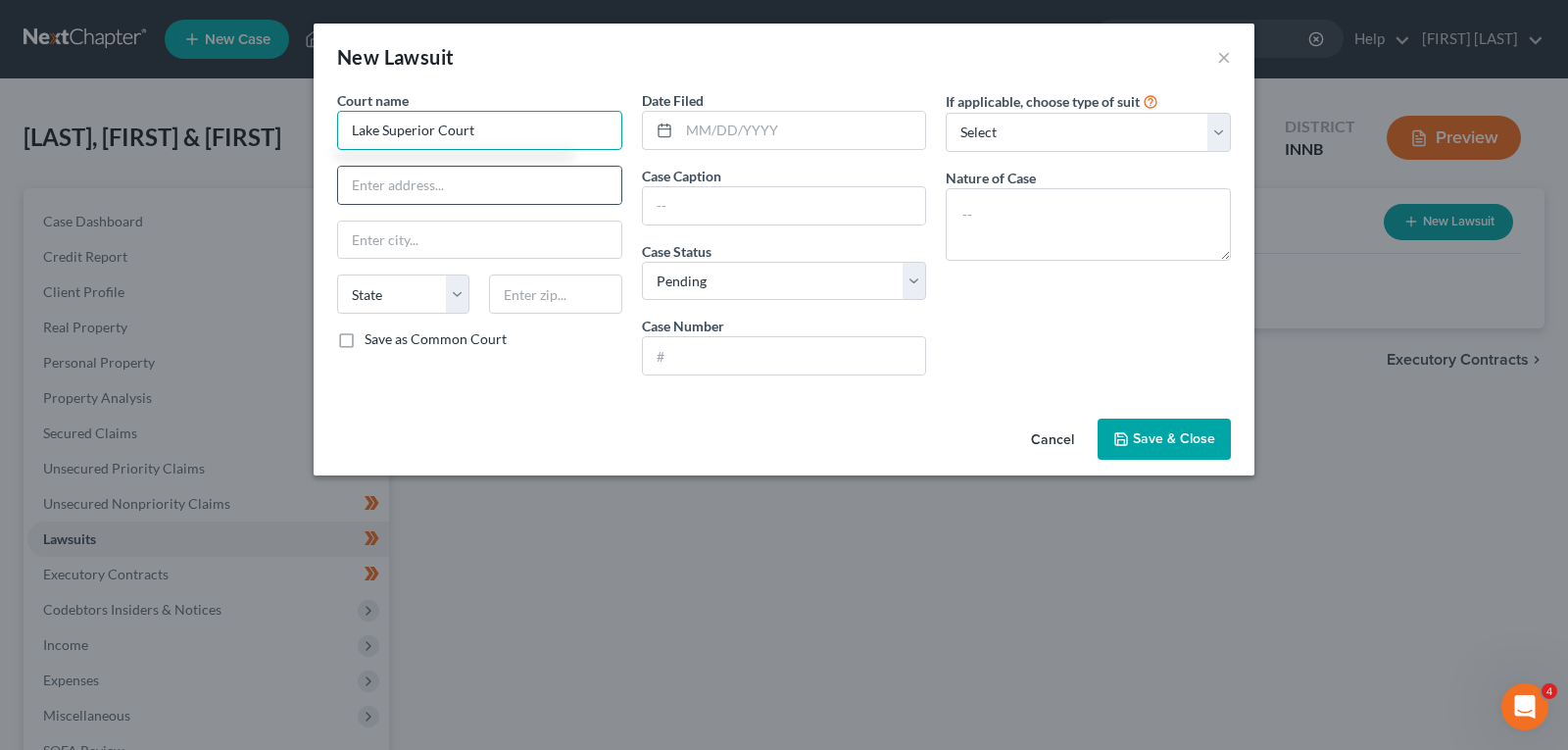 type on "Lake Superior Court" 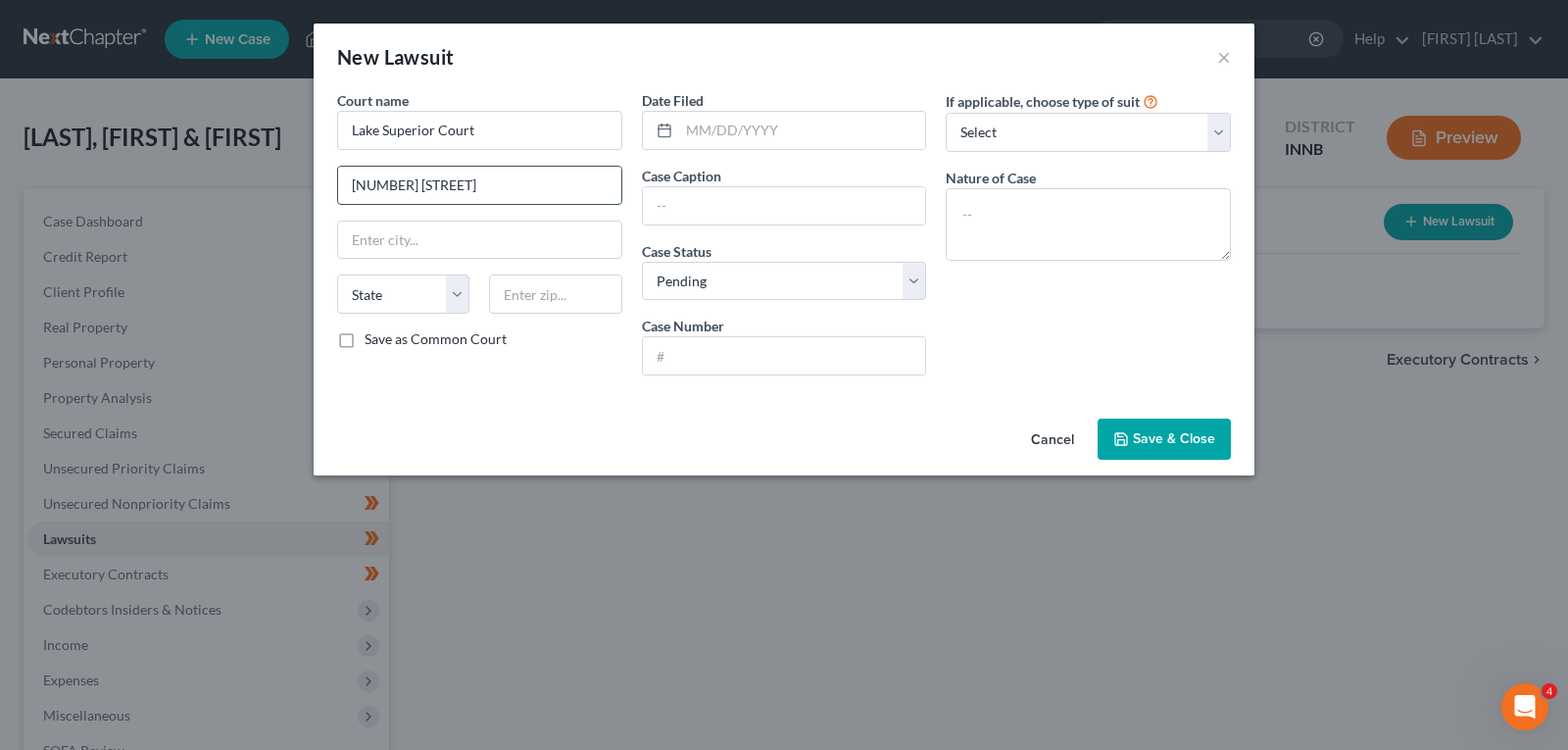 type on "[NUMBER] [STREET]" 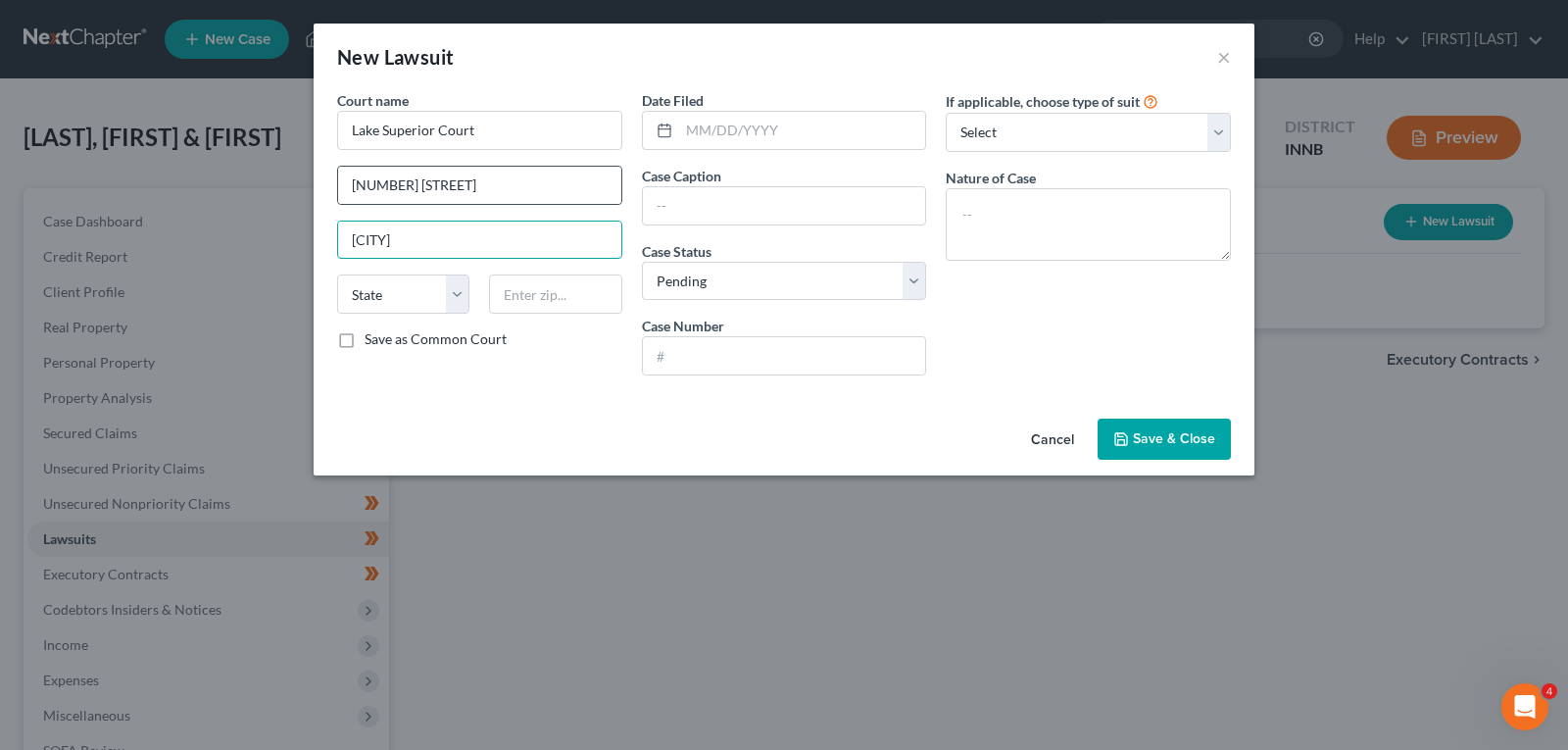 type on "[CITY]" 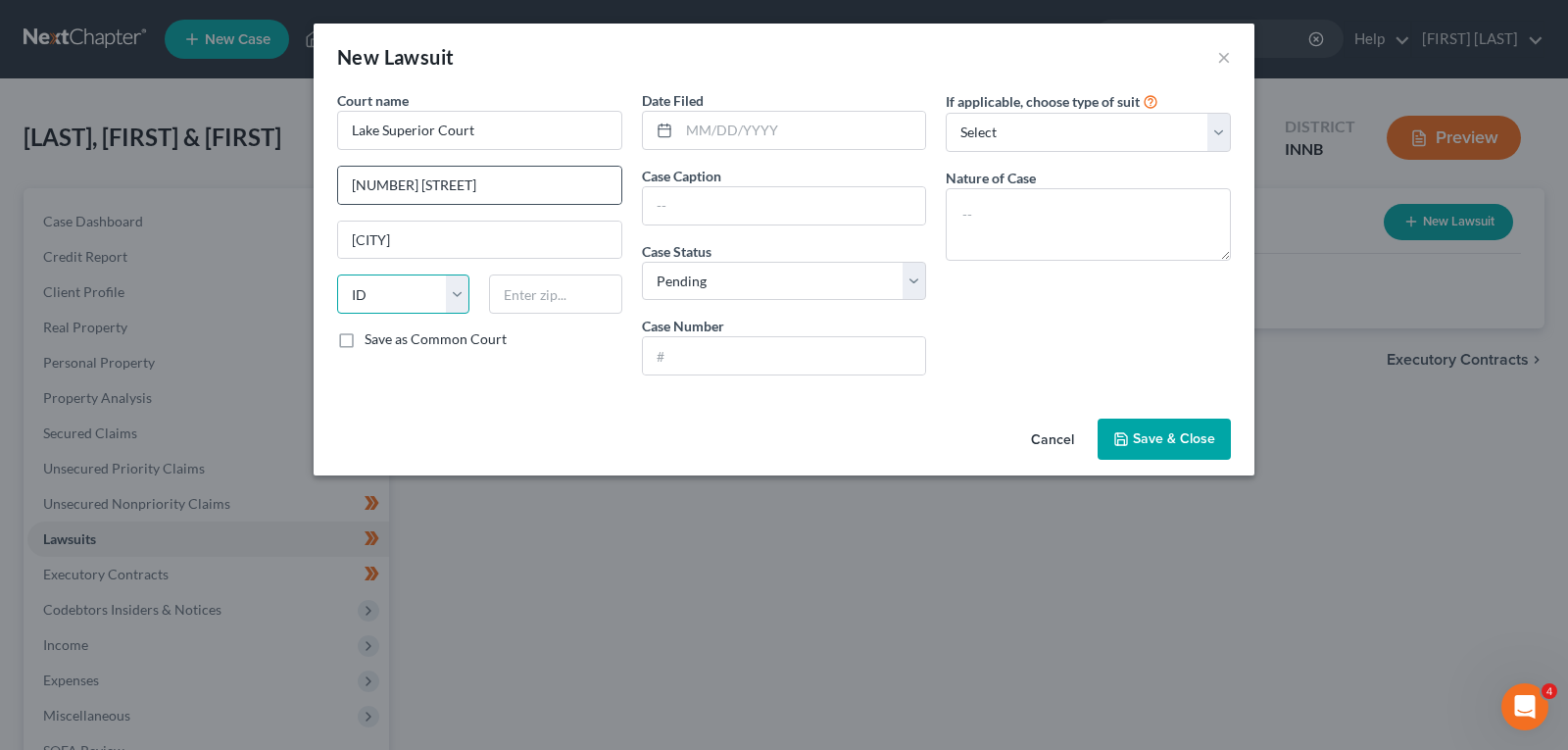 select on "15" 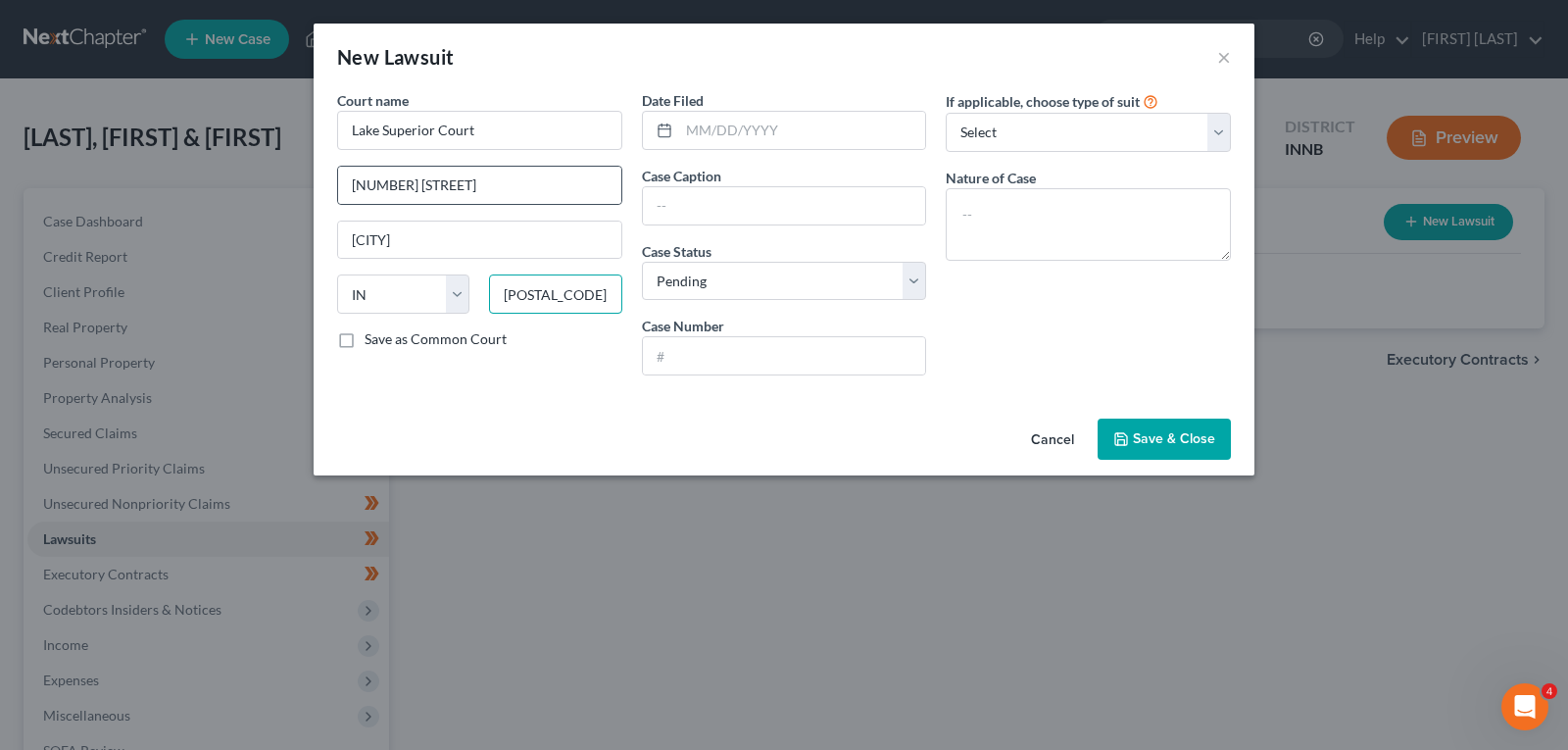 type on "[POSTAL_CODE]" 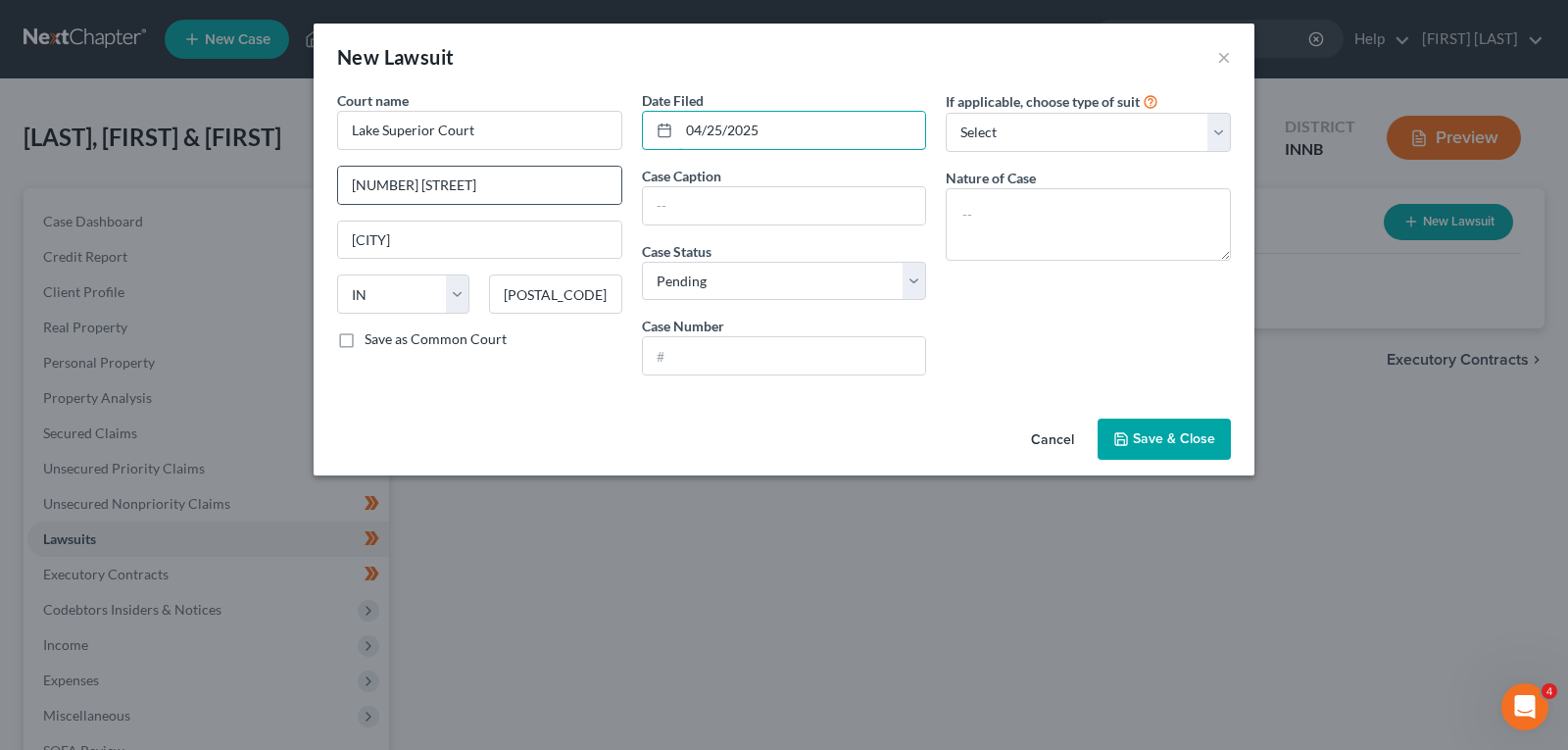 type on "04/25/2025" 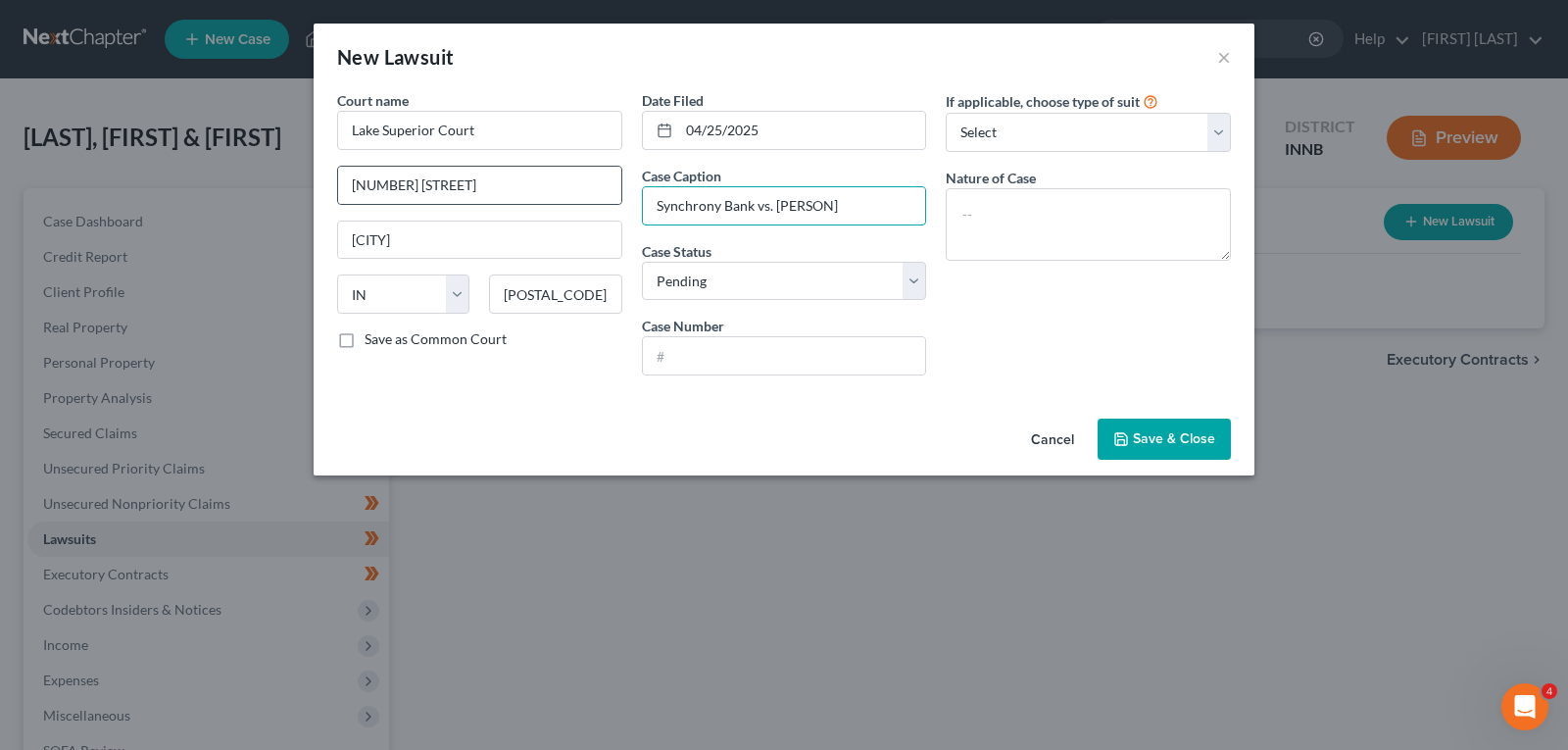 type on "Synchrony Bank vs. [PERSON]" 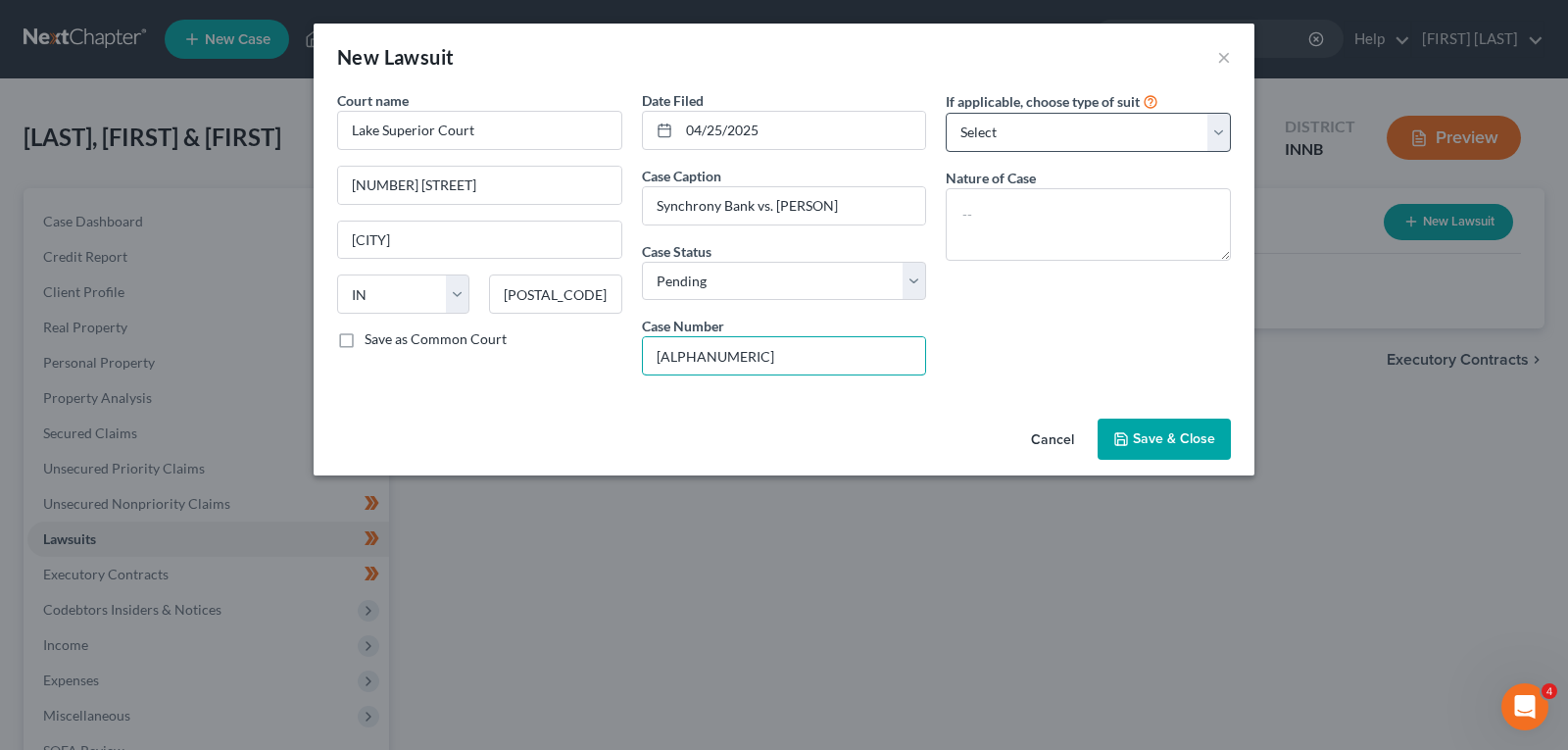 type on "[ALPHANUMERIC]" 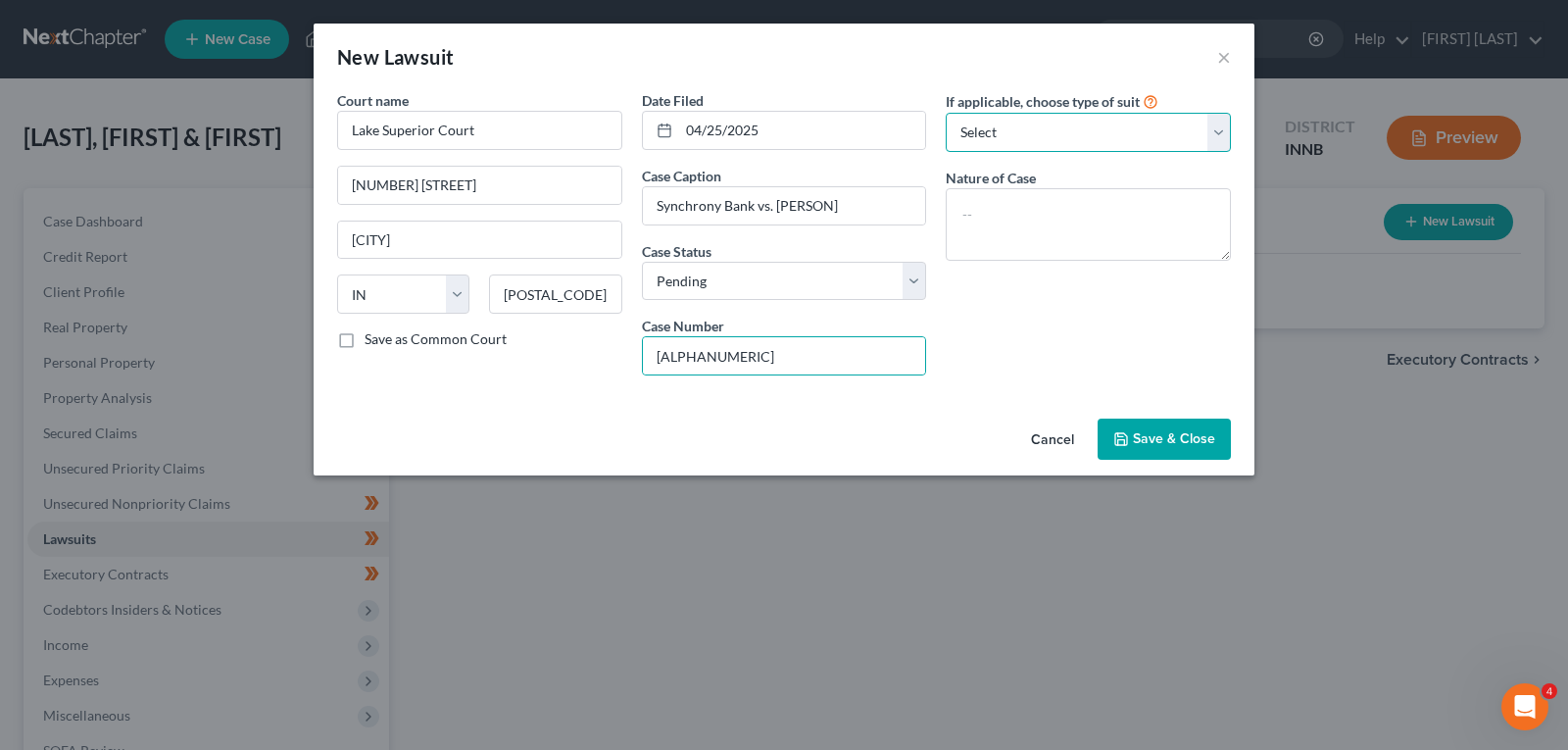 click on "Select Repossession Garnishment Foreclosure Attached, Seized, Or Levied Other" at bounding box center [1088, 132] 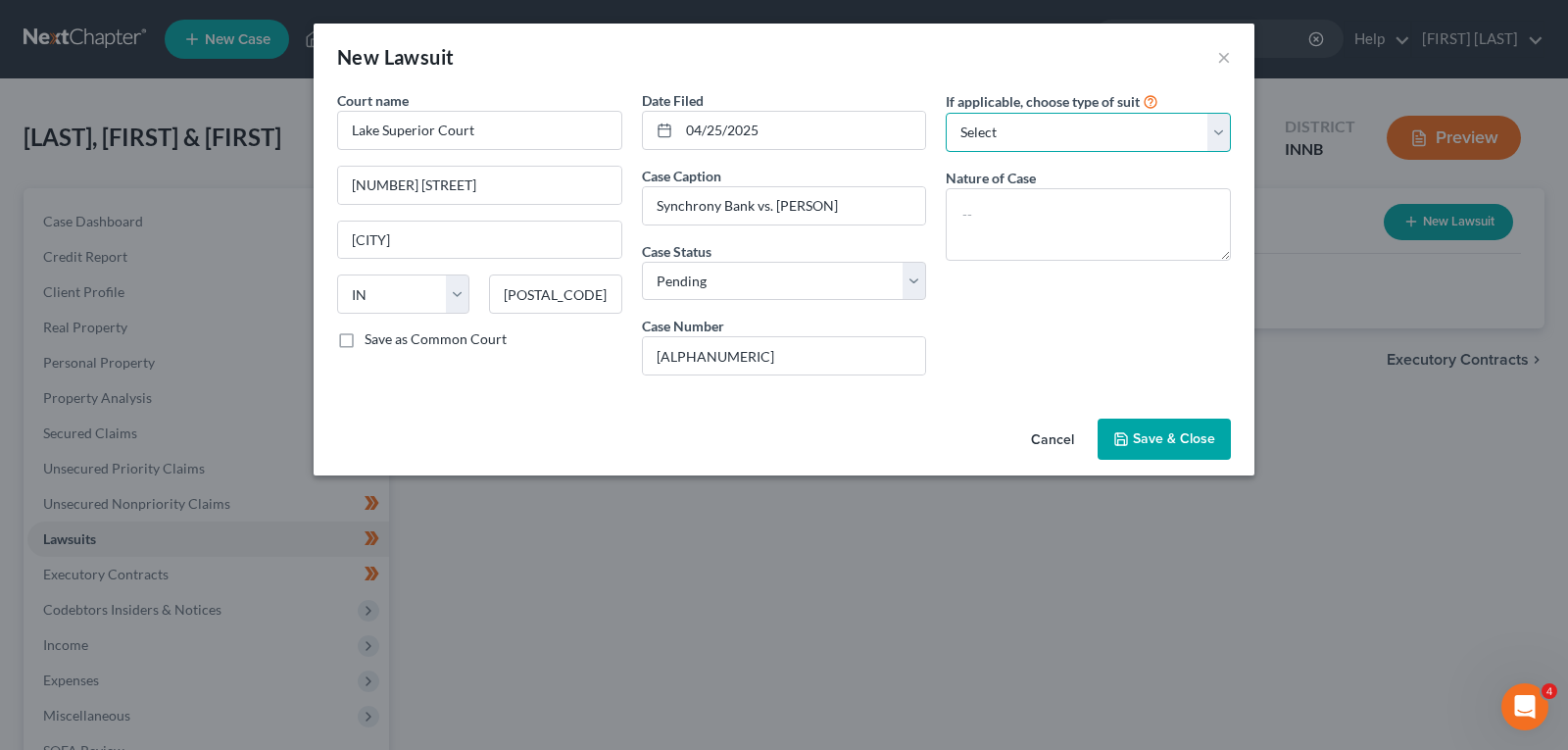 select on "4" 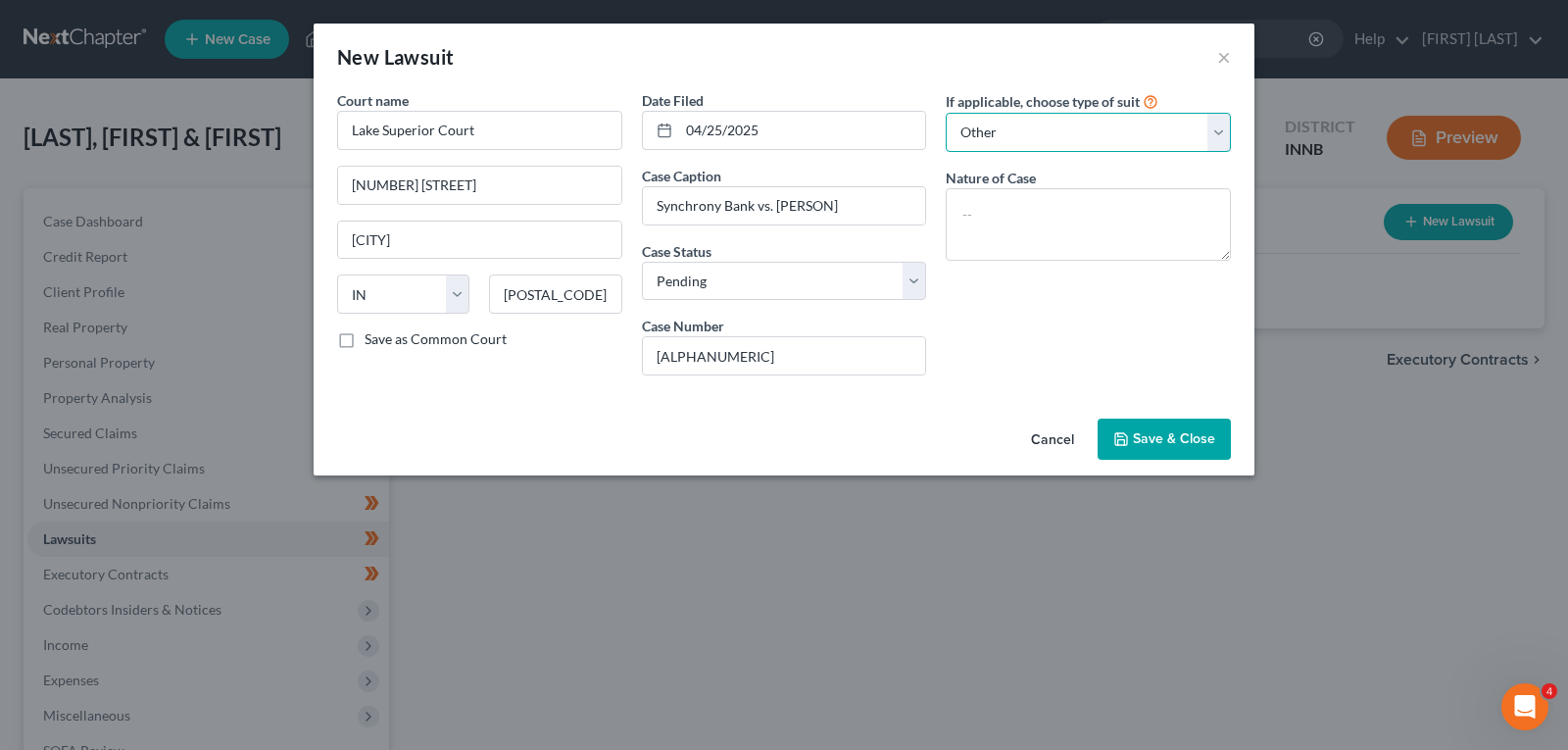 click on "Select Repossession Garnishment Foreclosure Attached, Seized, Or Levied Other" at bounding box center (1088, 132) 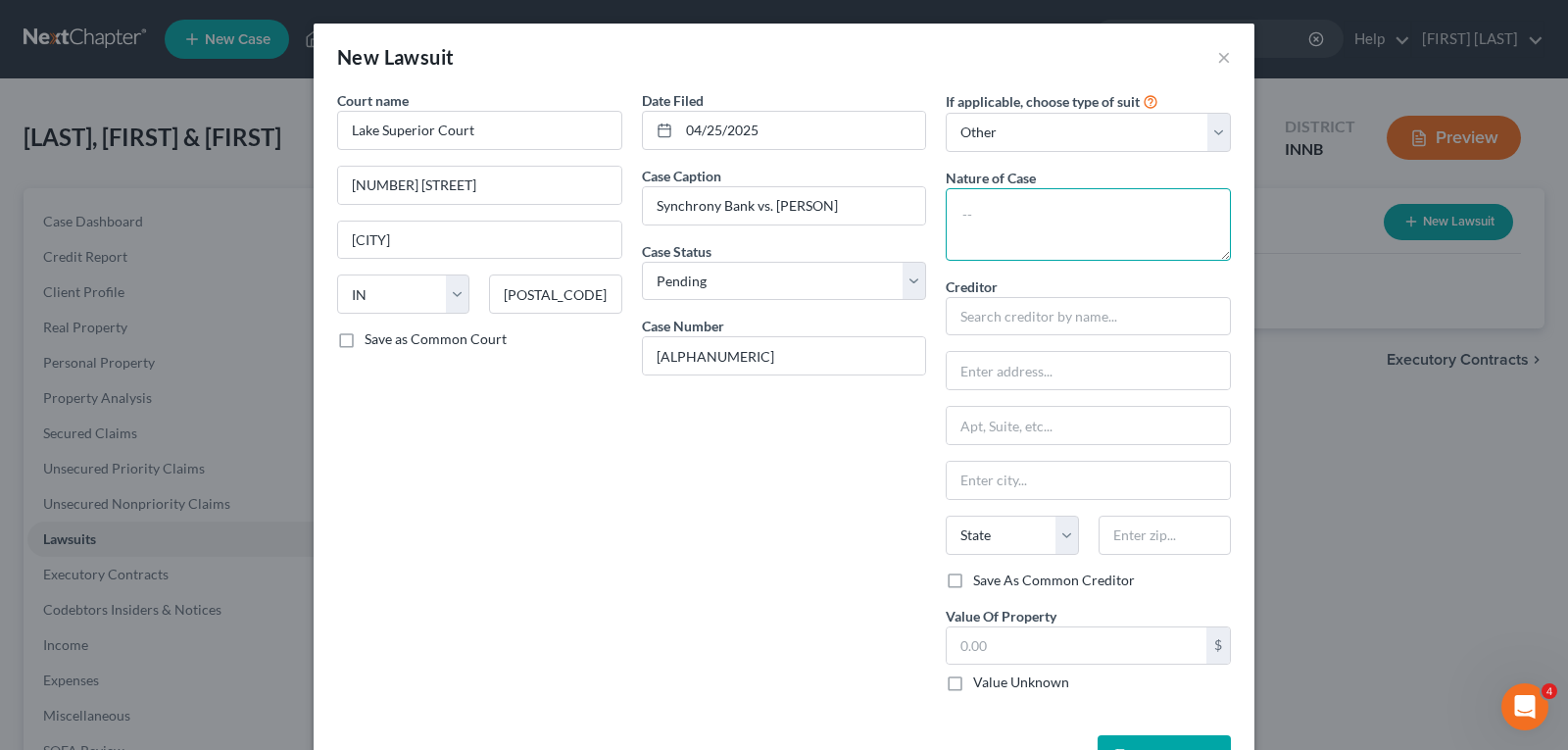 click at bounding box center (1088, 225) 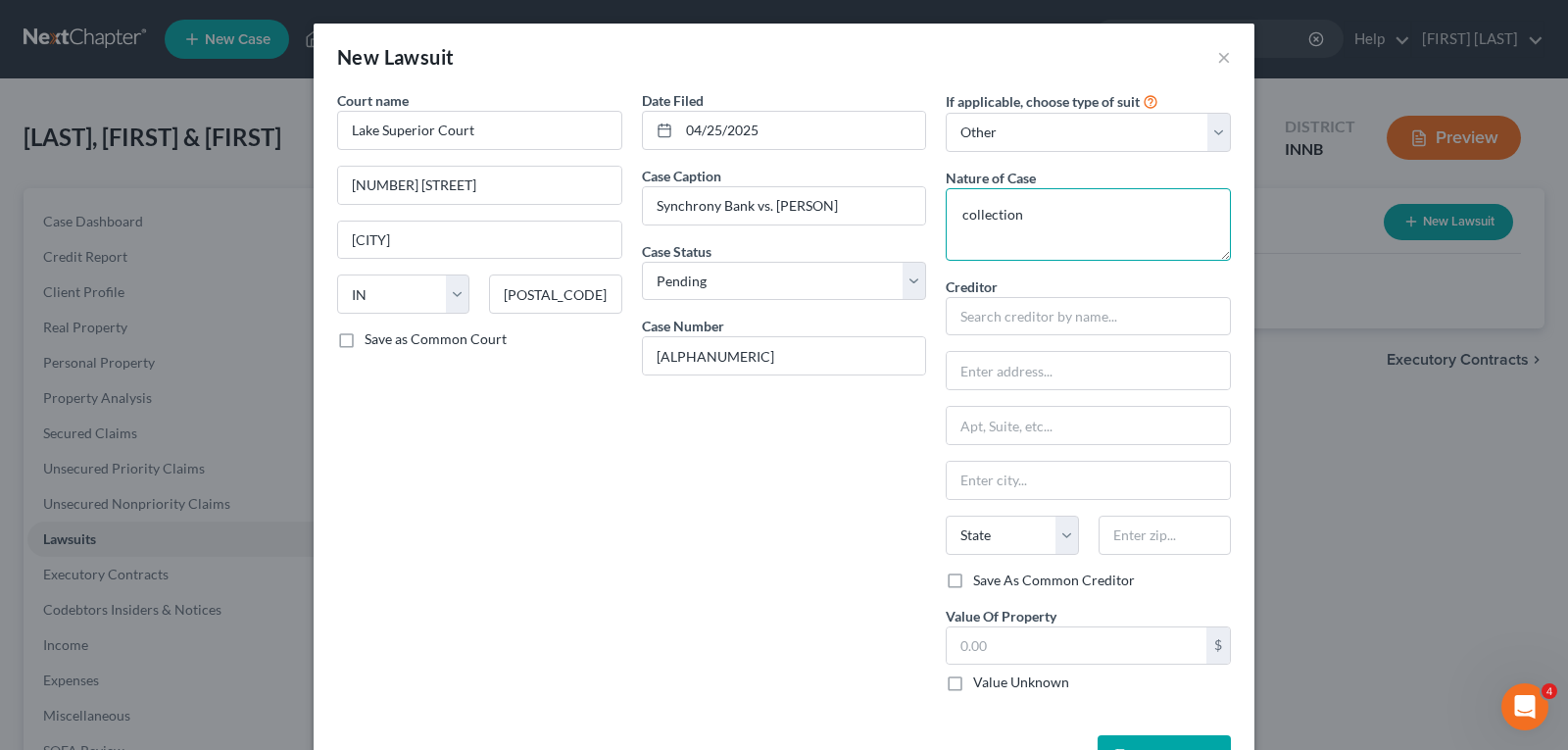 type on "collection" 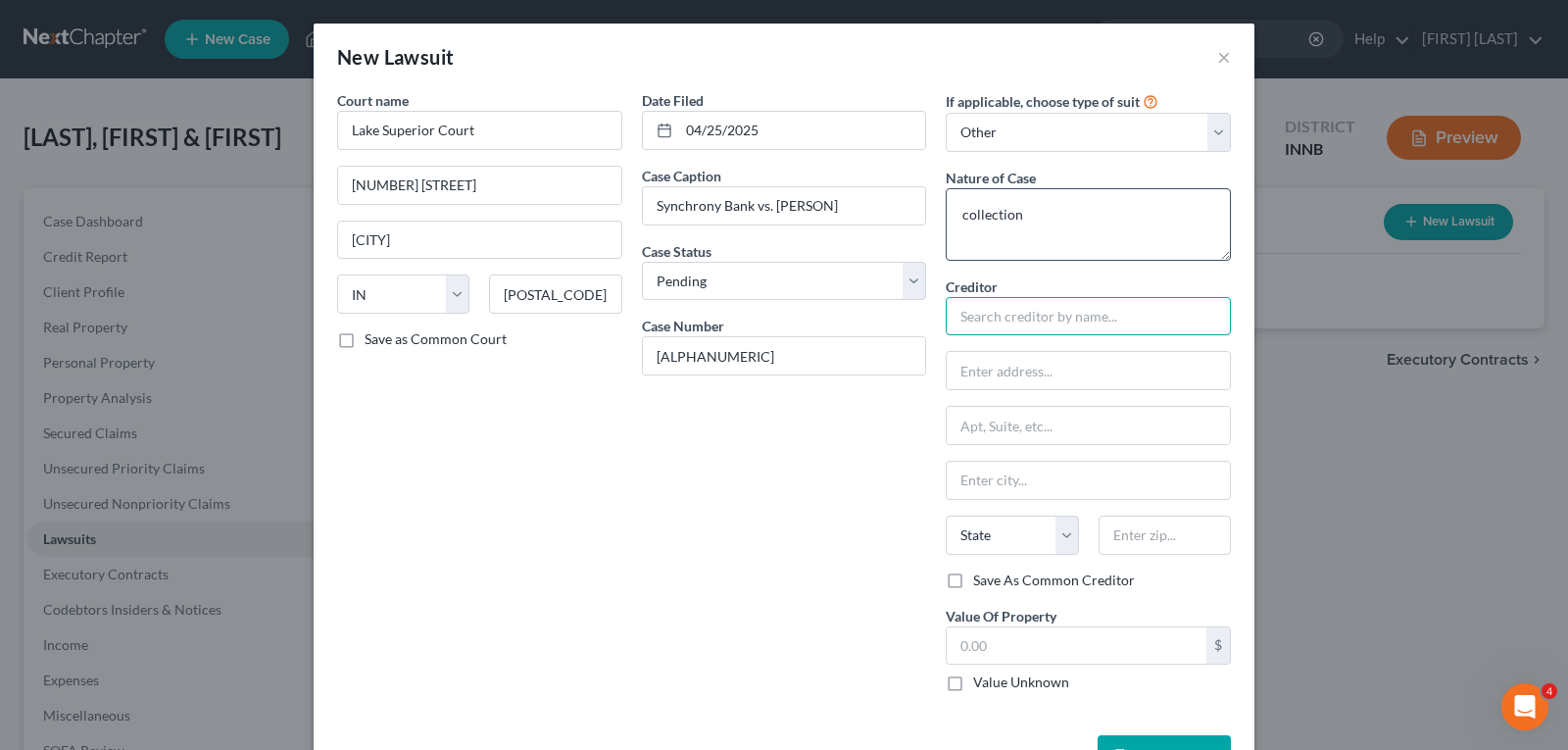 type on "B" 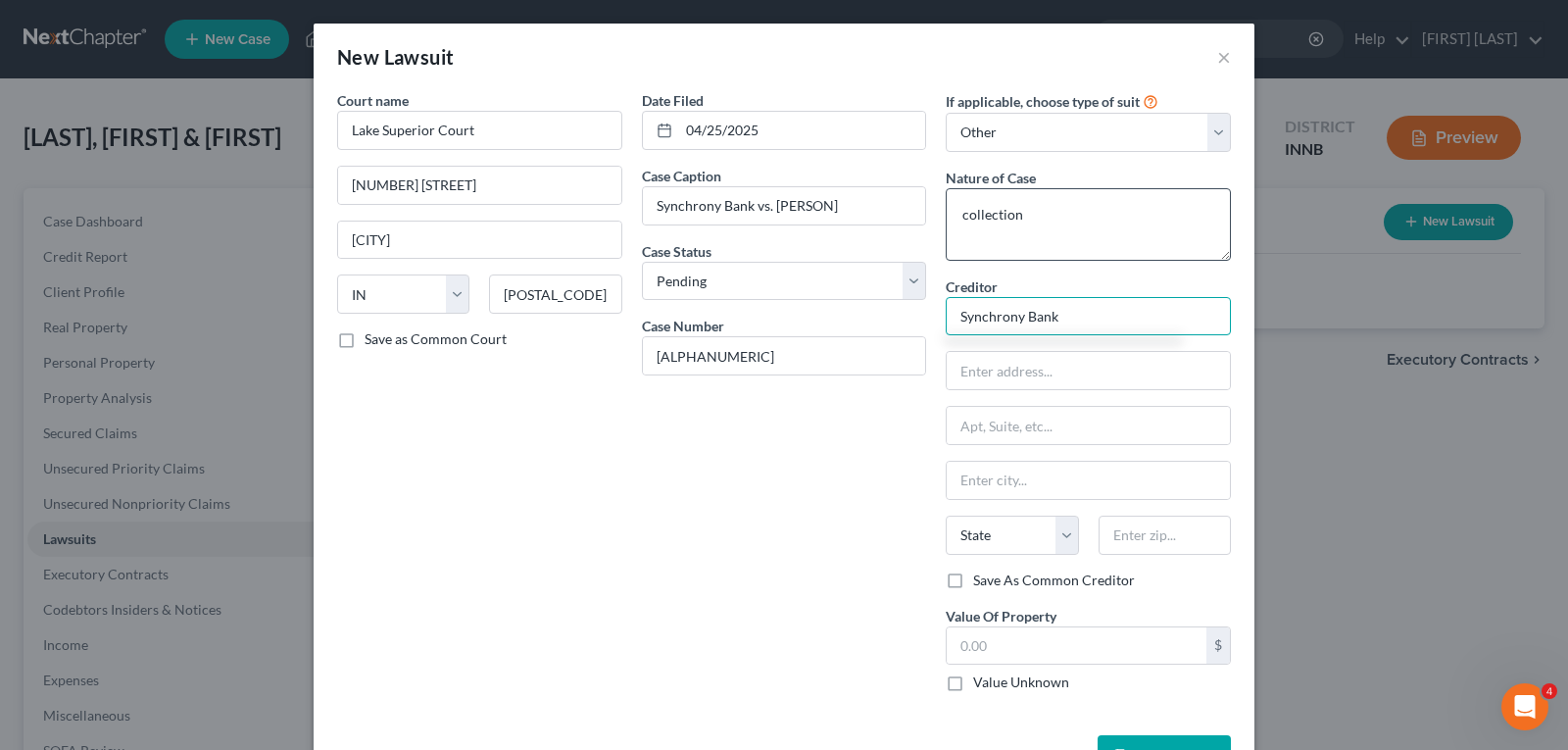 type on "Synchrony Bank" 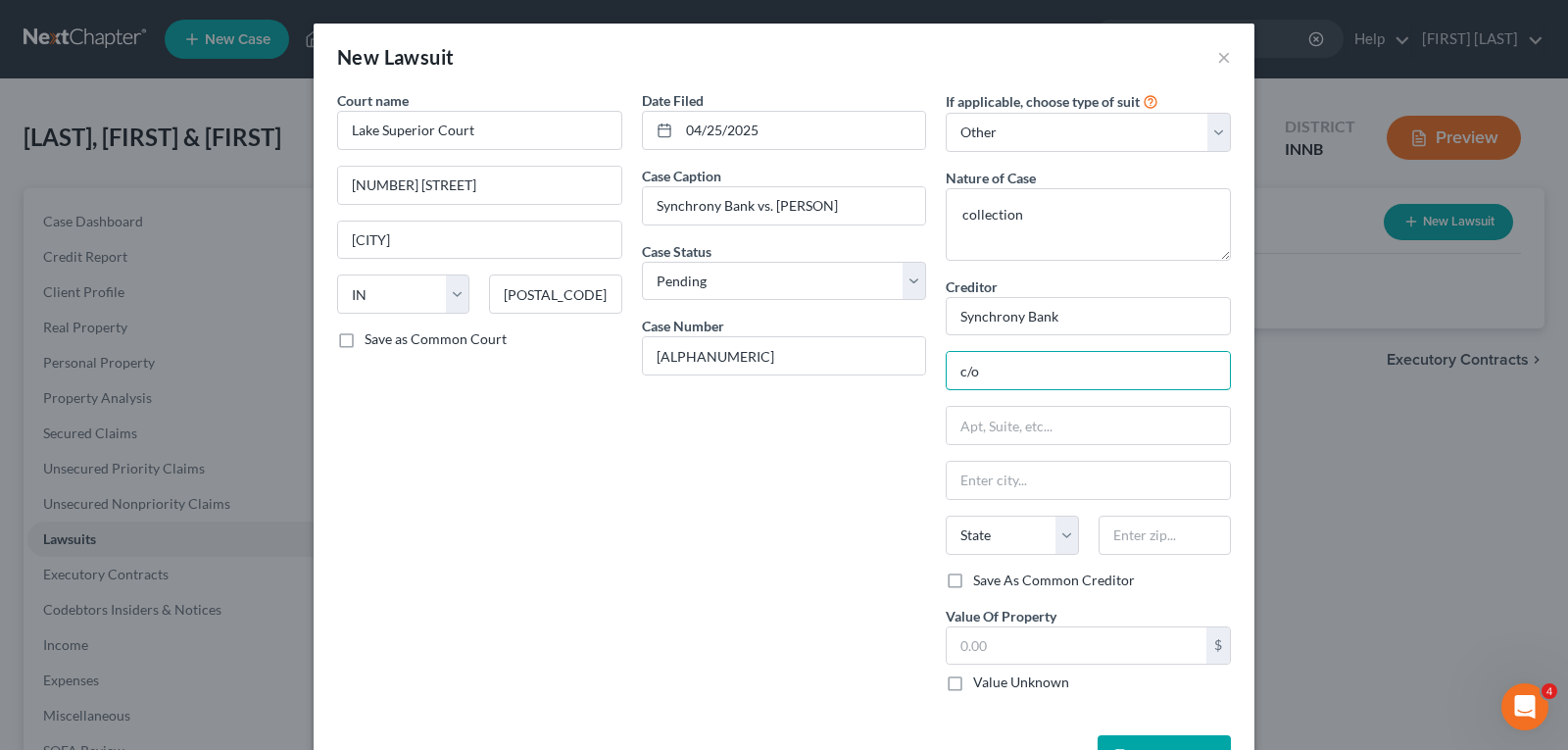 type on "c/o" 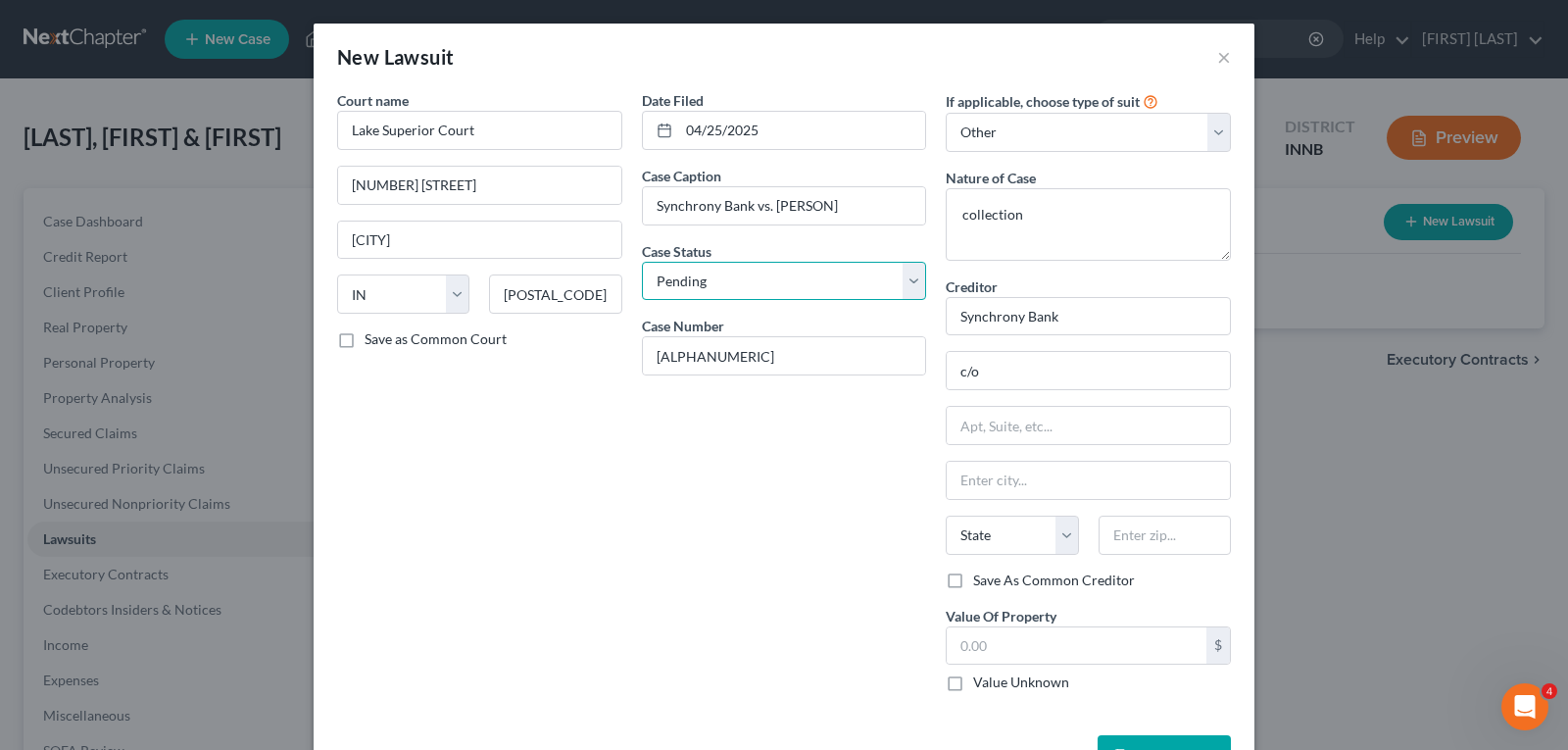 click on "Select Pending On Appeal Concluded" at bounding box center (784, 281) 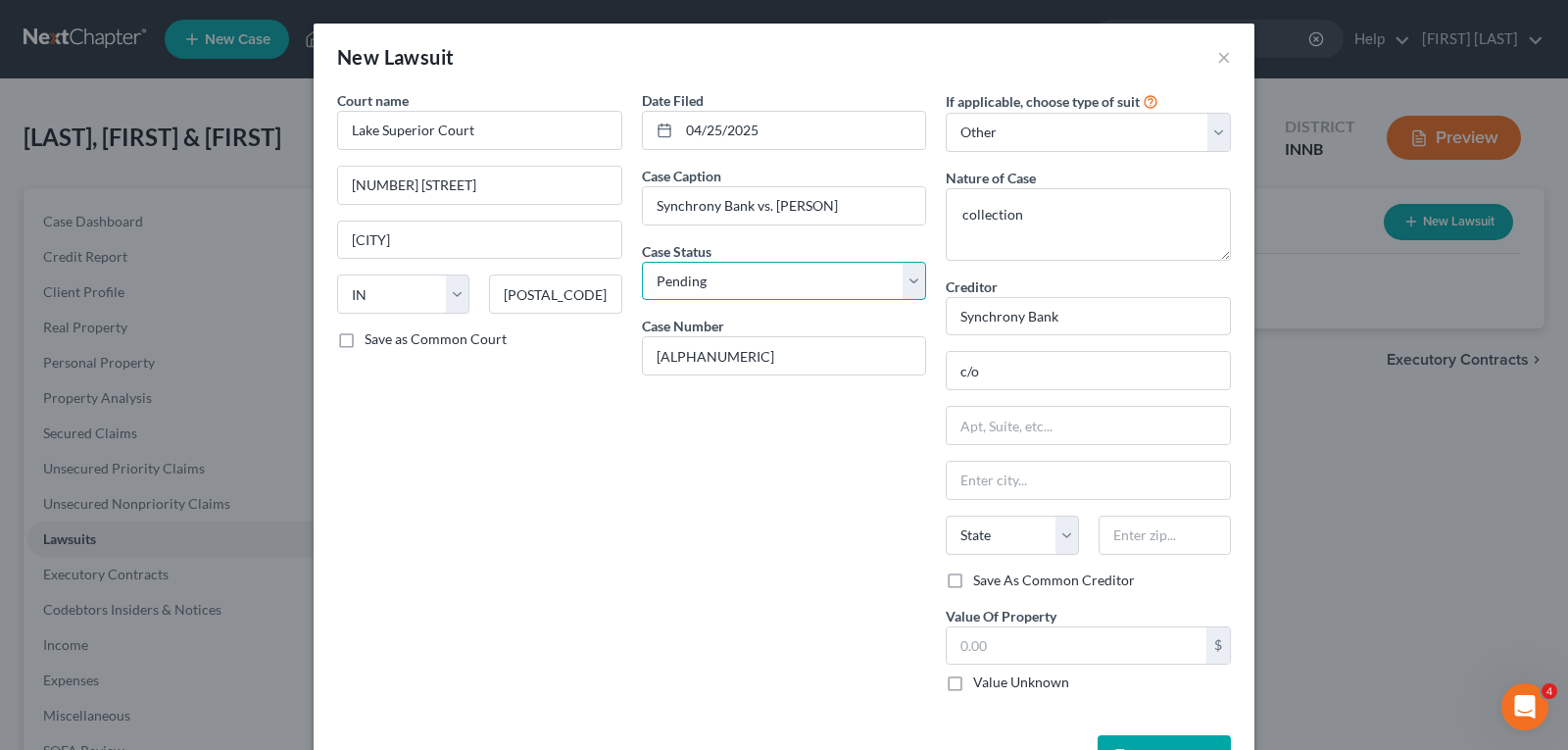 select on "2" 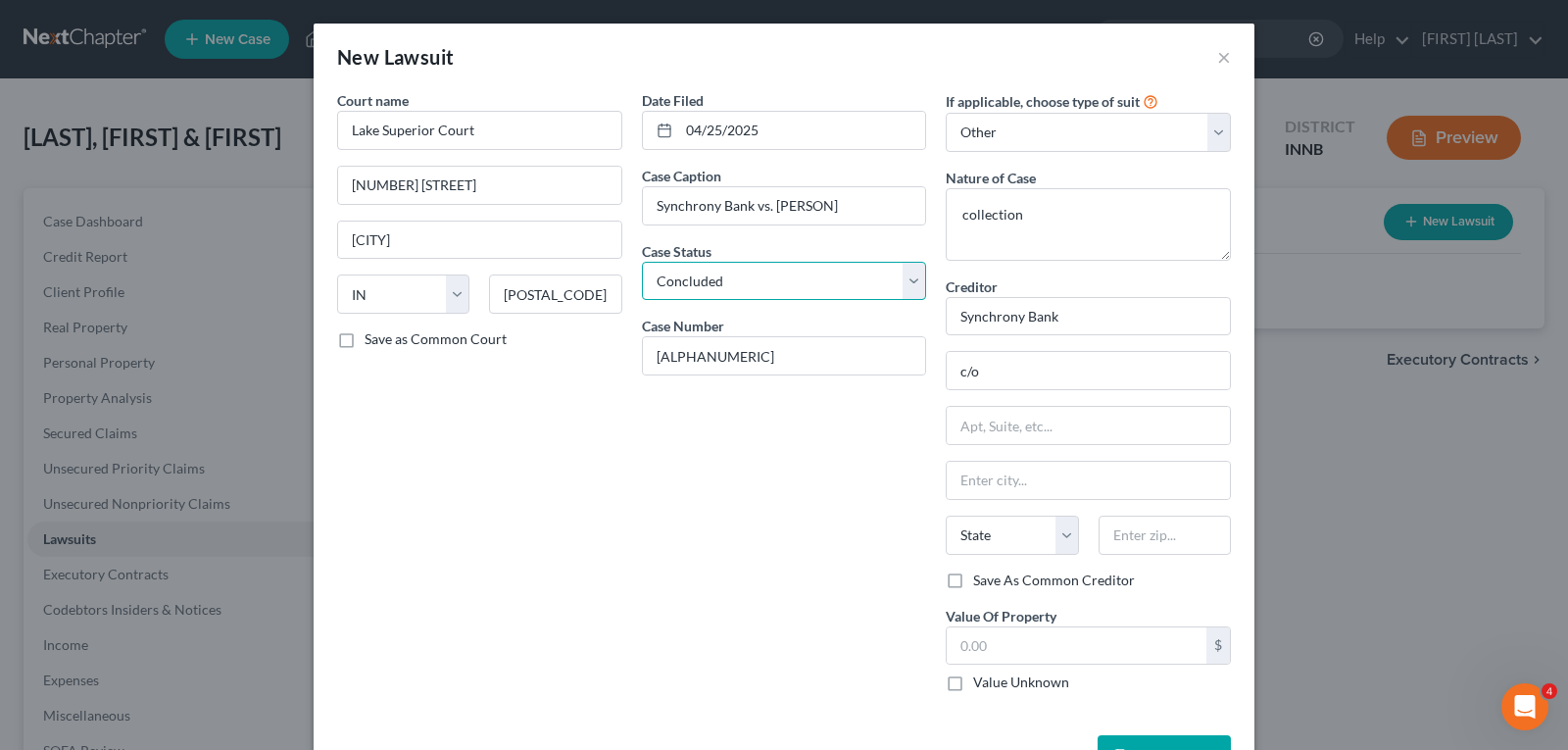 click on "Select Pending On Appeal Concluded" at bounding box center (784, 281) 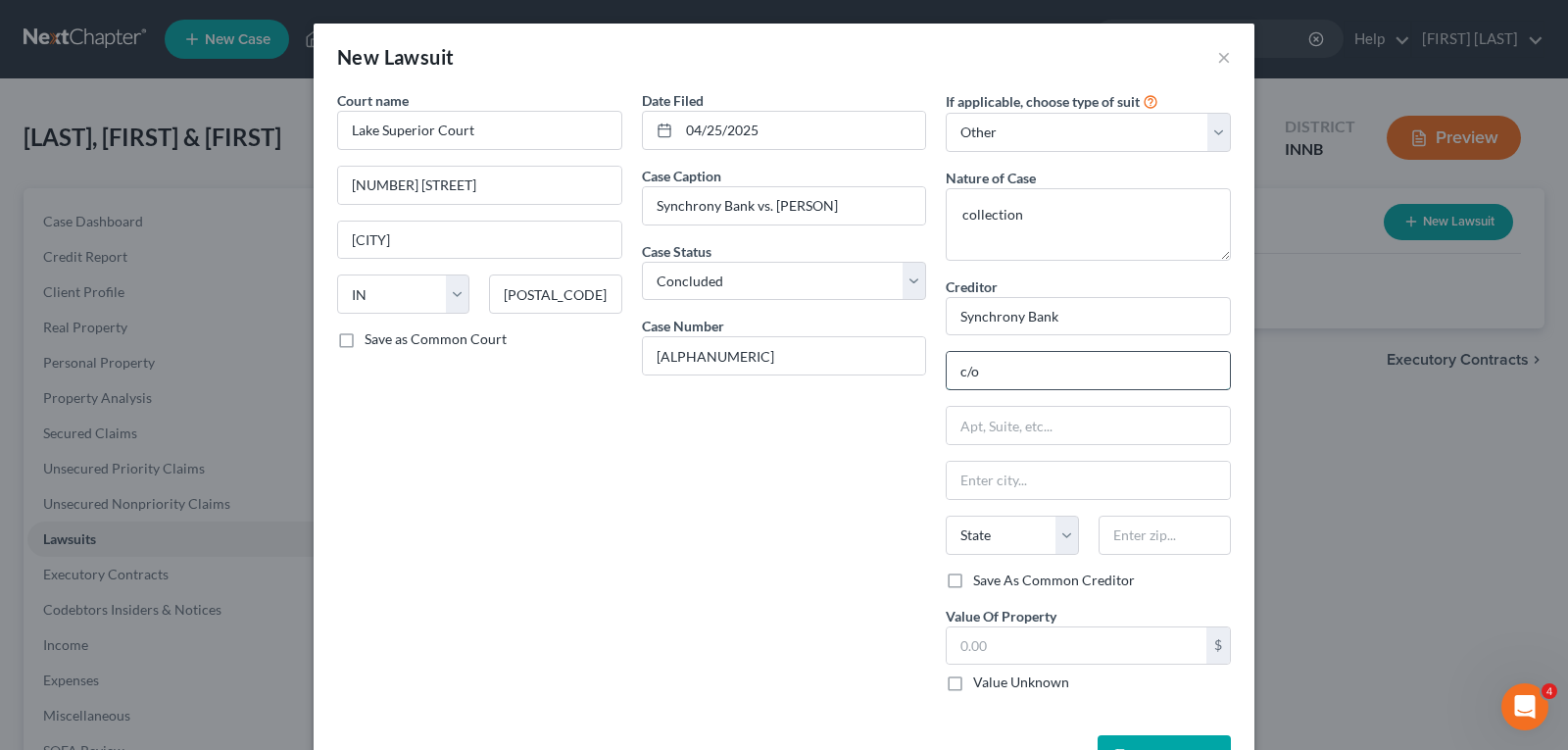 click on "c/o" at bounding box center [1088, 371] 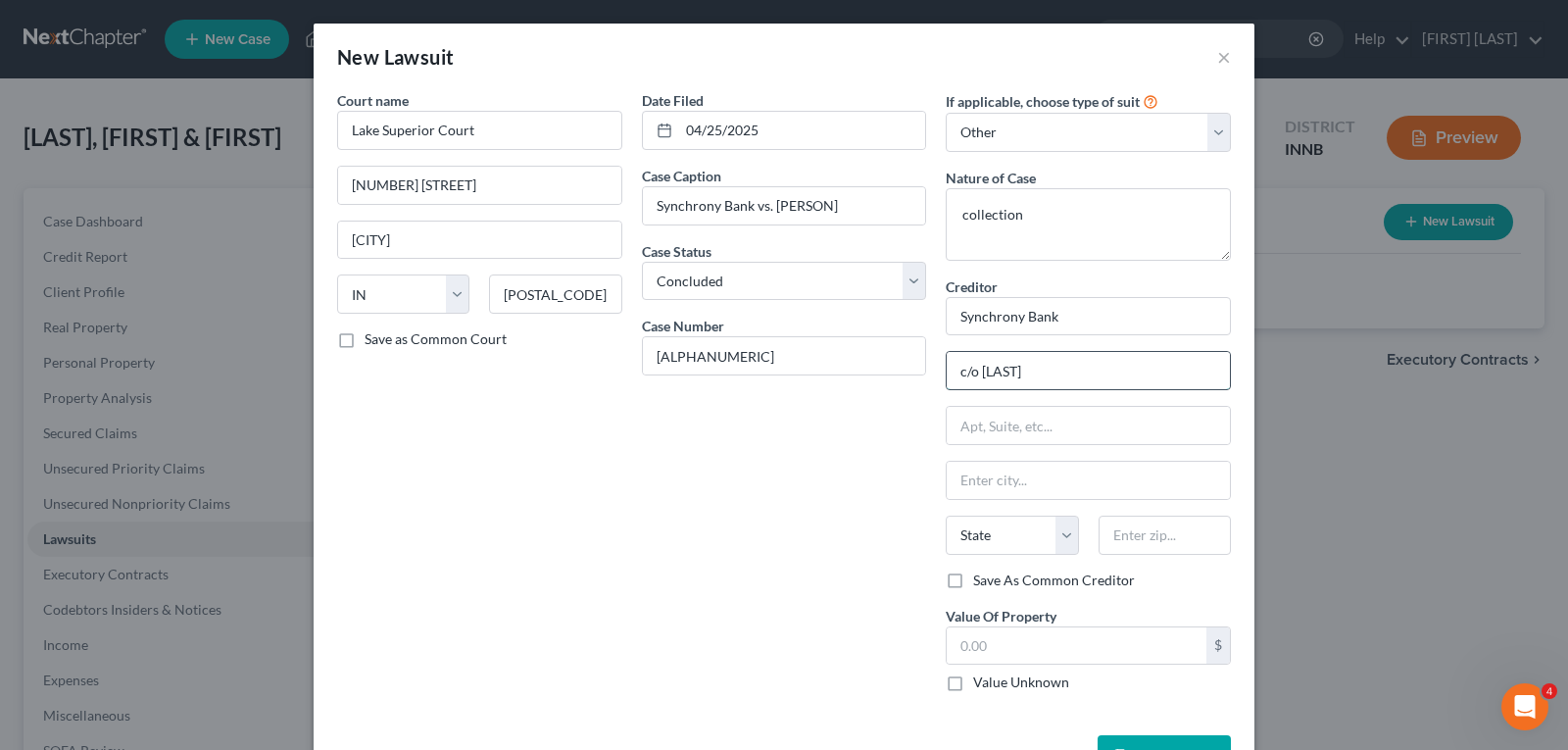 type on "c/o [LAST] & [LAST], PC" 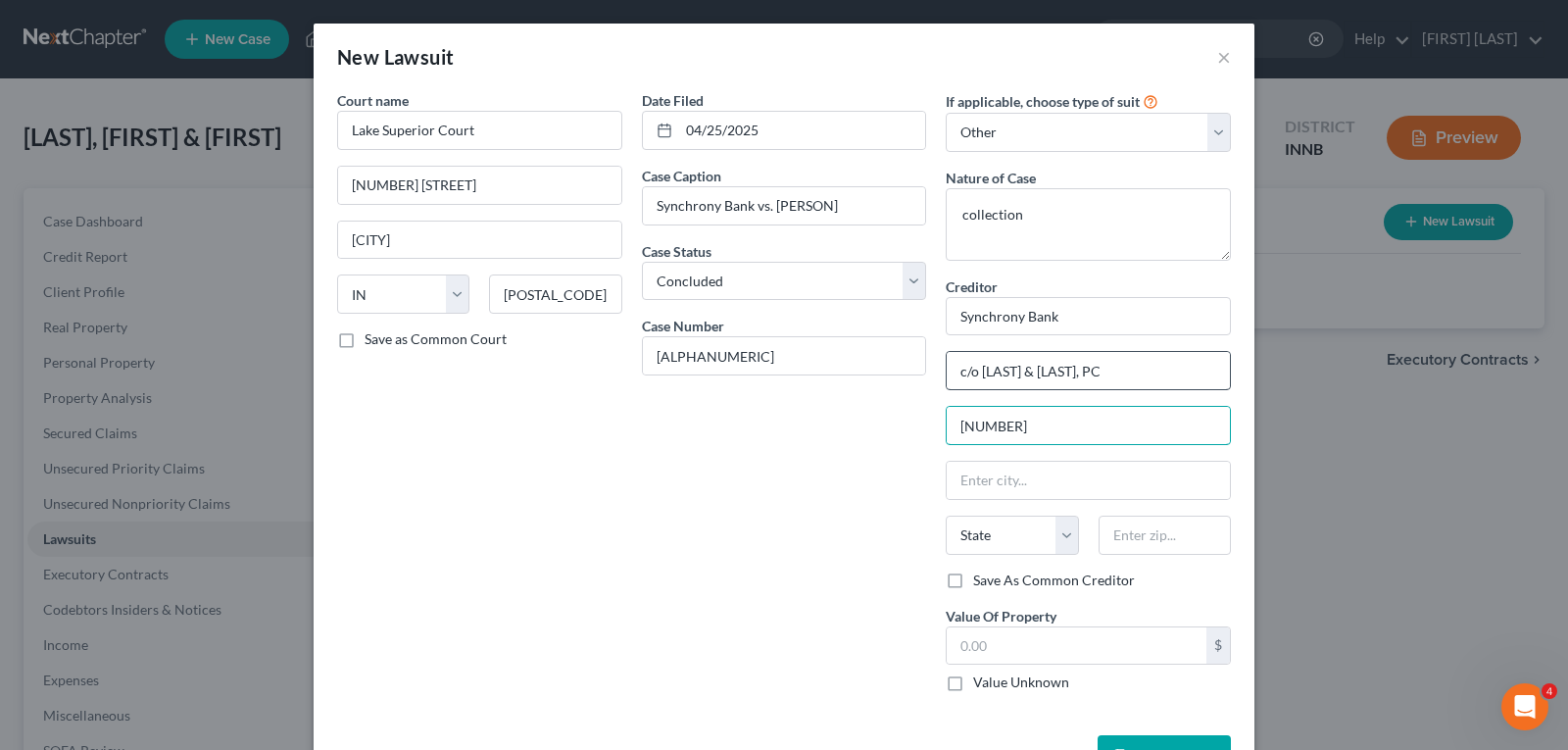 type on "[NUMBER] [STREET]" 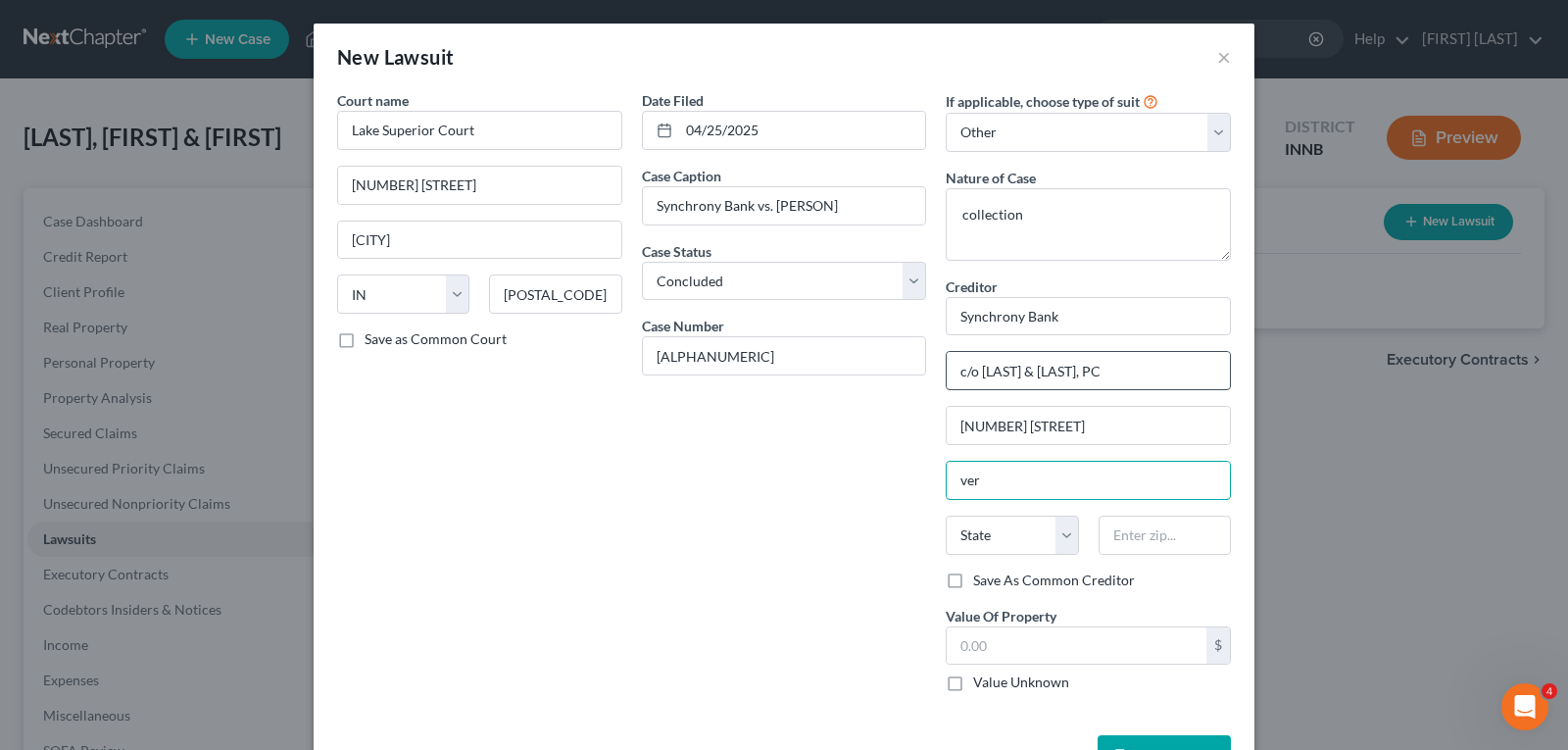 type on "Vernon Hills" 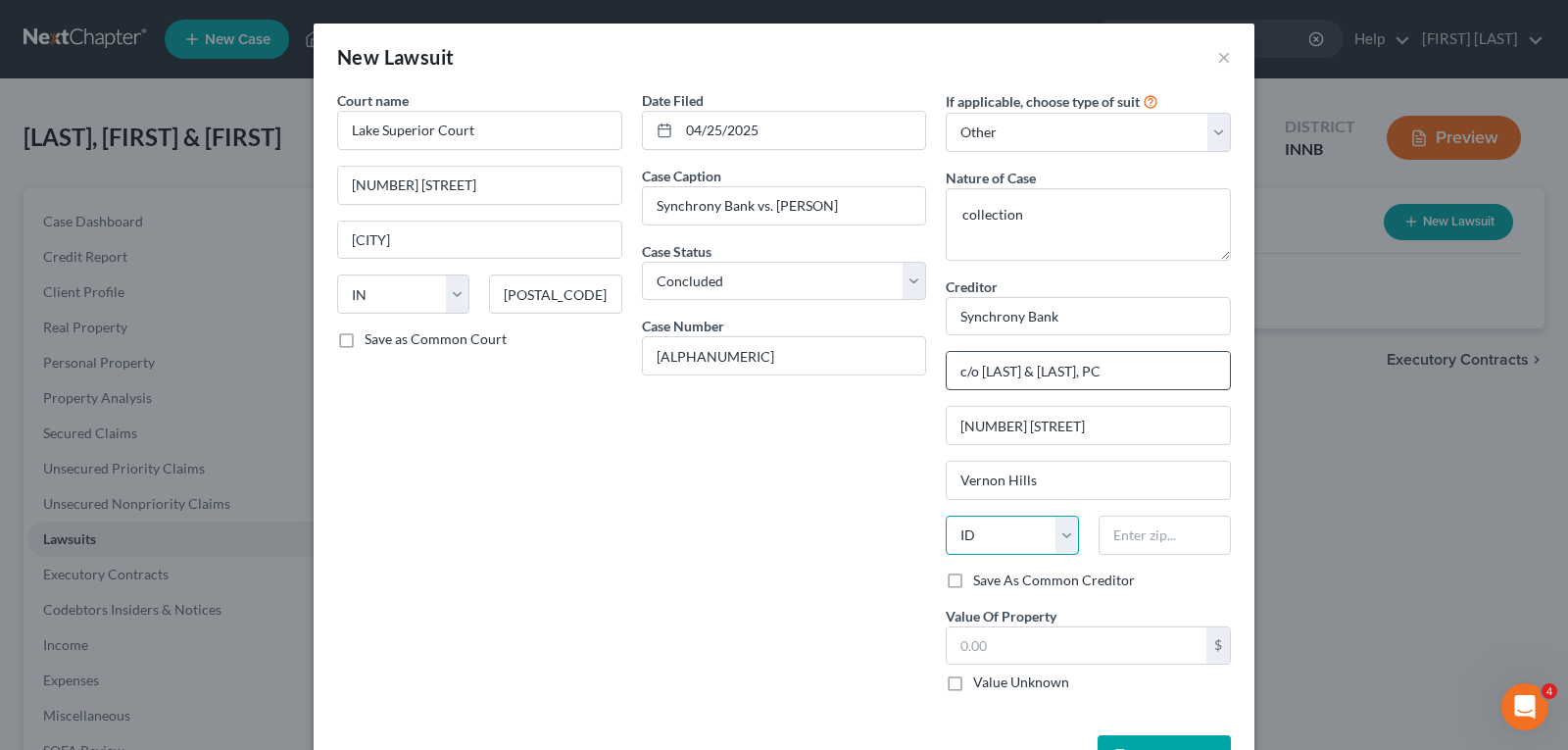 select on "14" 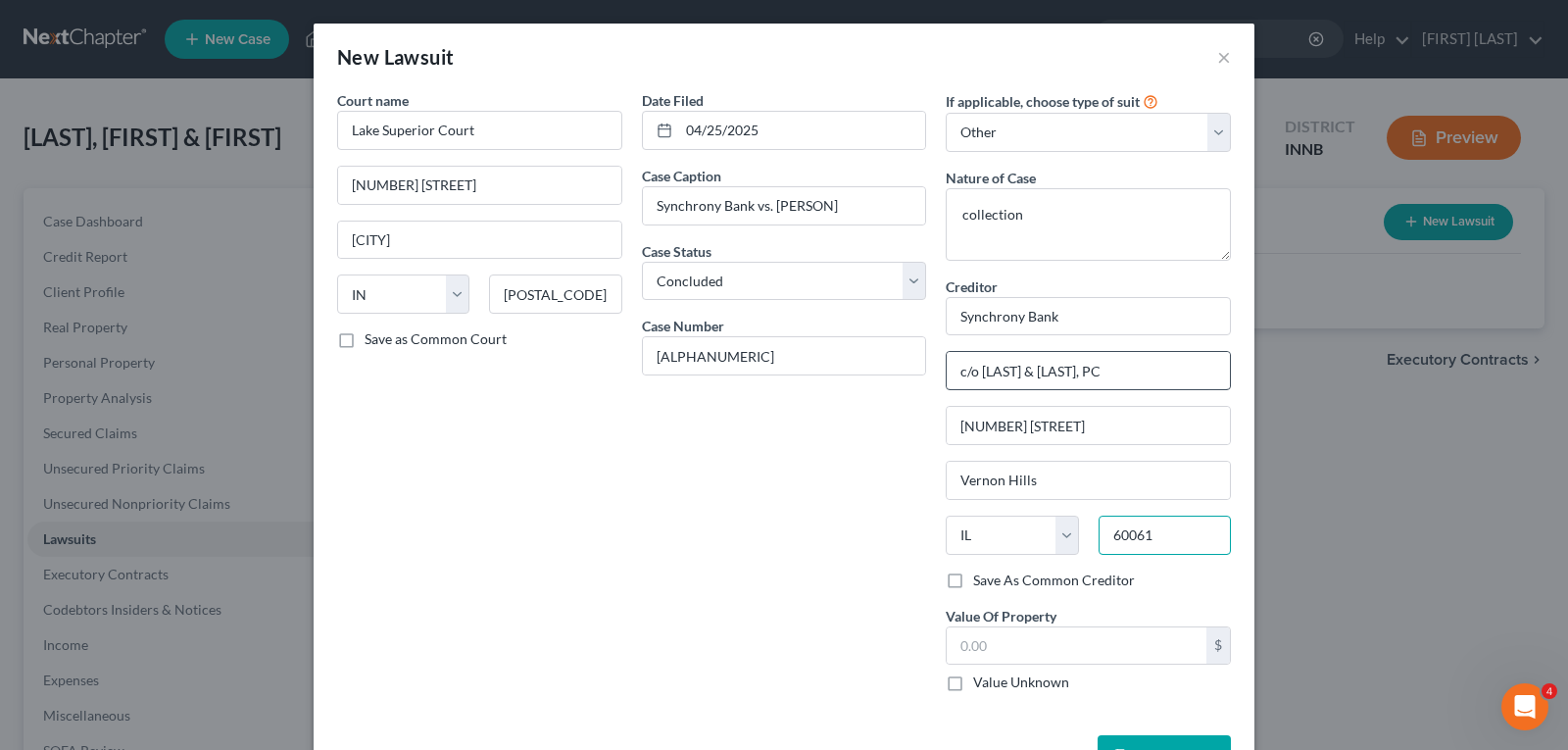 type on "60061" 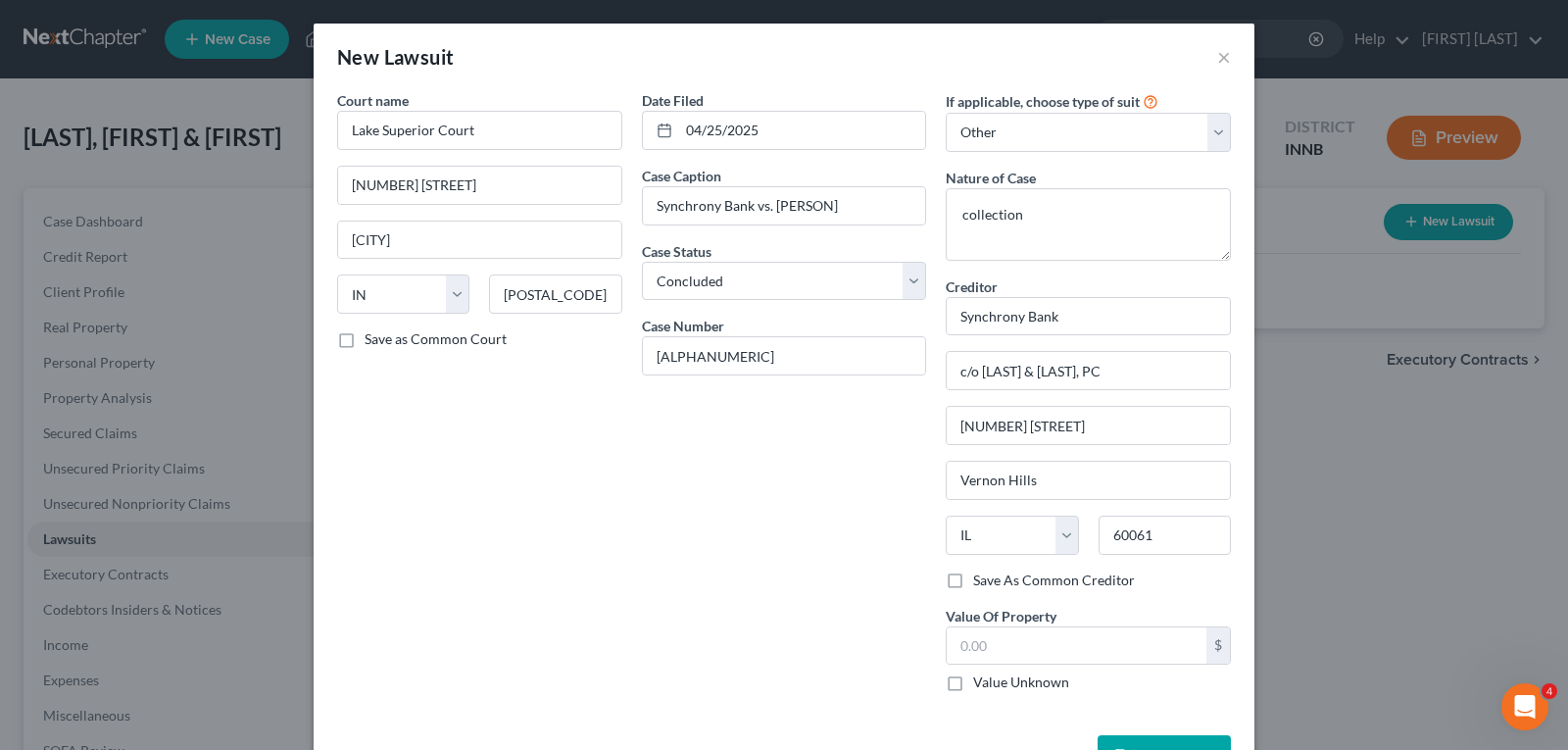 click on "Value Unknown" at bounding box center [1021, 682] 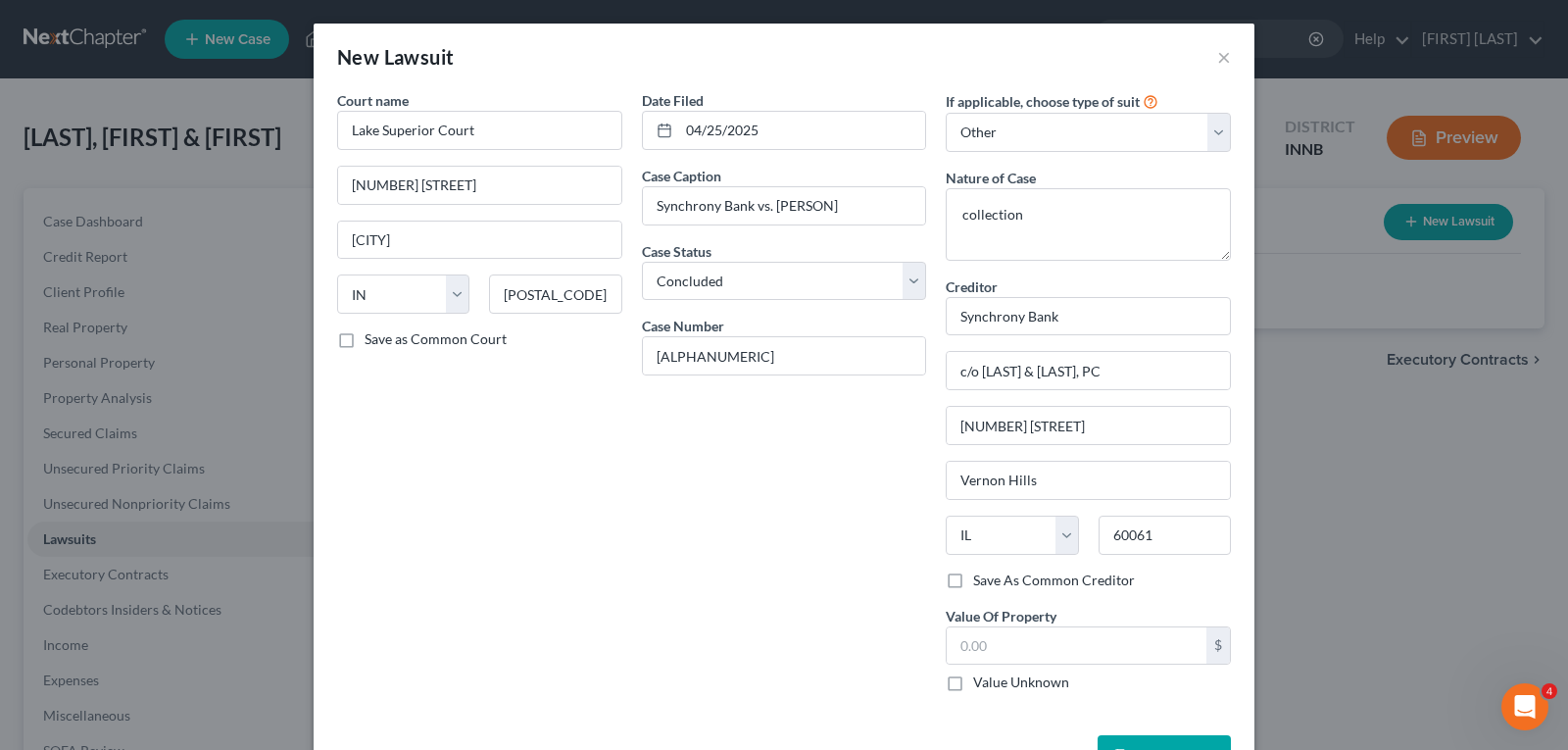 click on "Value Unknown" at bounding box center [987, 678] 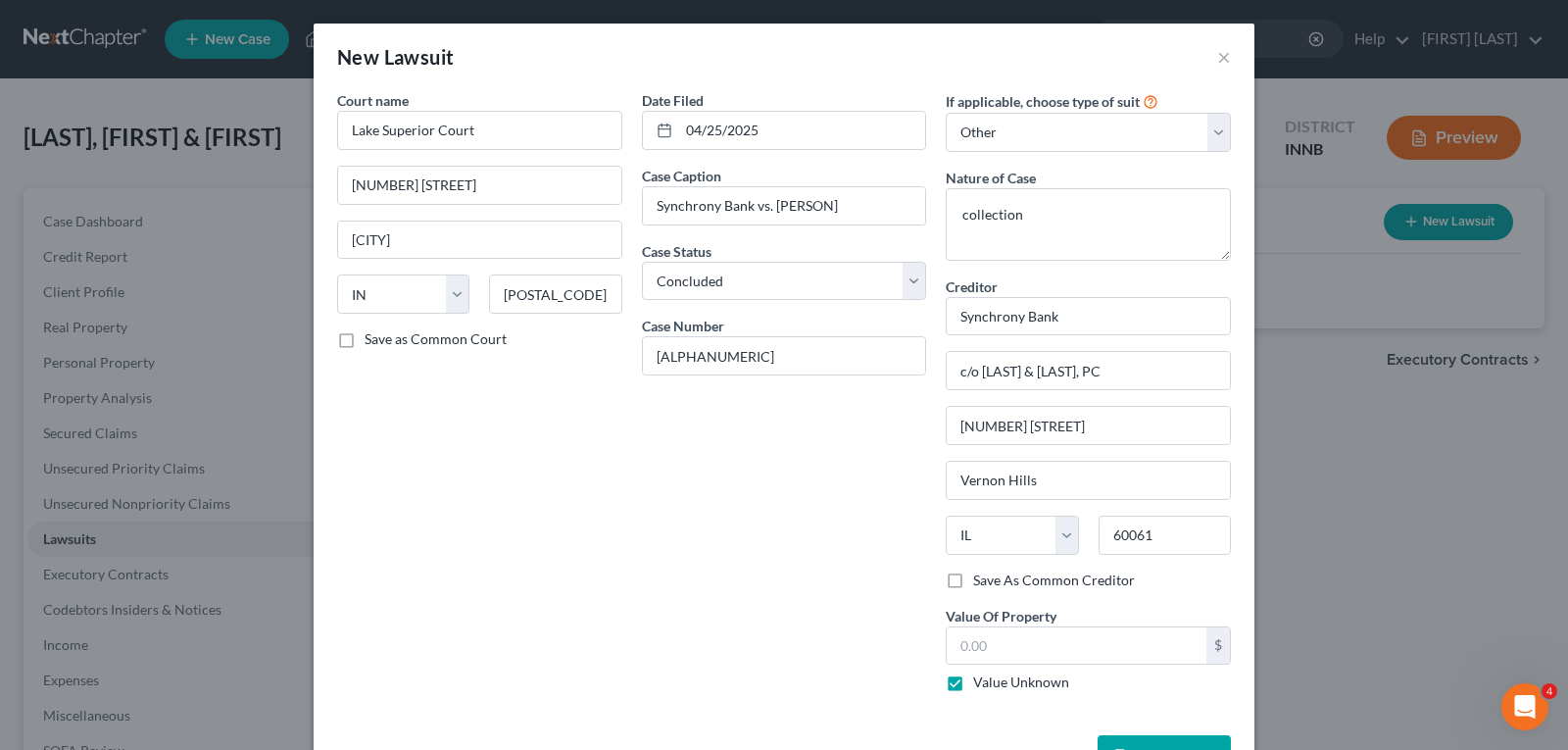 type on "0.00" 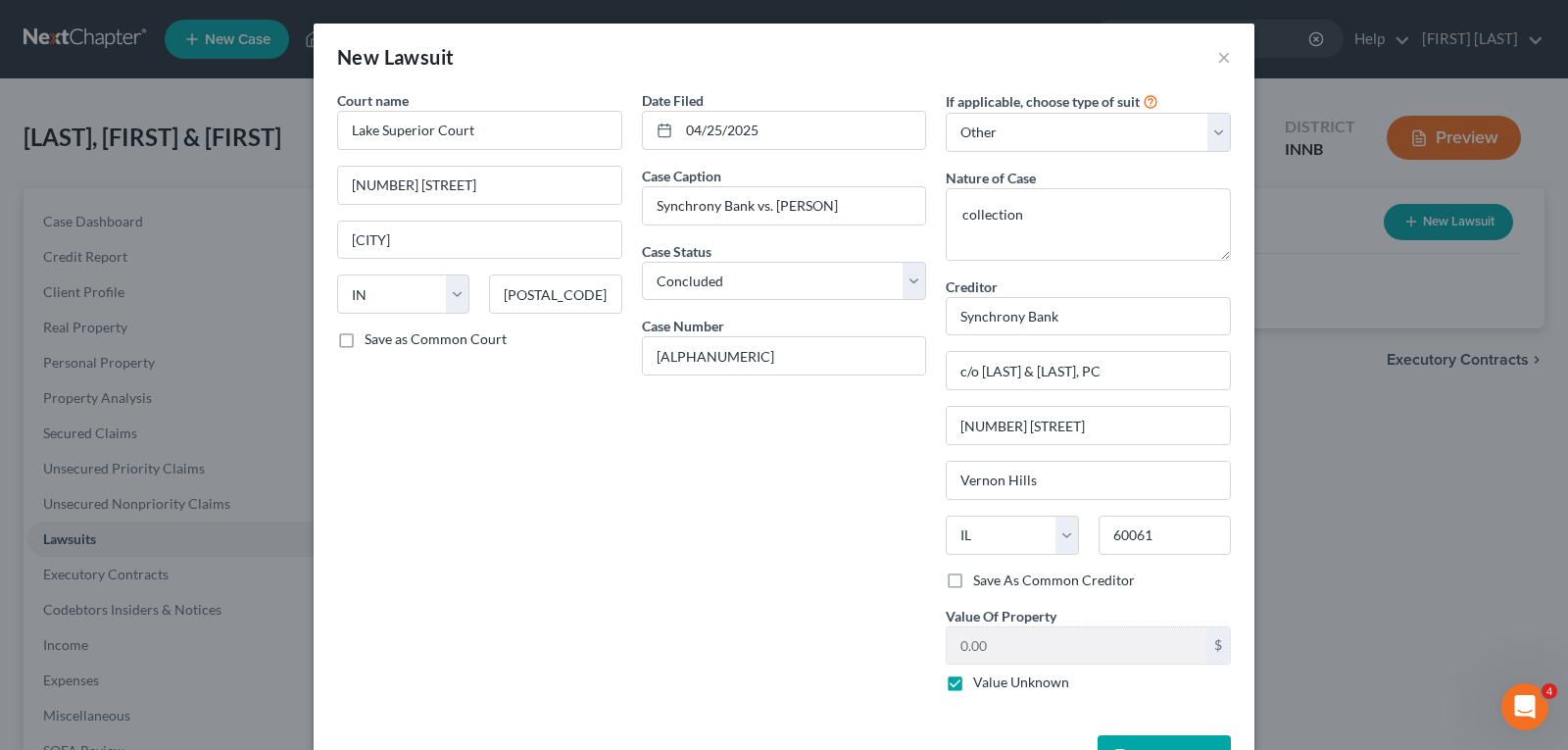 click on "Save & Close" at bounding box center (1164, 756) 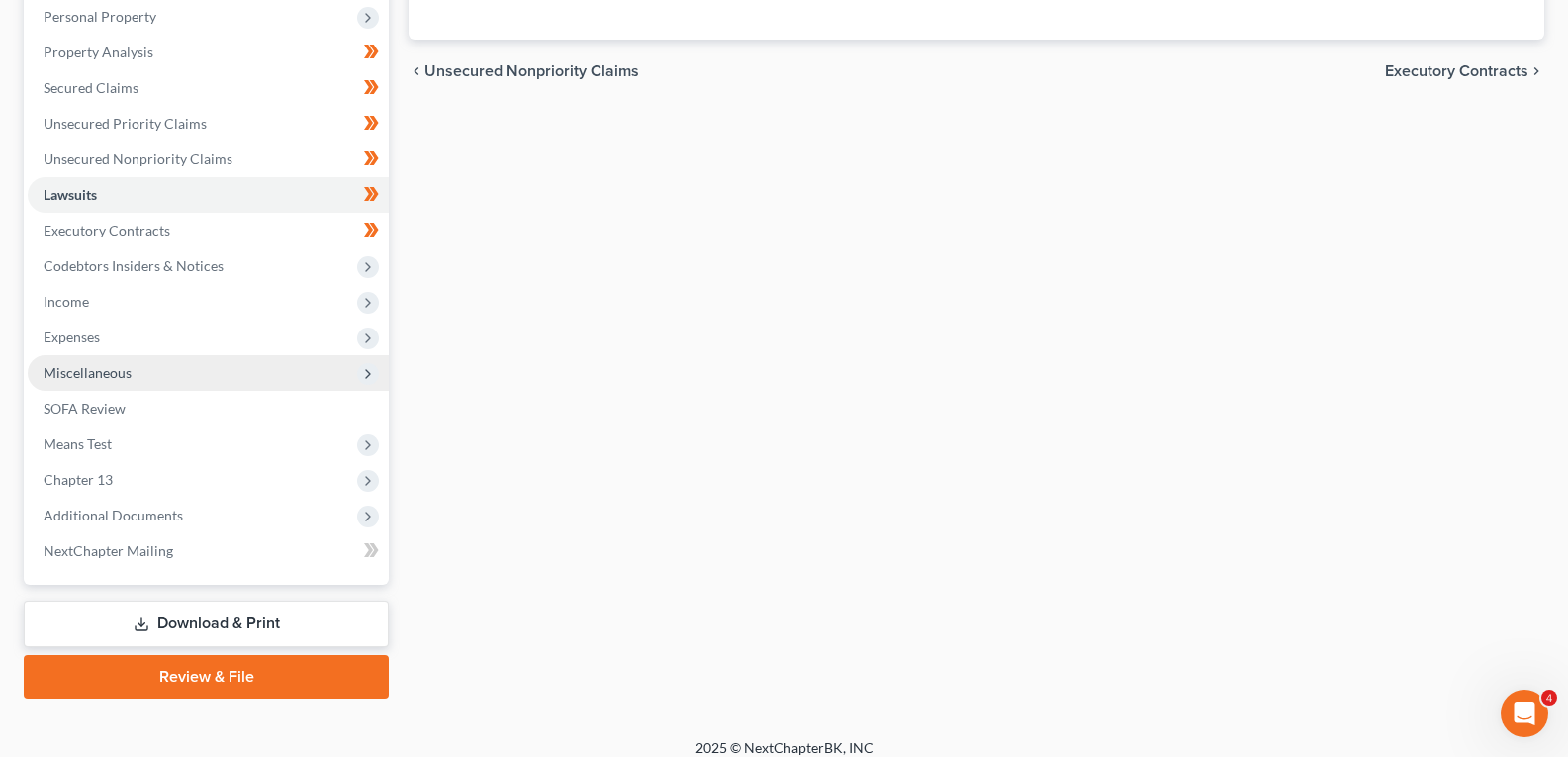 scroll, scrollTop: 366, scrollLeft: 0, axis: vertical 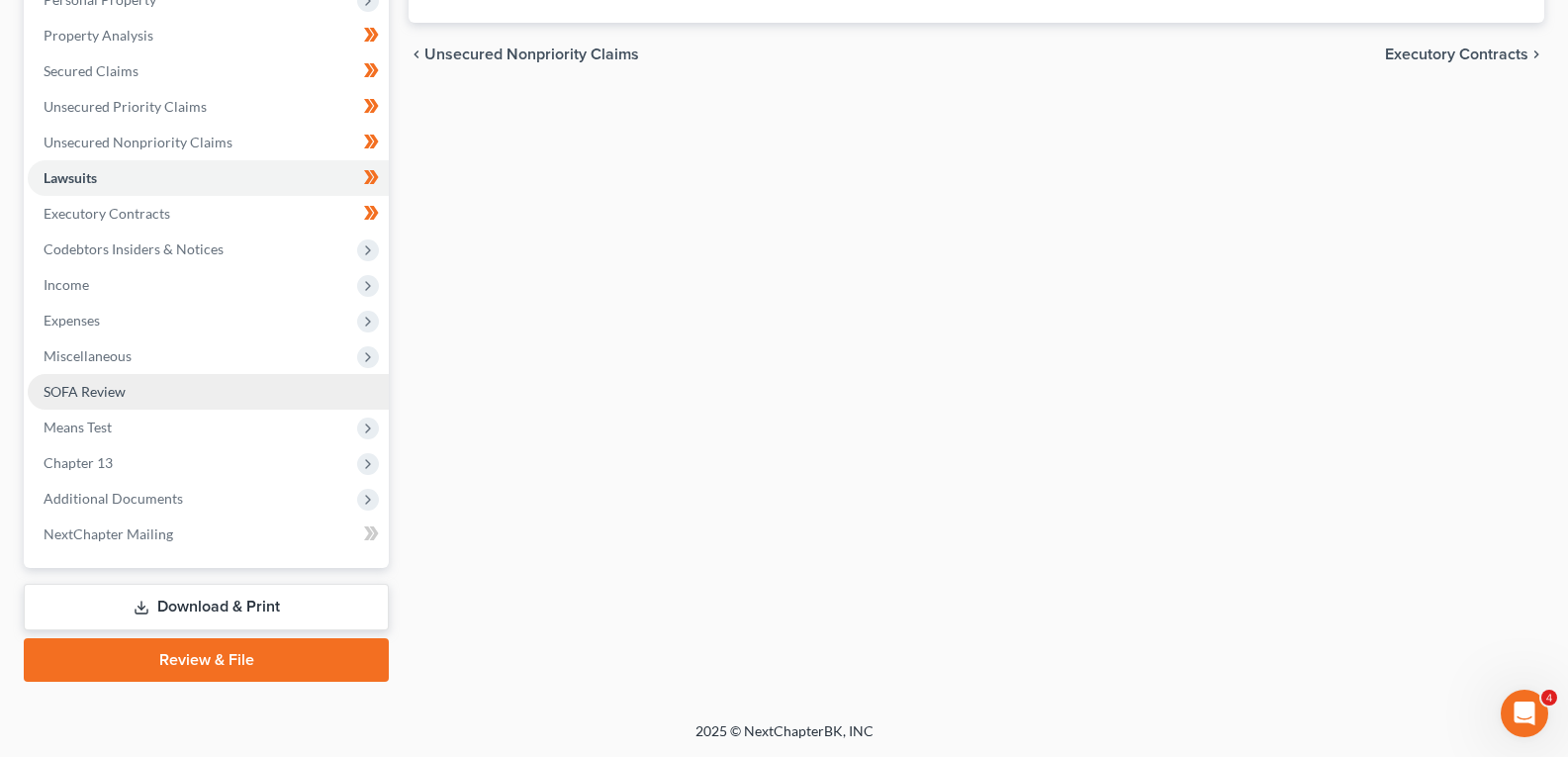 click on "SOFA Review" at bounding box center (84, 391) 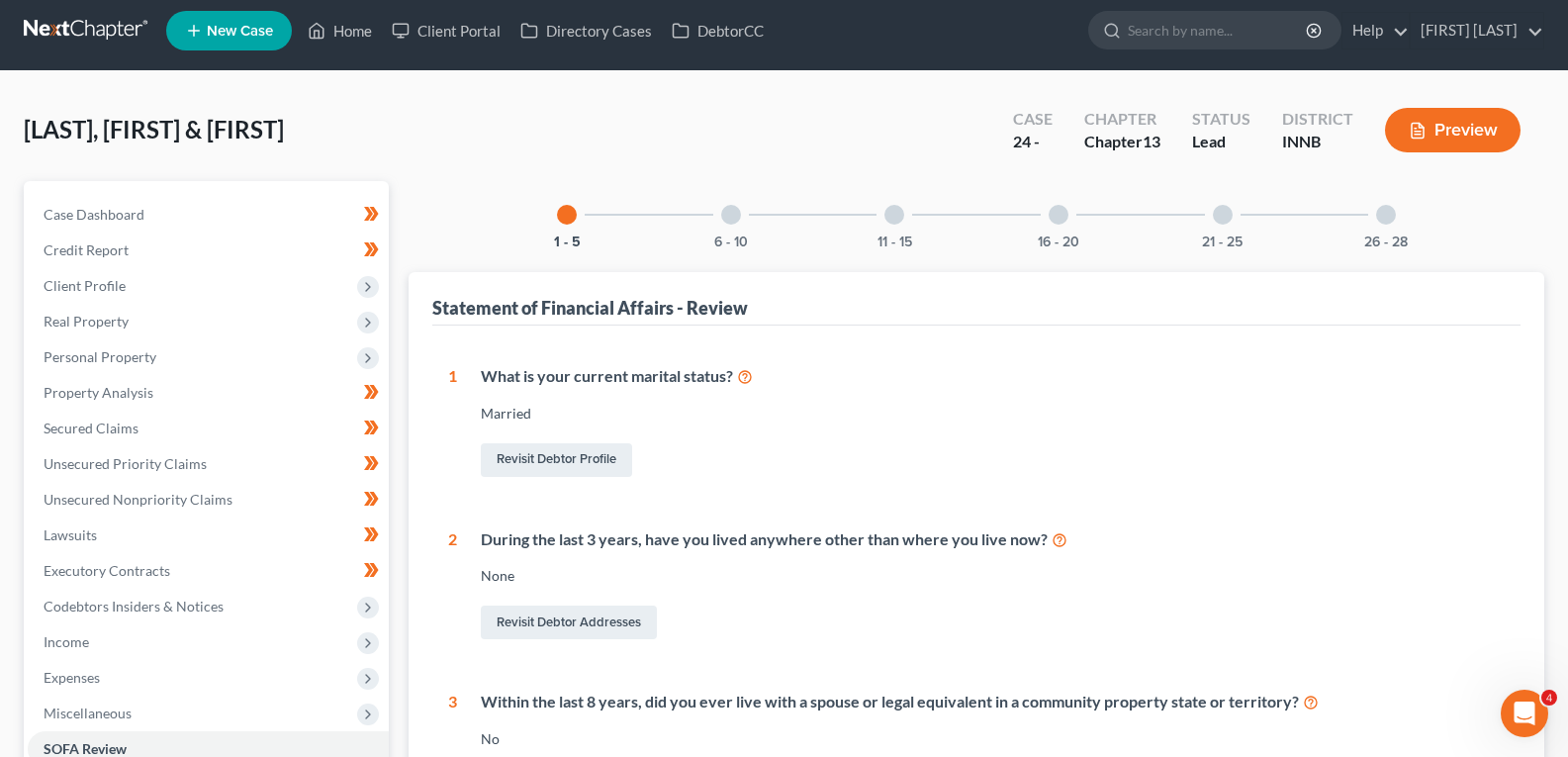 scroll, scrollTop: 0, scrollLeft: 0, axis: both 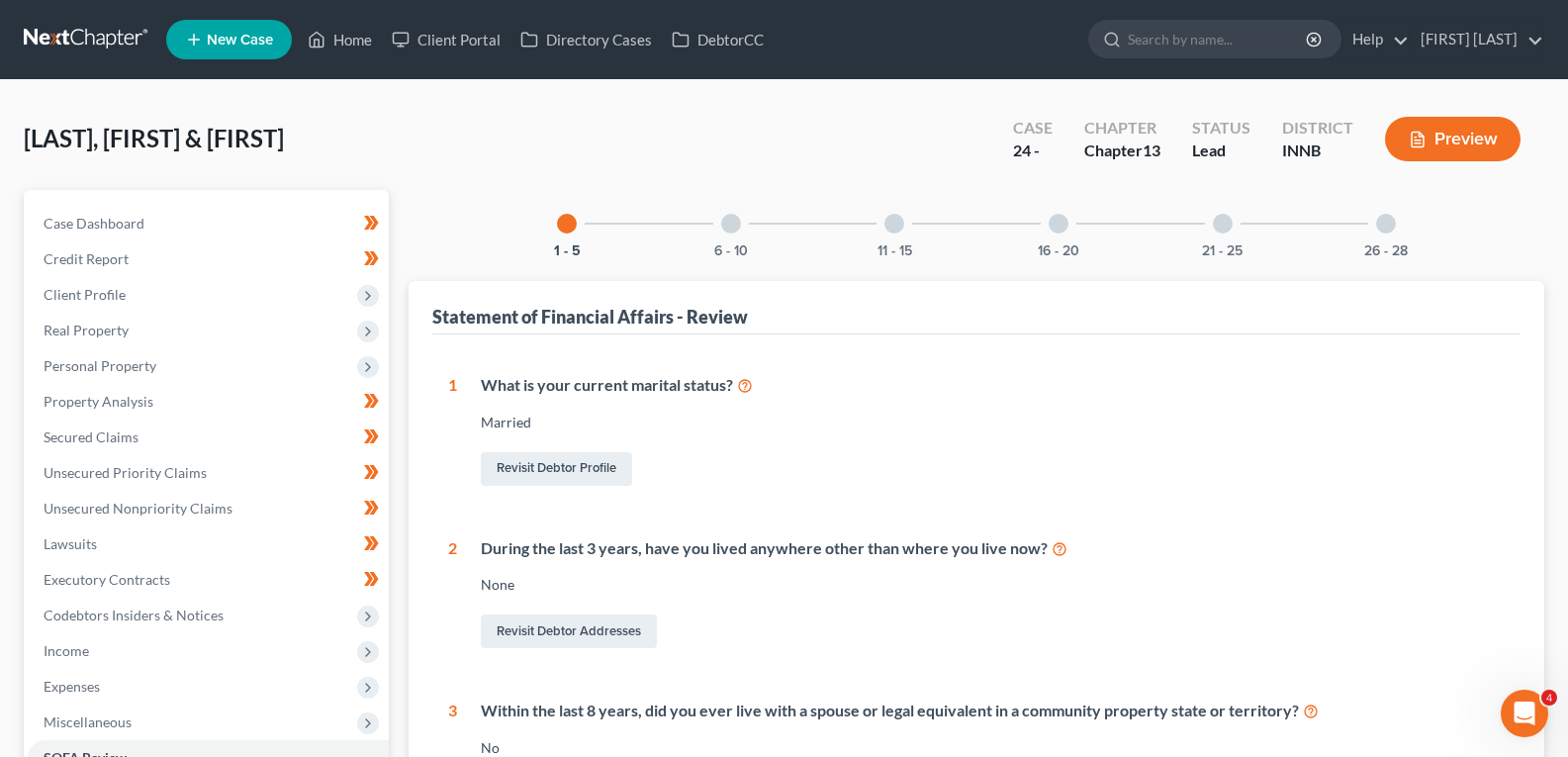 click at bounding box center (731, 224) 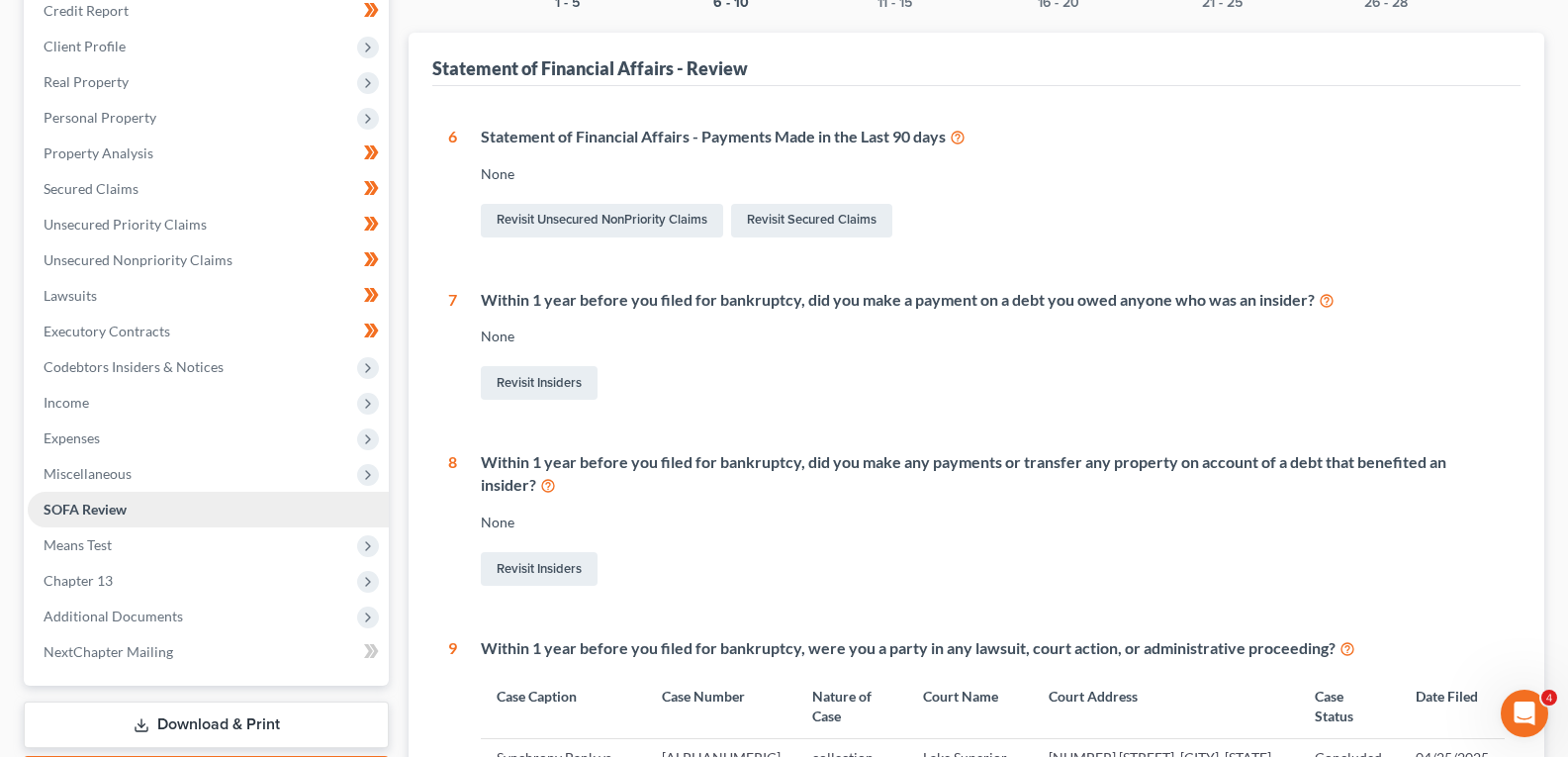scroll, scrollTop: 198, scrollLeft: 0, axis: vertical 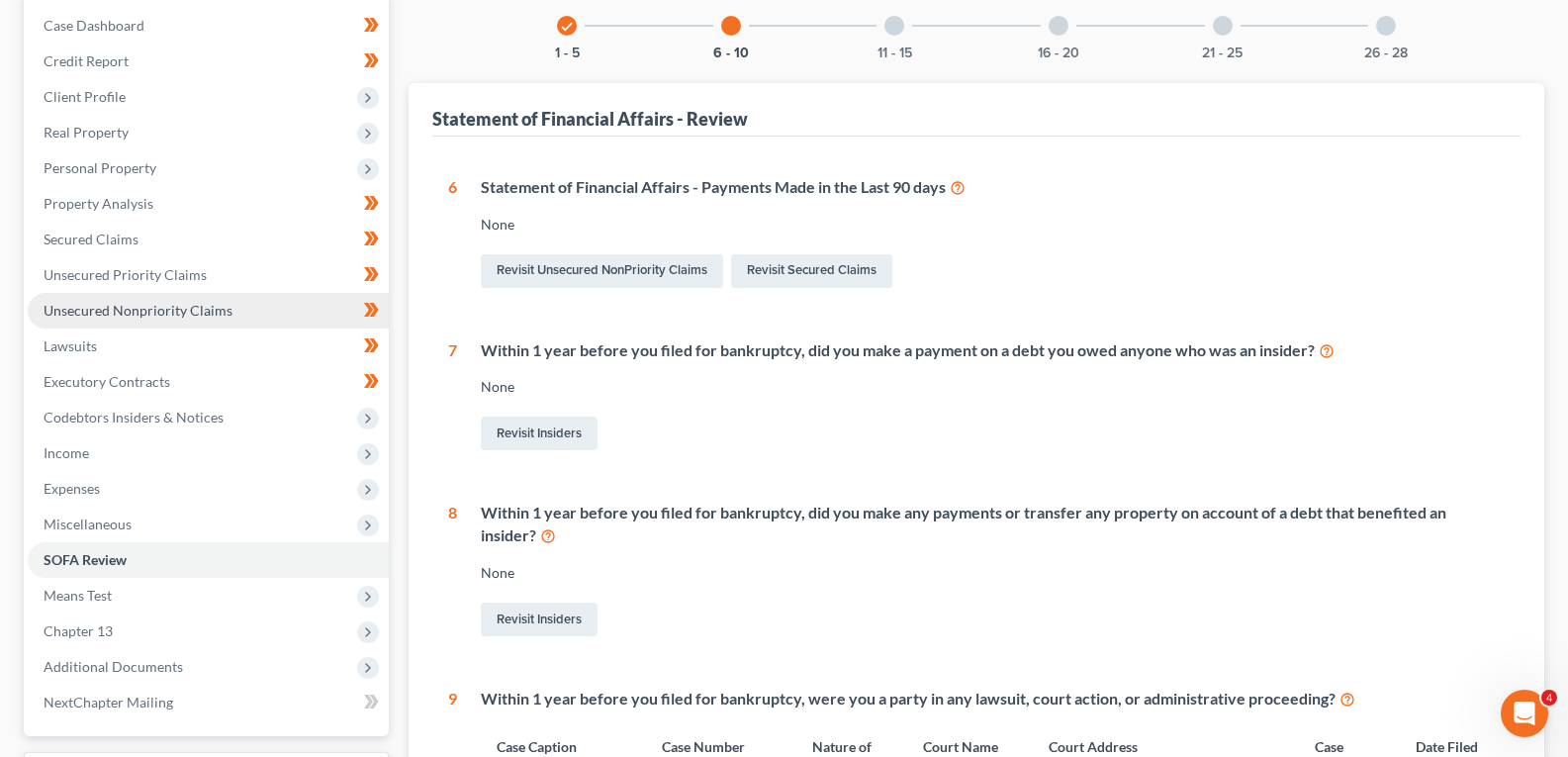 click on "Unsecured Nonpriority Claims" at bounding box center [138, 310] 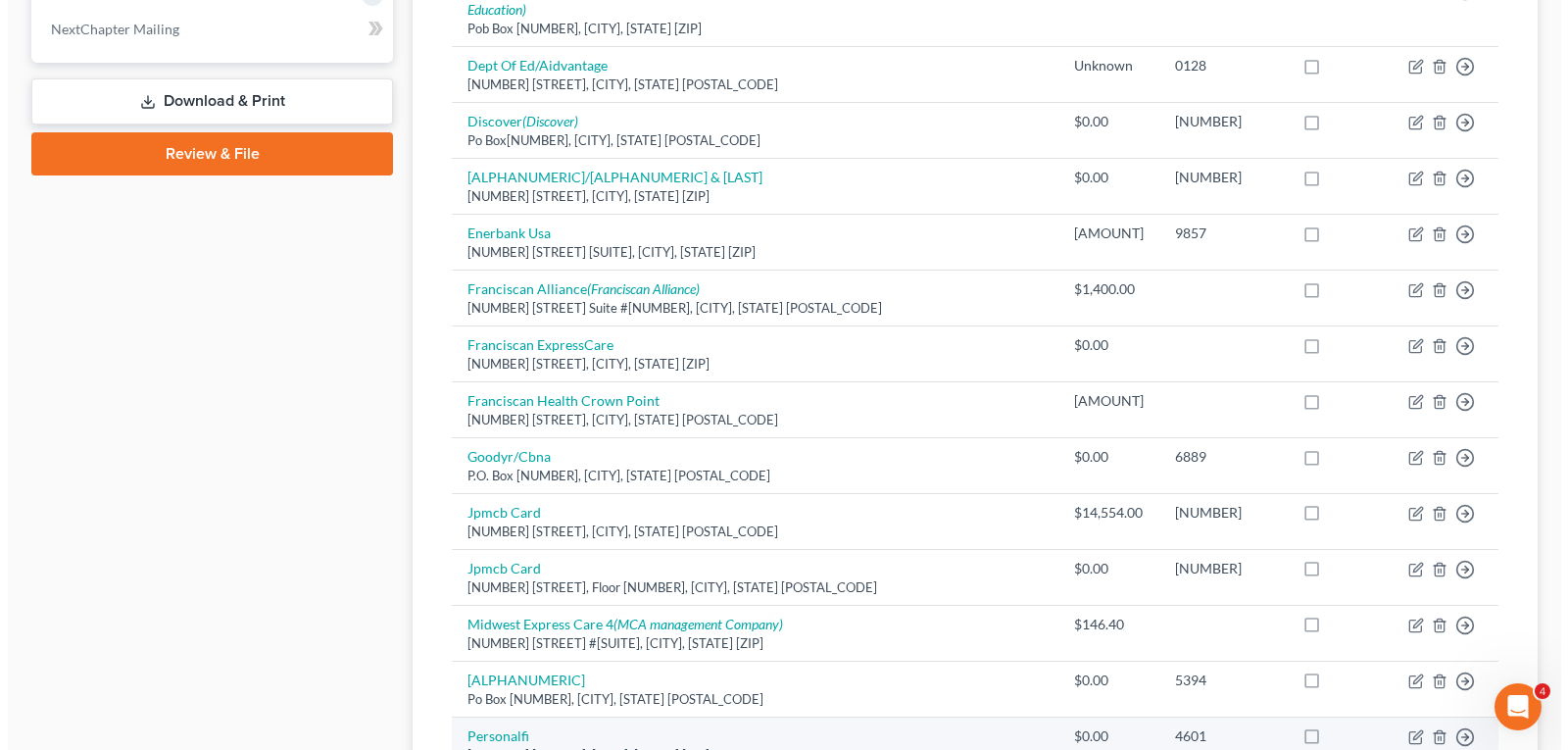 scroll, scrollTop: 784, scrollLeft: 0, axis: vertical 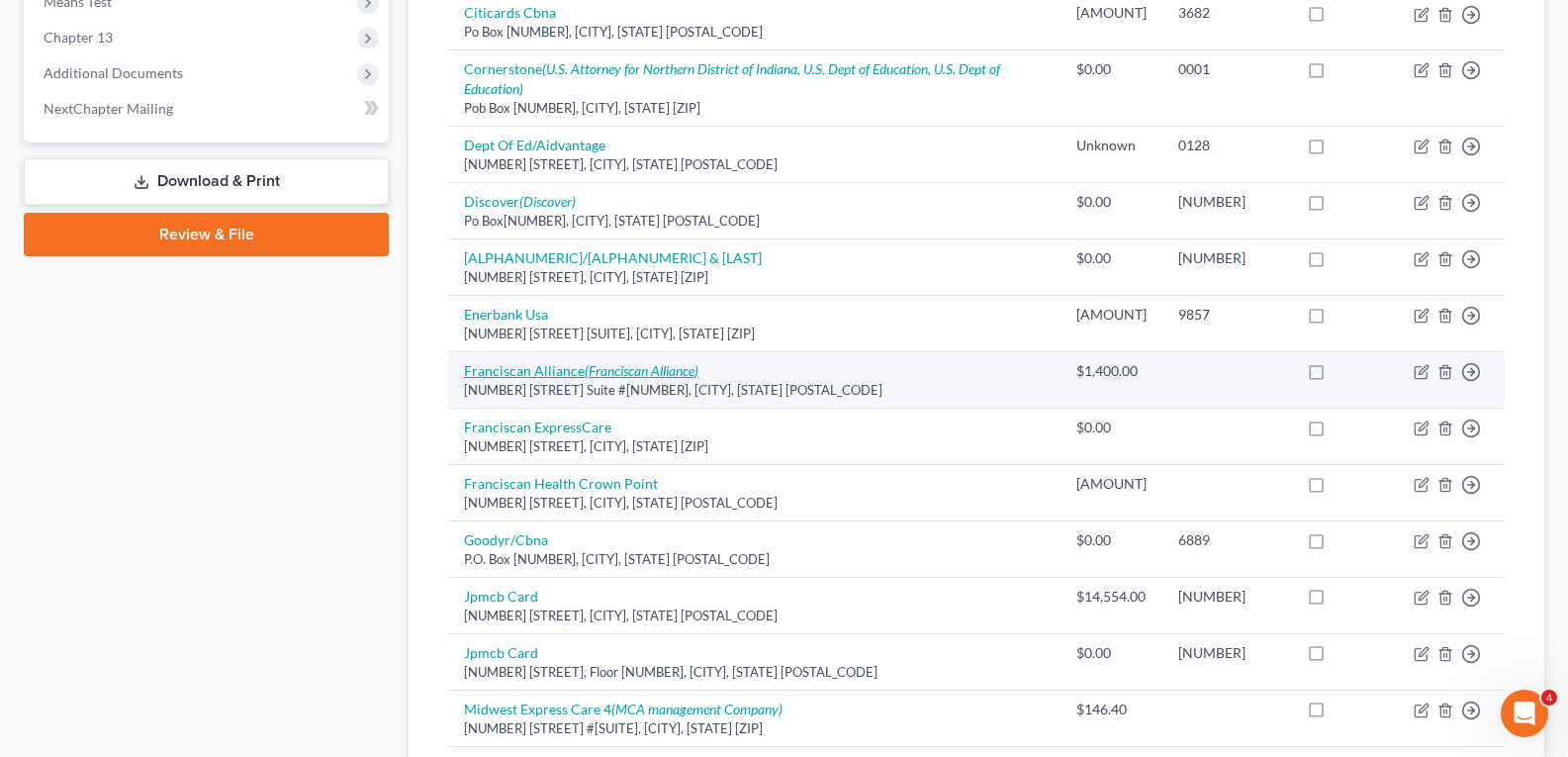 click on "Franciscan Alliance  (Franciscan Alliance)" at bounding box center [581, 370] 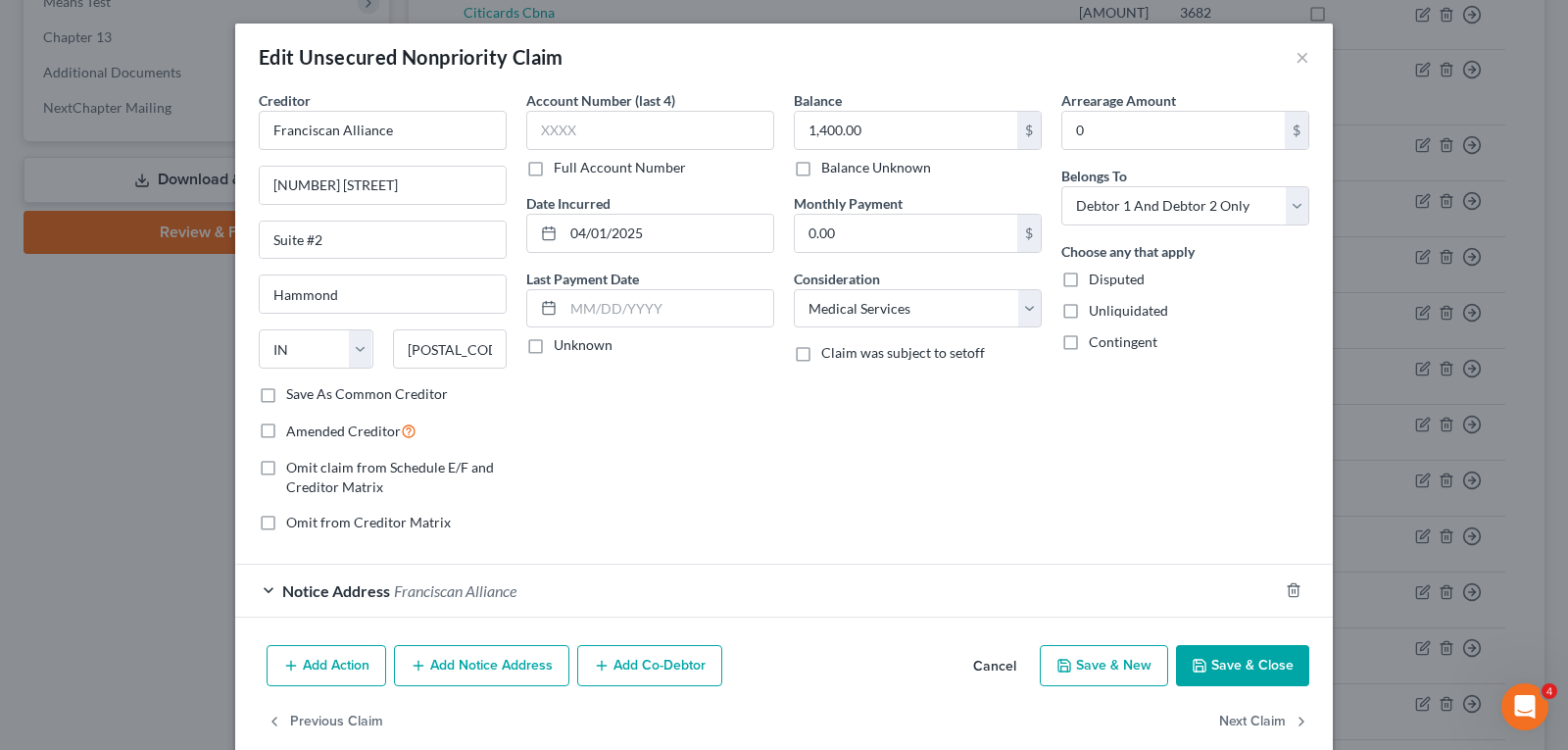 click on "Add Notice Address" at bounding box center (481, 666) 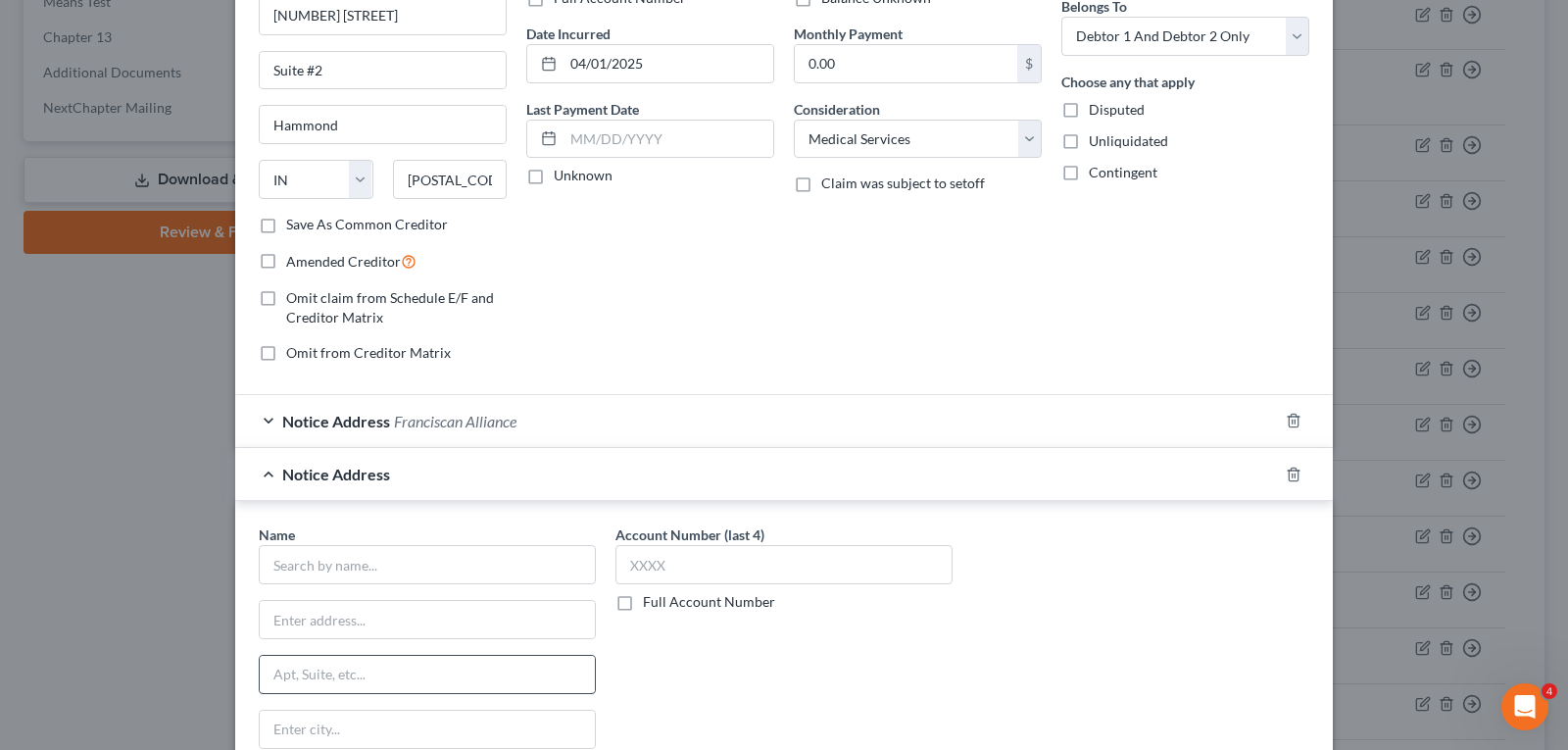 scroll, scrollTop: 196, scrollLeft: 0, axis: vertical 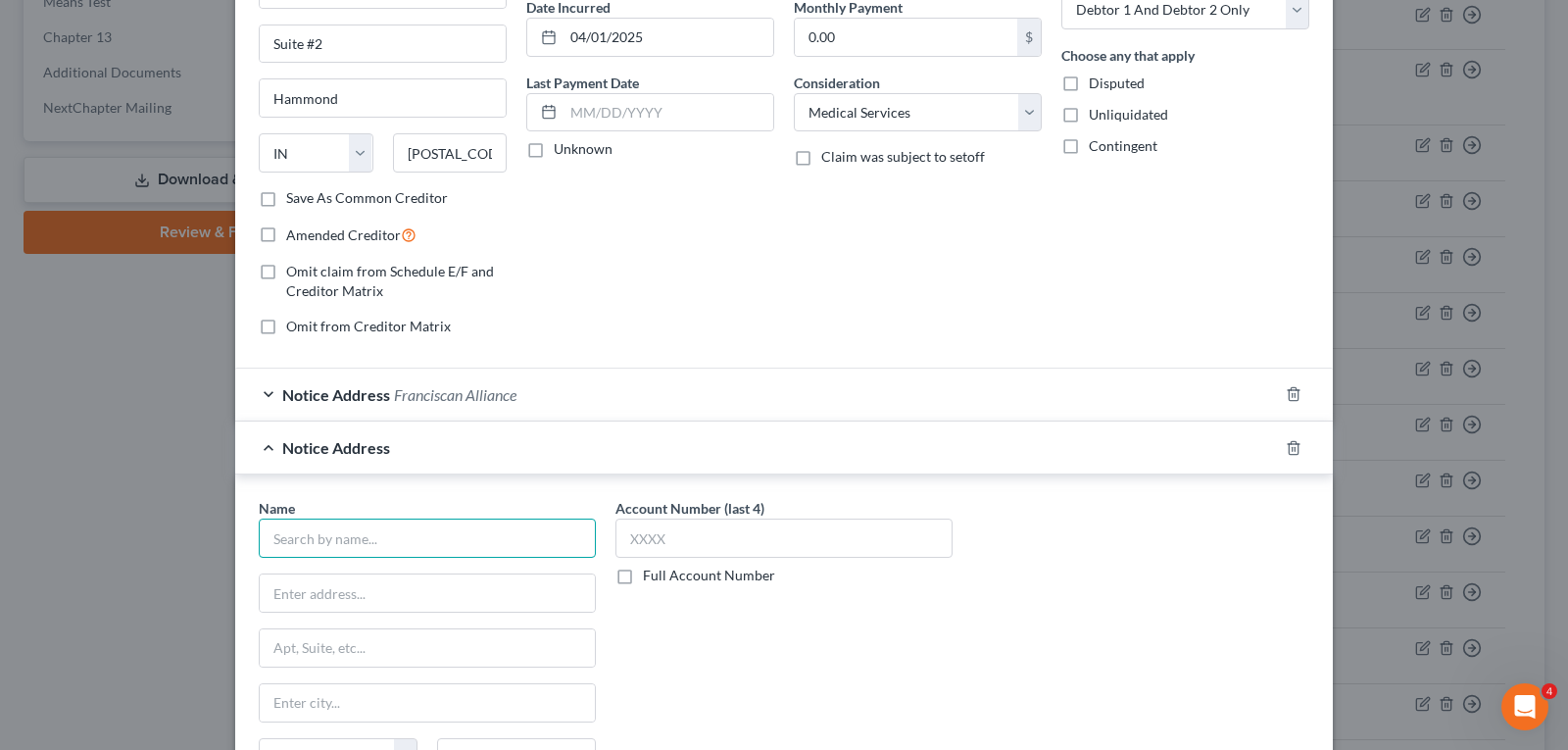 click at bounding box center (427, 538) 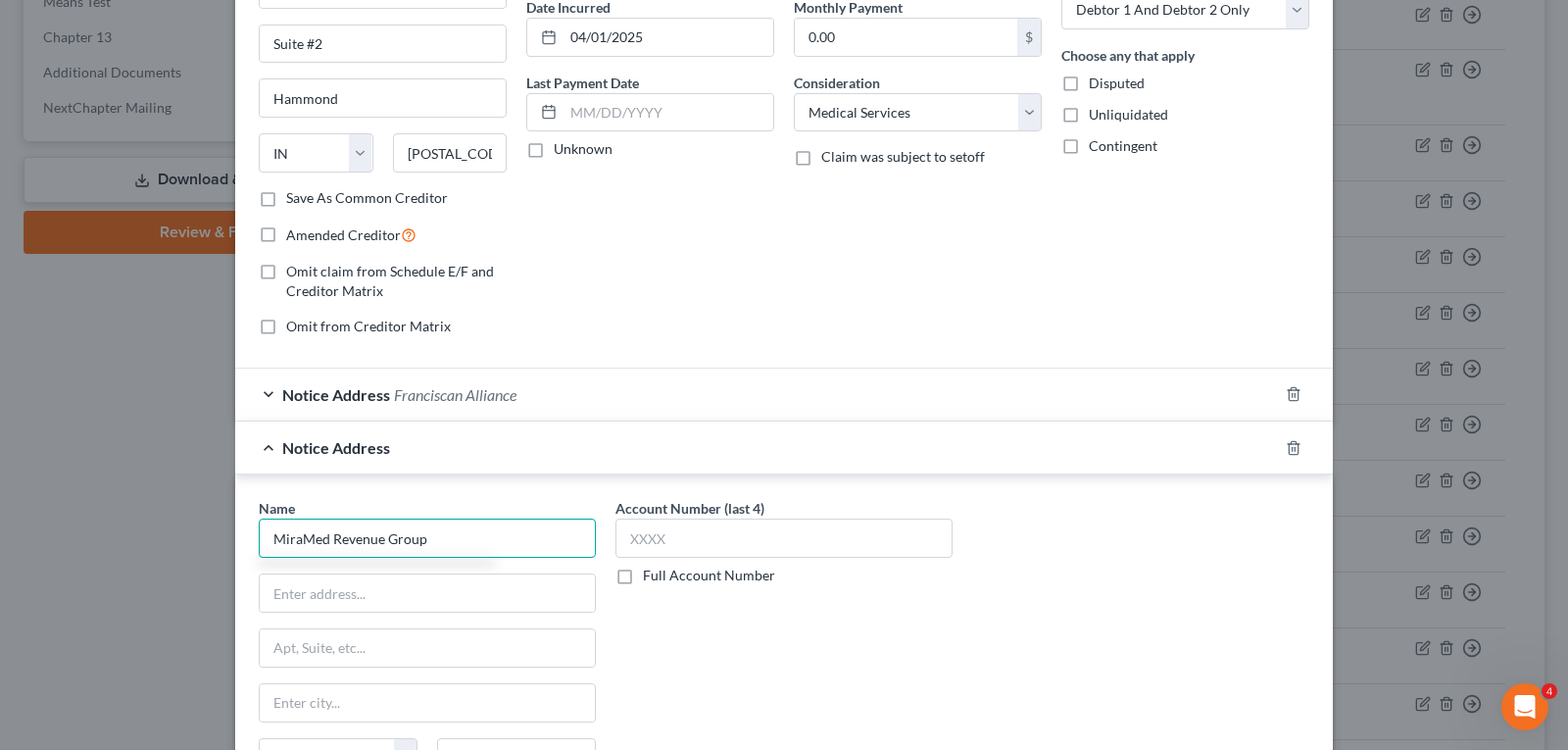 click on "MiraMed Revenue Group" at bounding box center (427, 538) 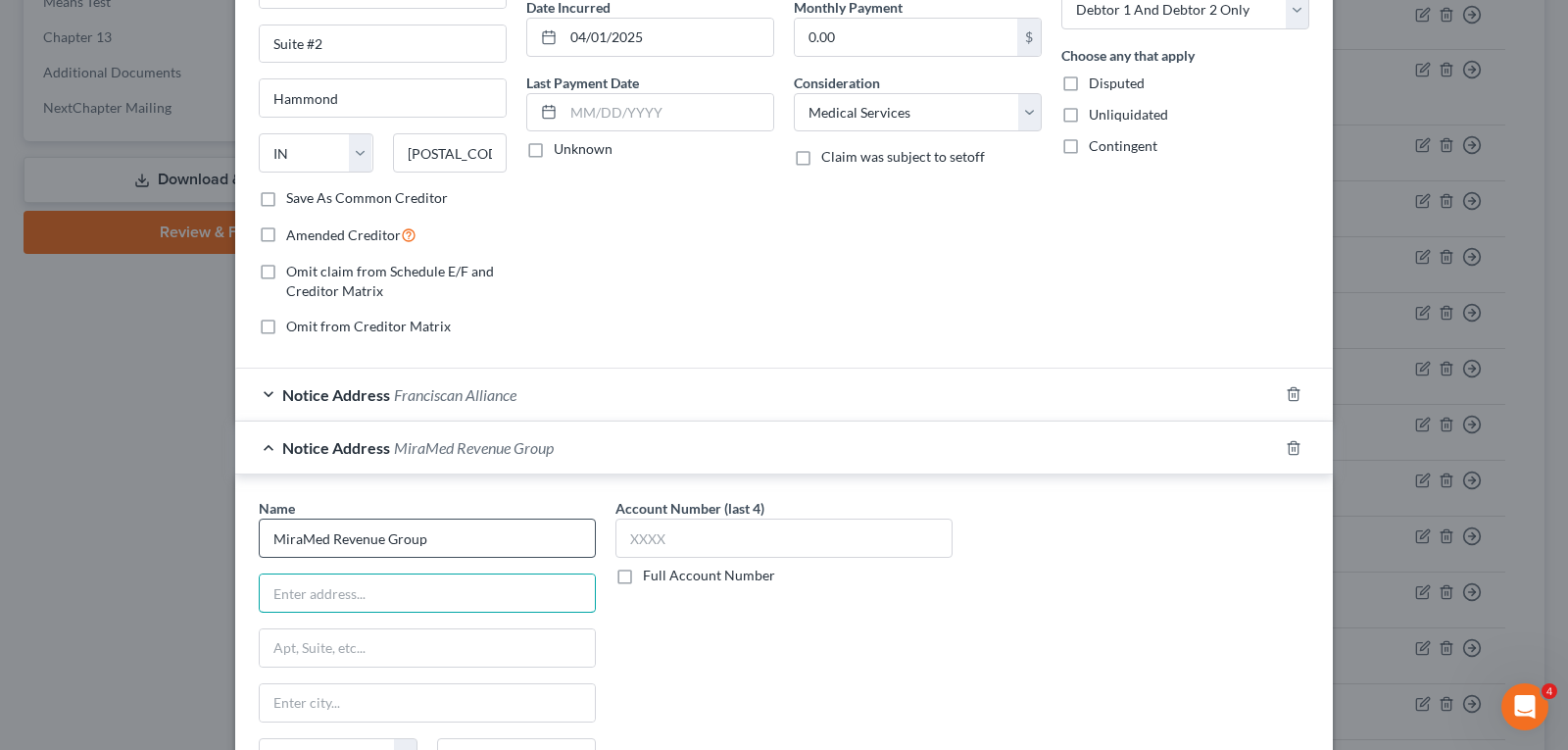 type on "MiraMed Revenue Group" 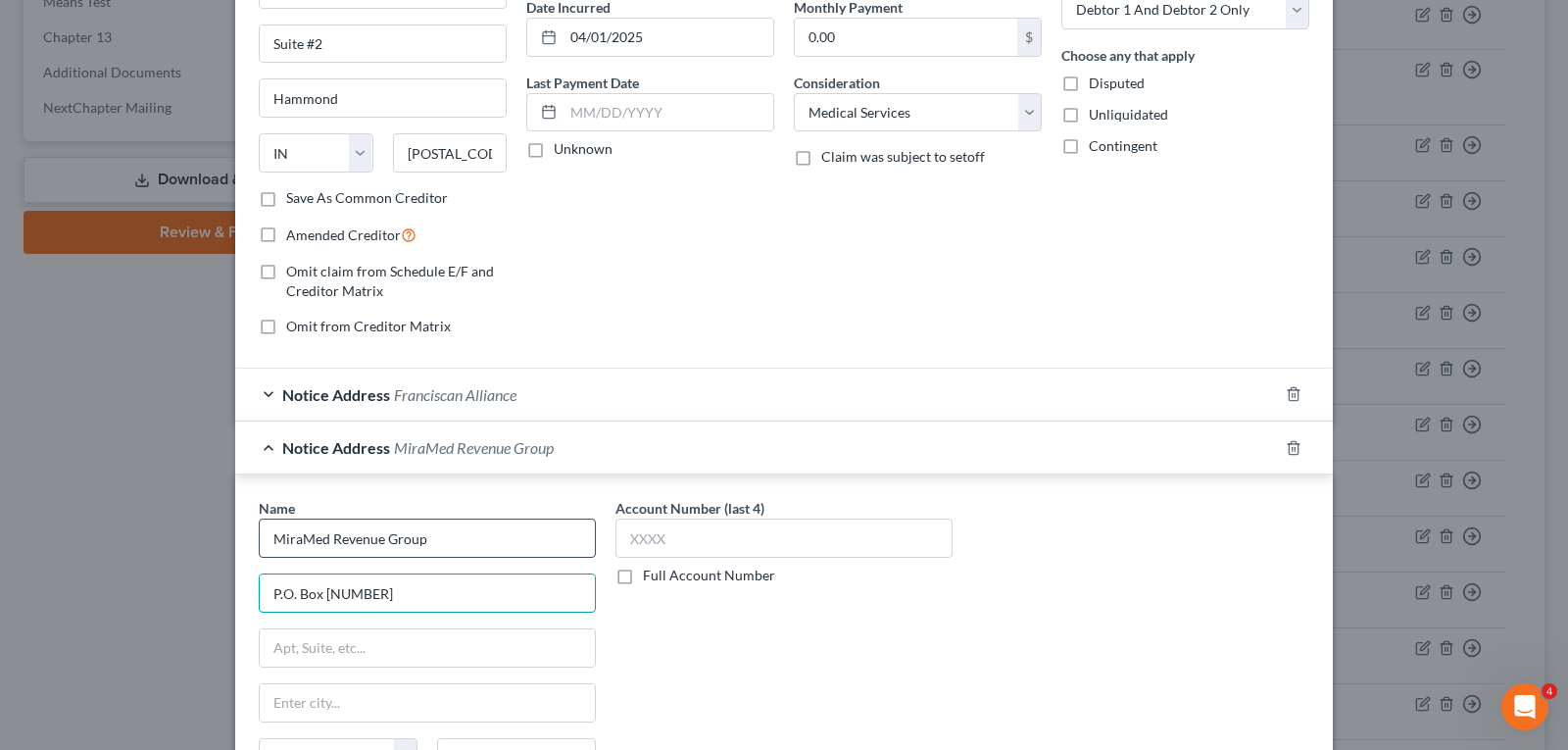 type on "P.O. Box [NUMBER]" 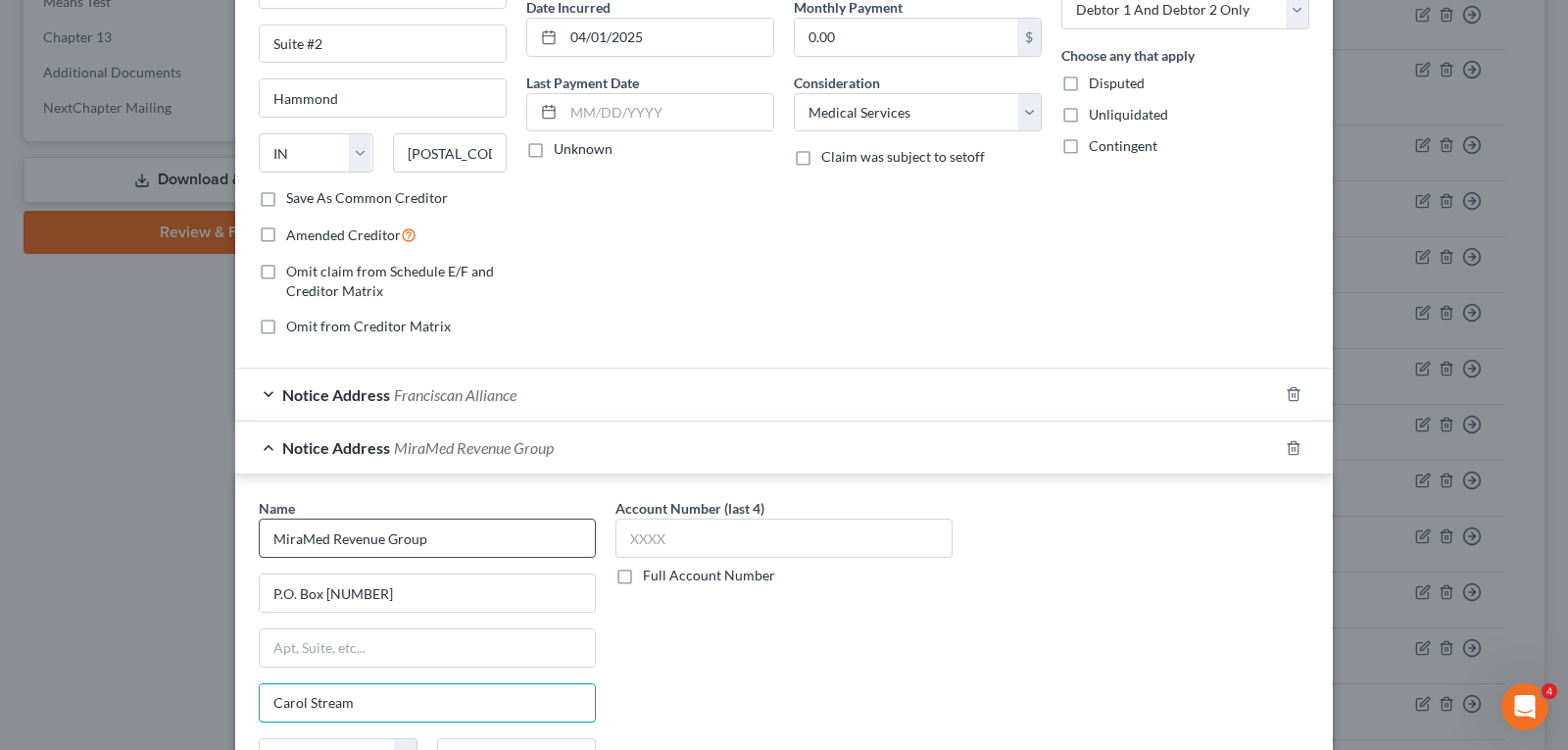 type on "Carol Stream" 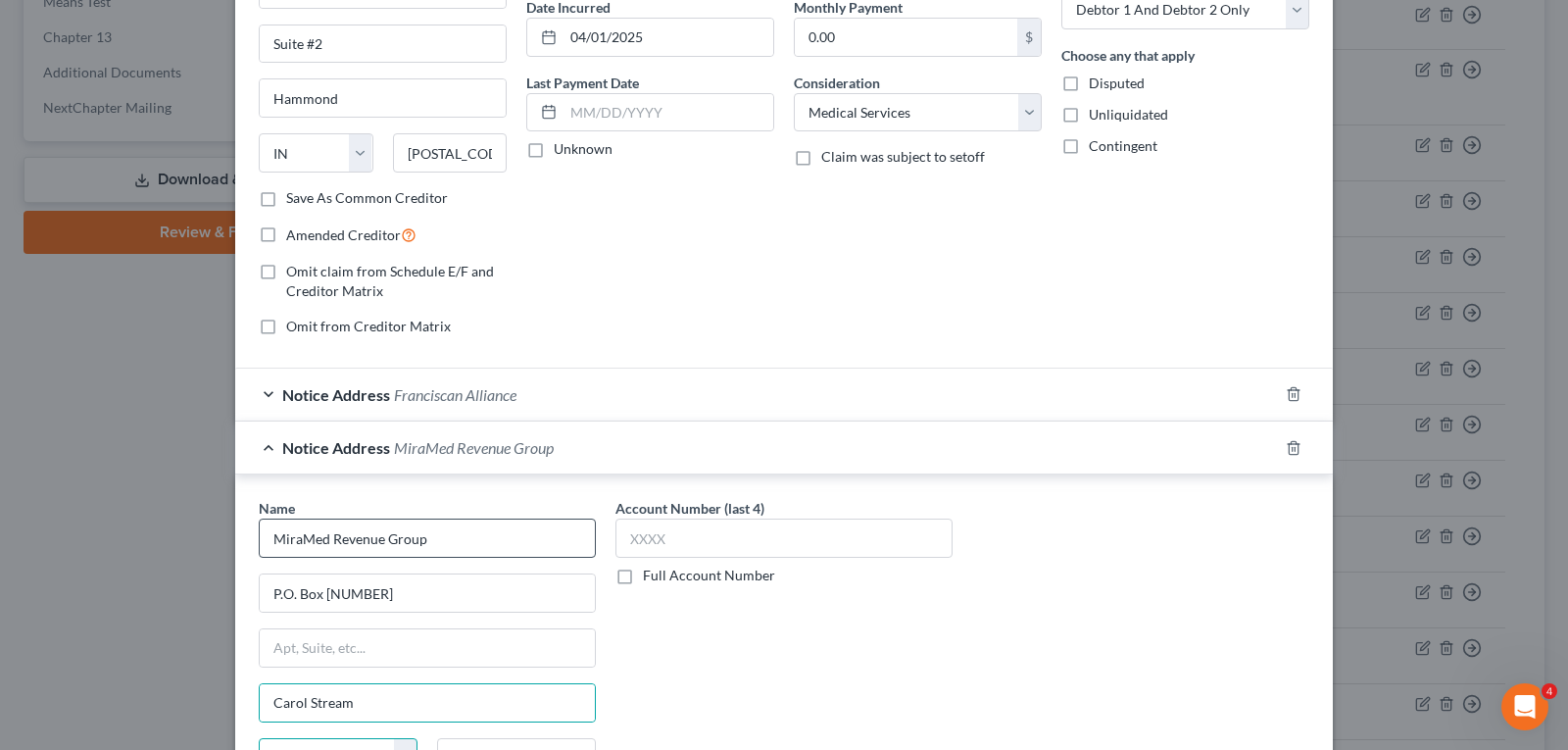 scroll, scrollTop: 223, scrollLeft: 0, axis: vertical 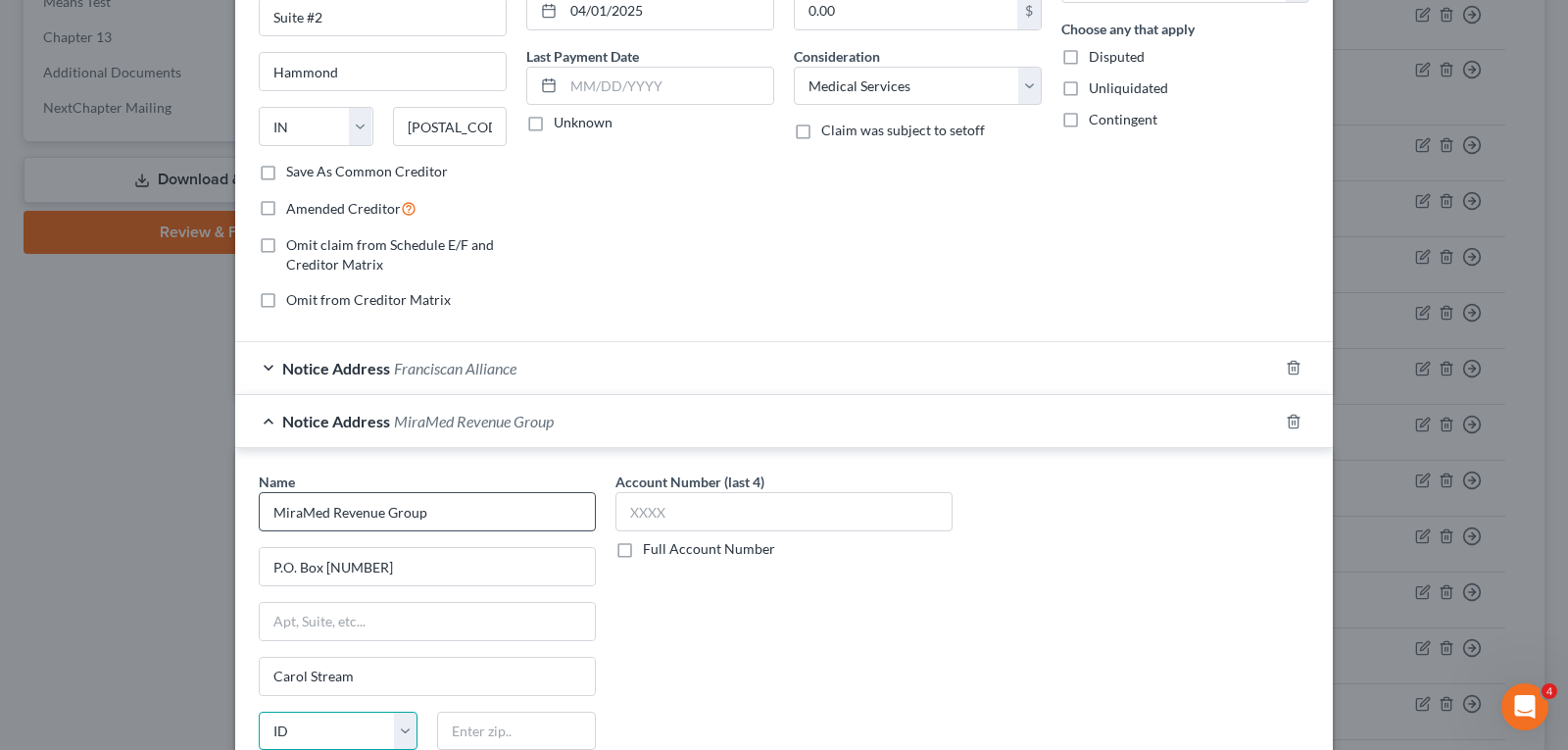 select on "14" 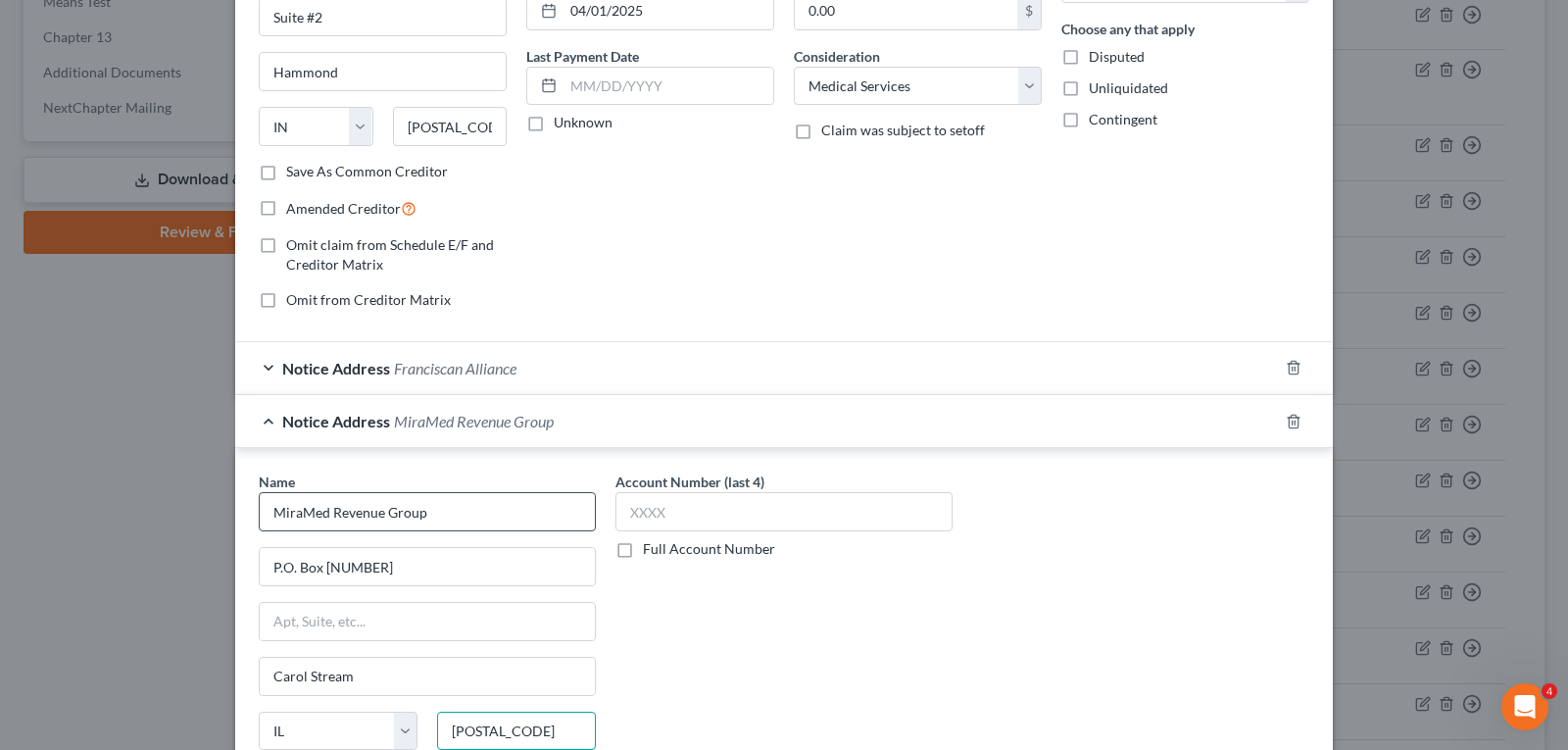 type on "[POSTAL_CODE]" 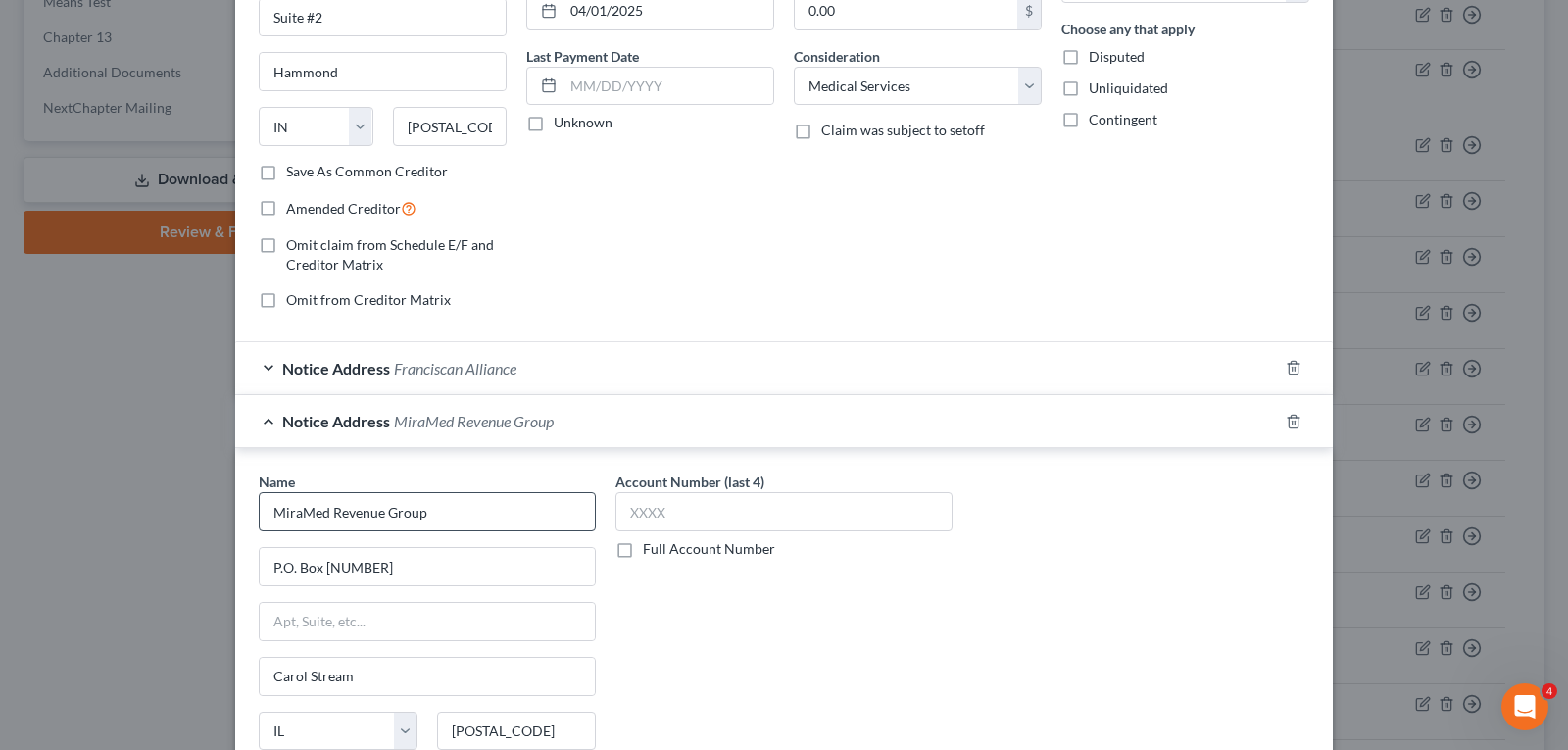 scroll, scrollTop: 454, scrollLeft: 0, axis: vertical 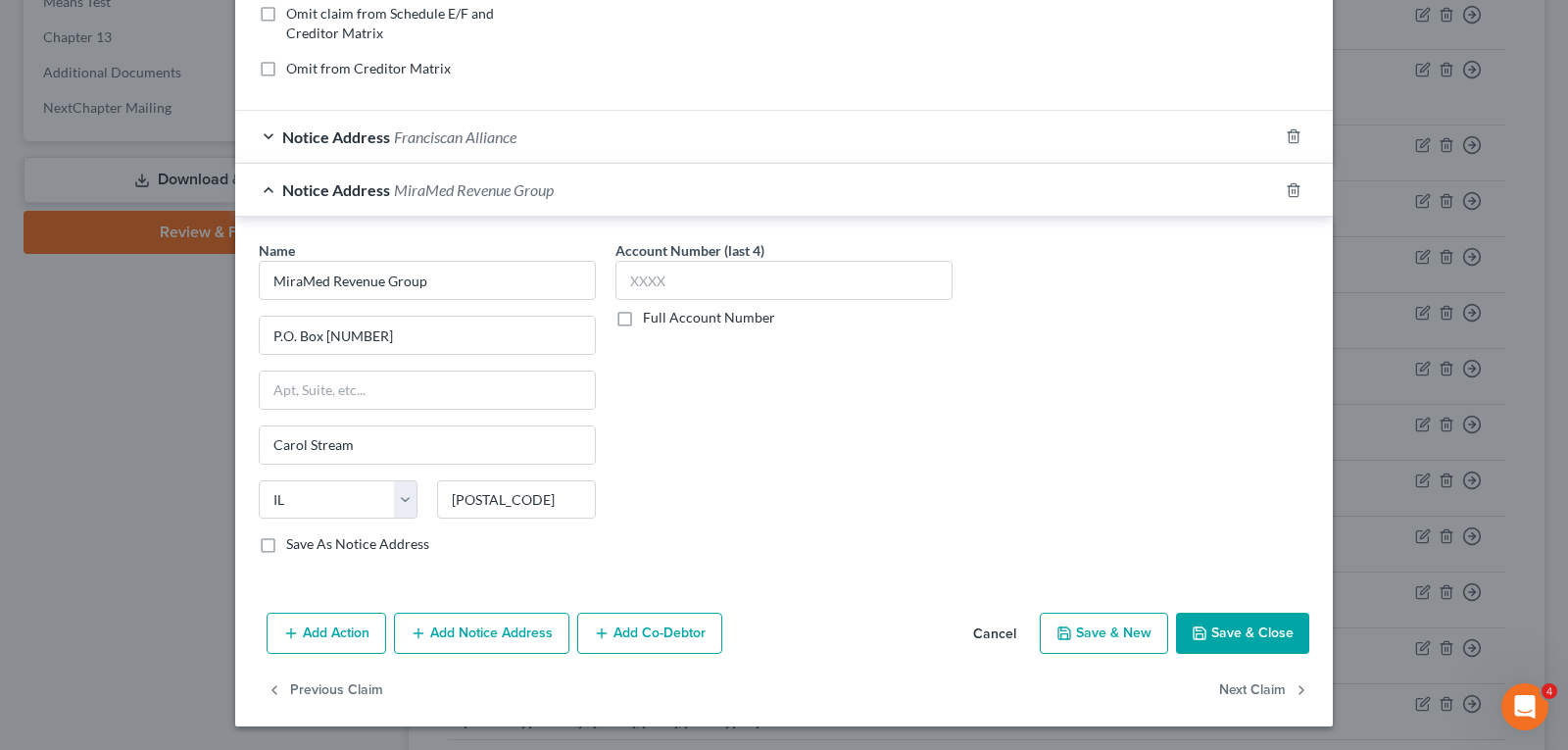 click on "Add Notice Address" at bounding box center [481, 633] 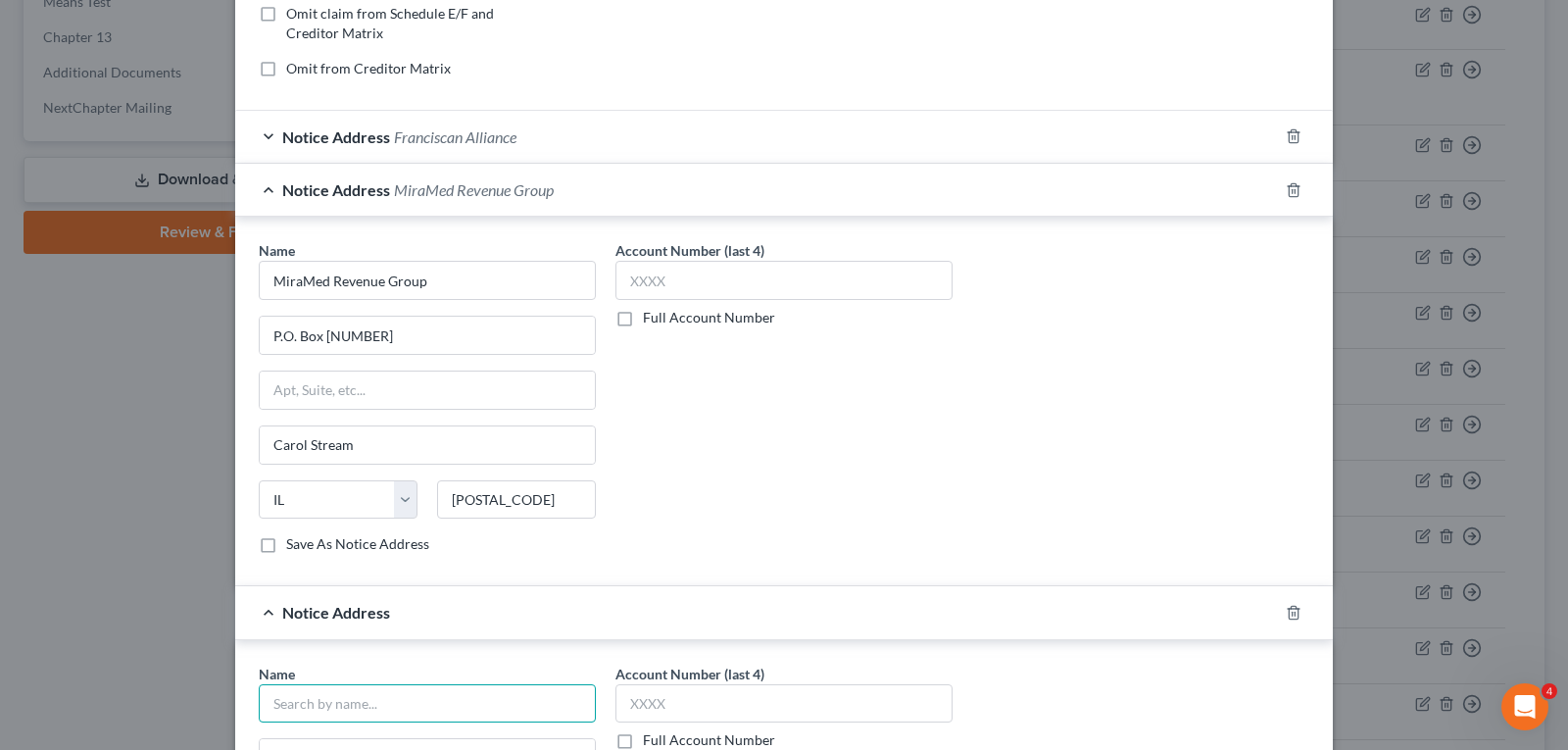 click at bounding box center (427, 704) 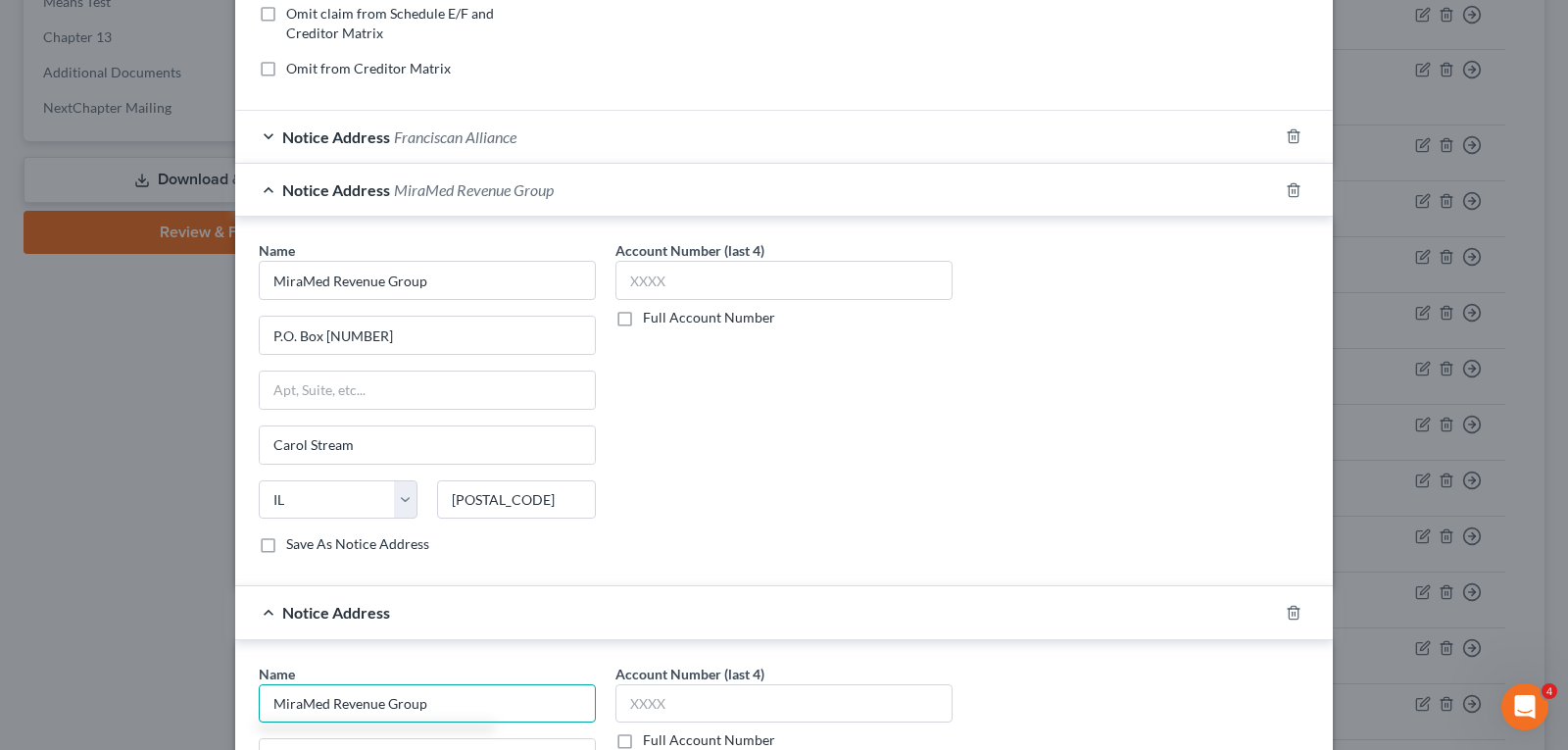 type on "MiraMed Revenue Group" 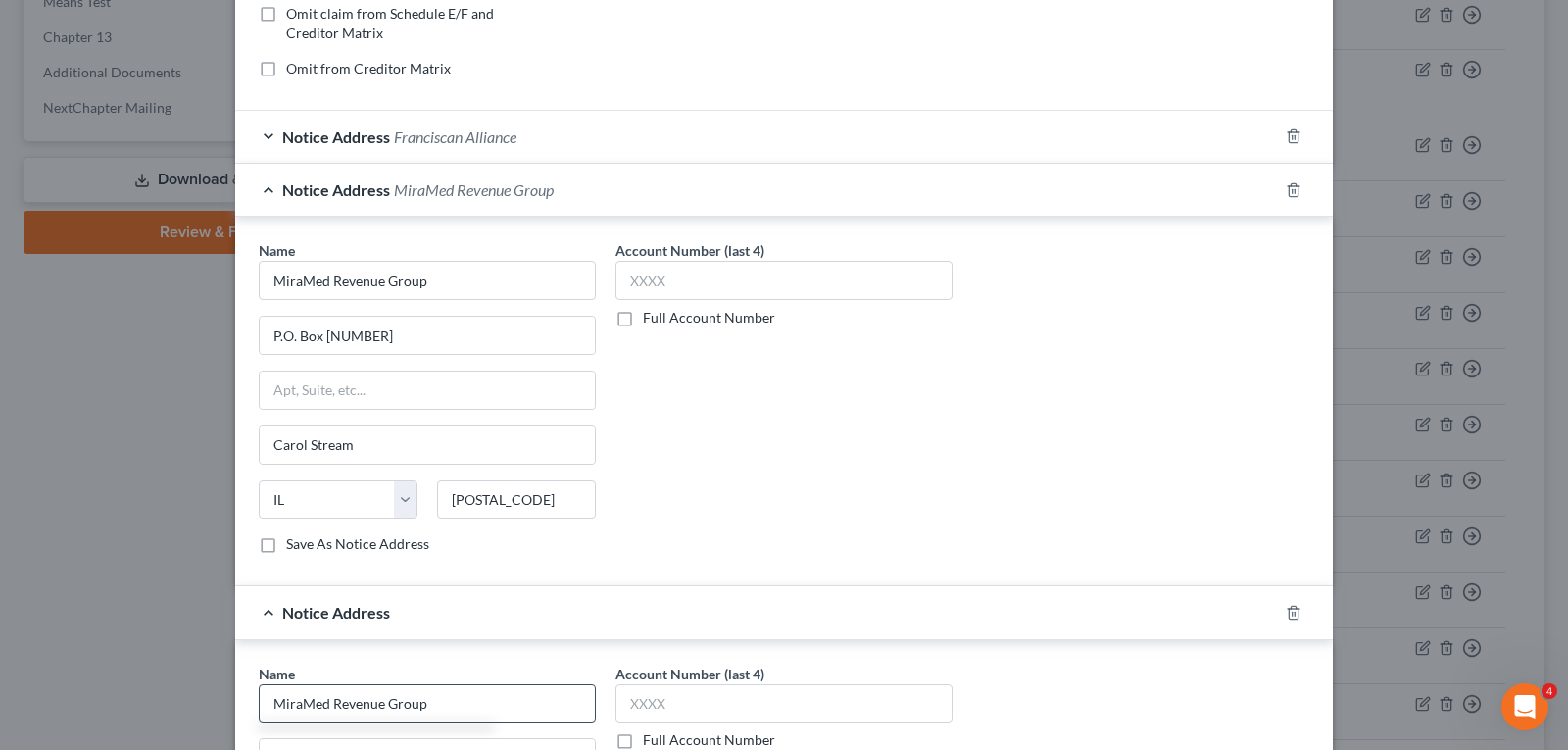 scroll, scrollTop: 480, scrollLeft: 0, axis: vertical 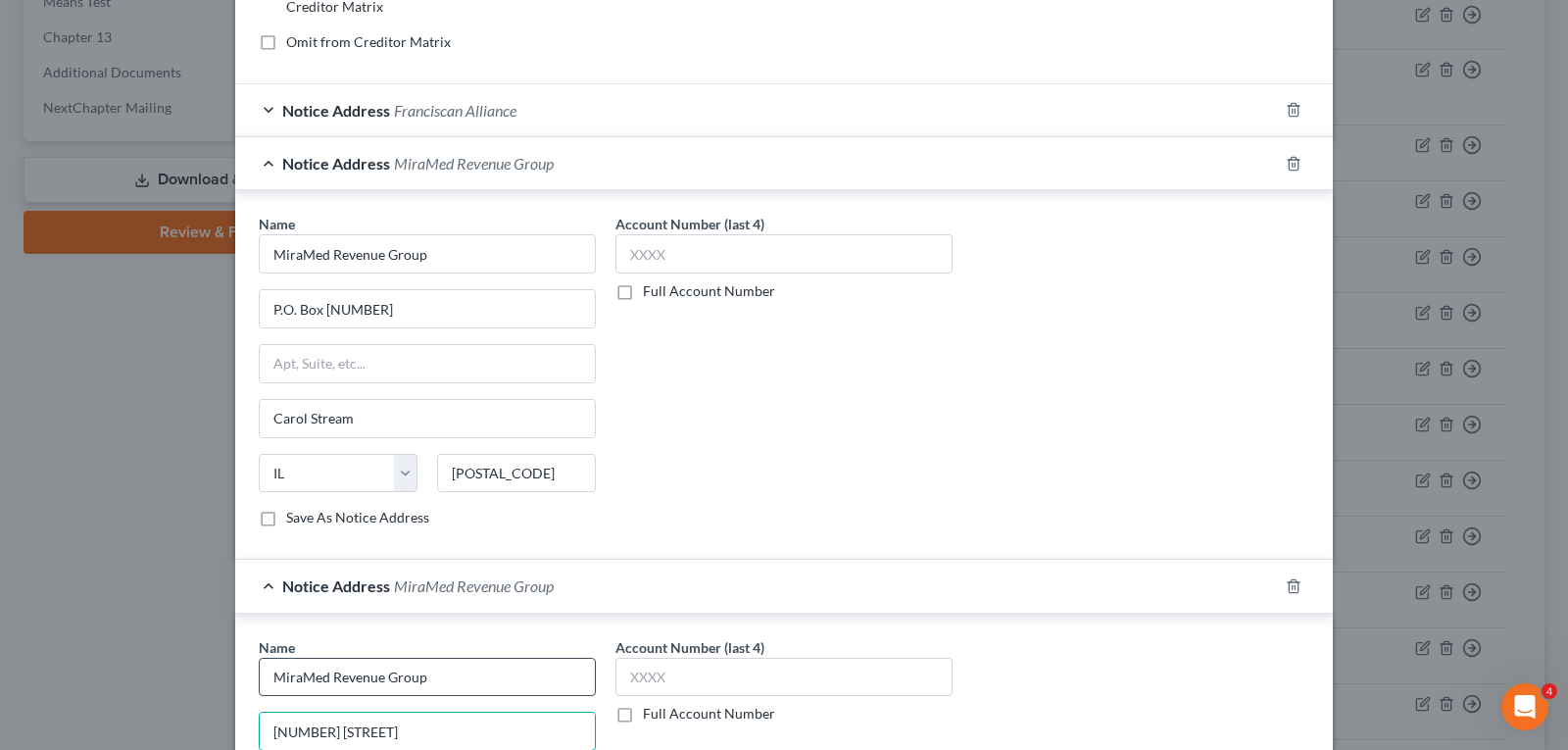 type on "[NUMBER] [STREET]" 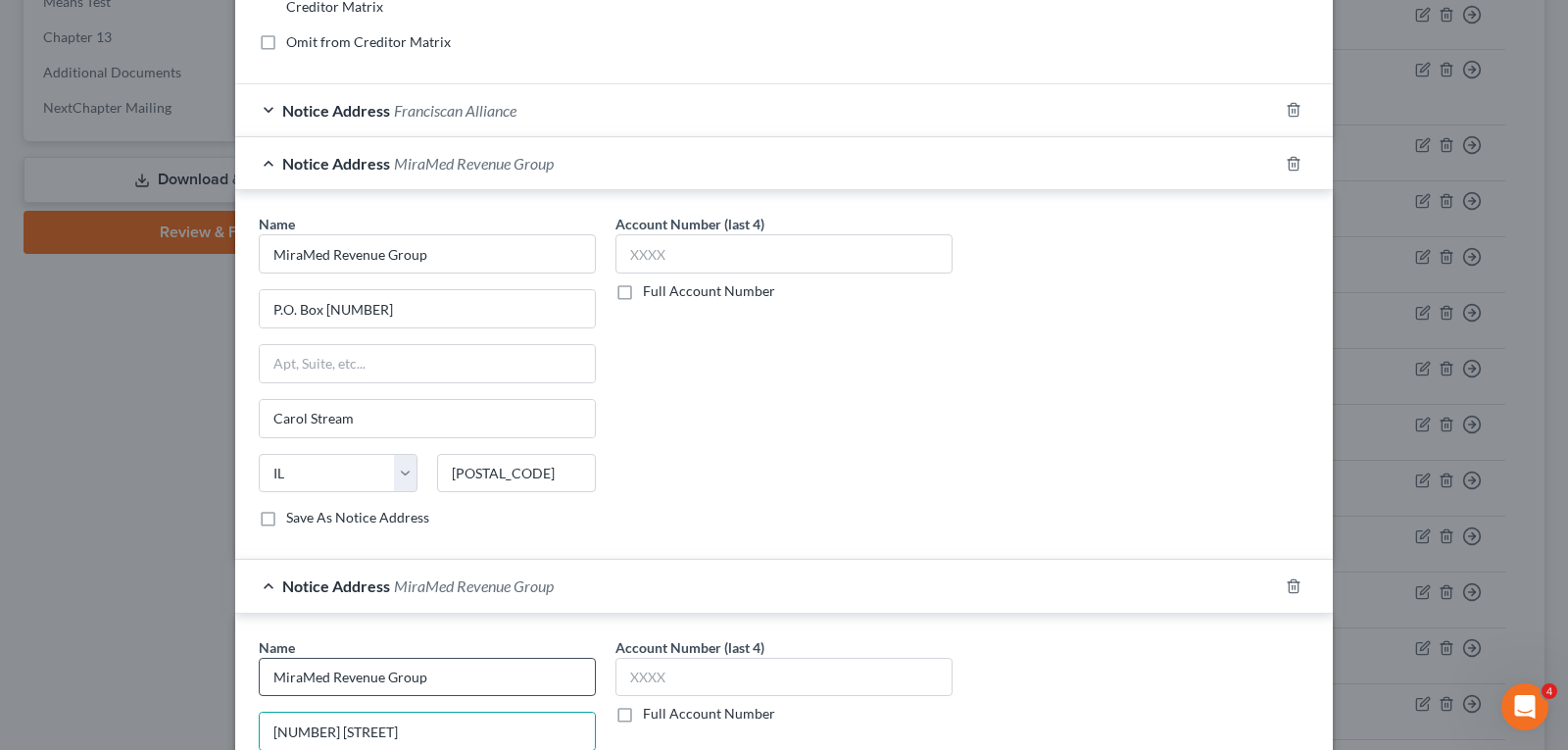 scroll, scrollTop: 876, scrollLeft: 0, axis: vertical 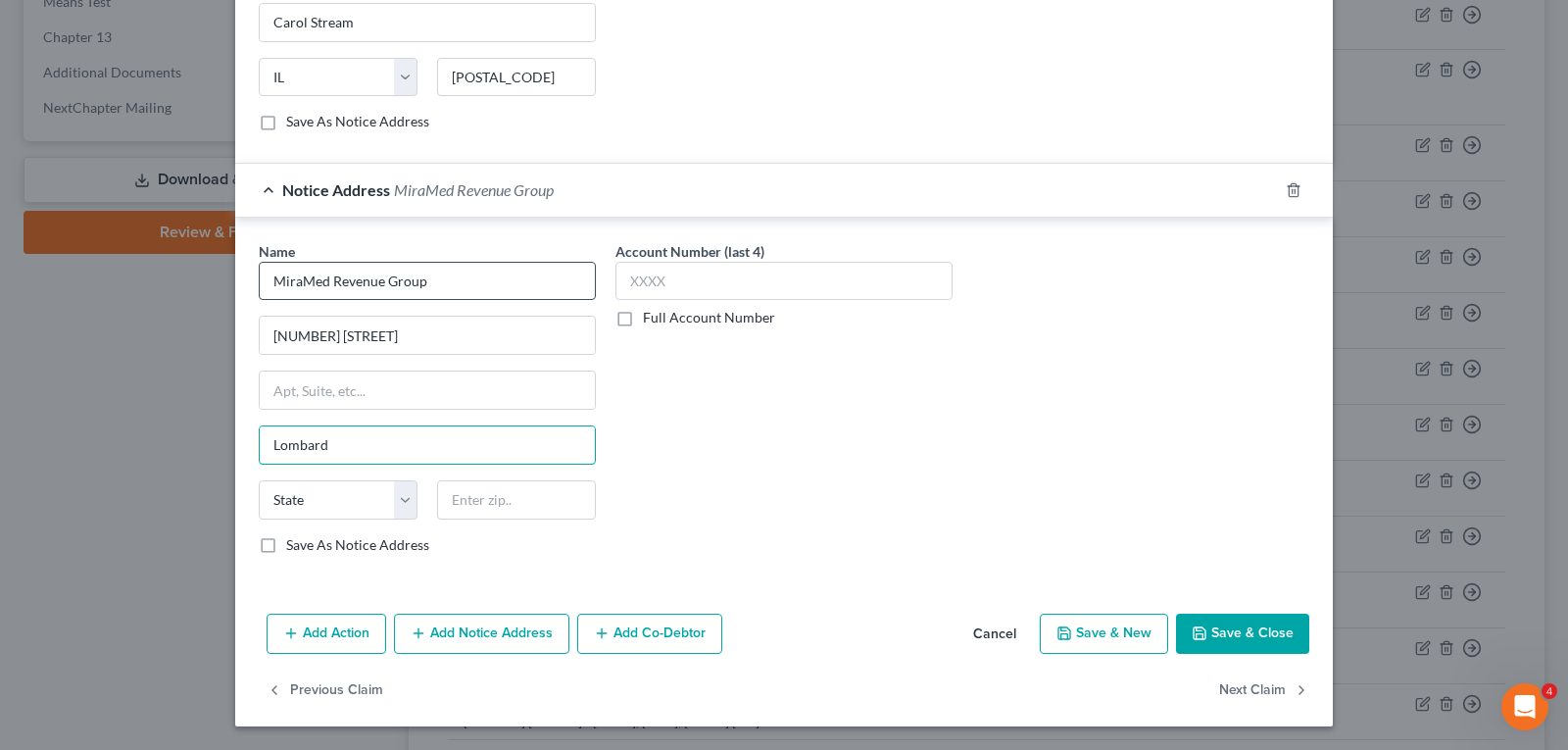type on "Lombard" 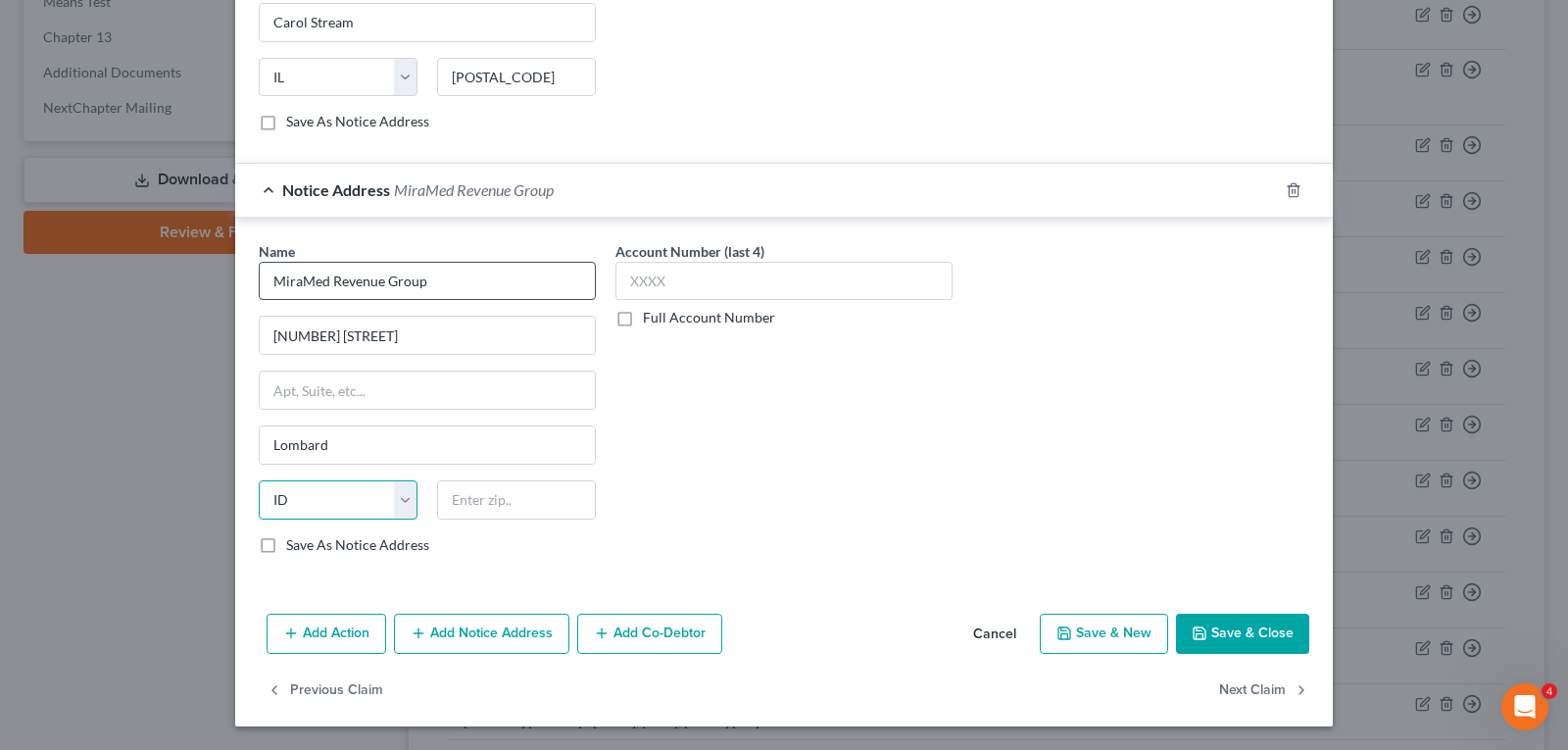 select on "14" 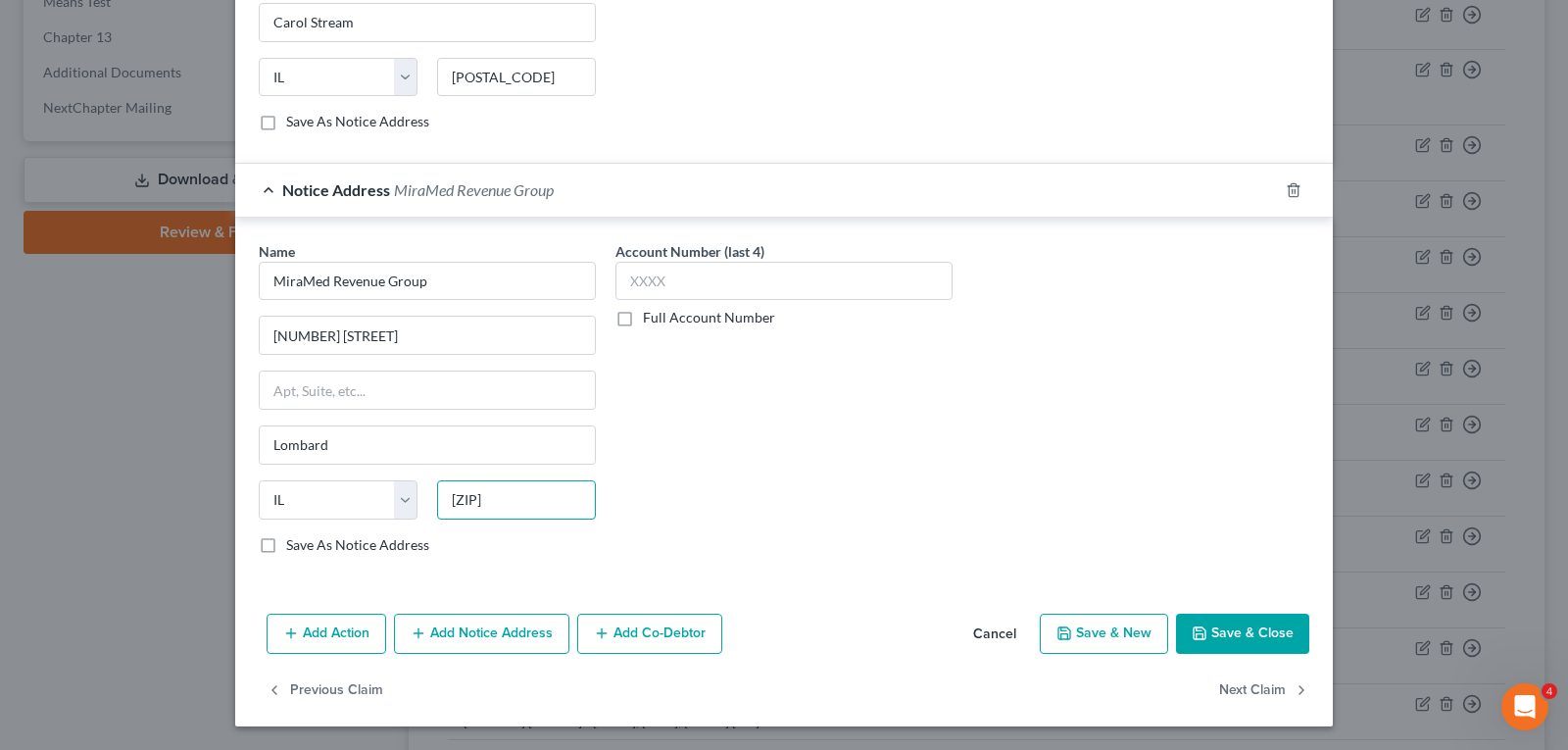 type on "[ZIP]" 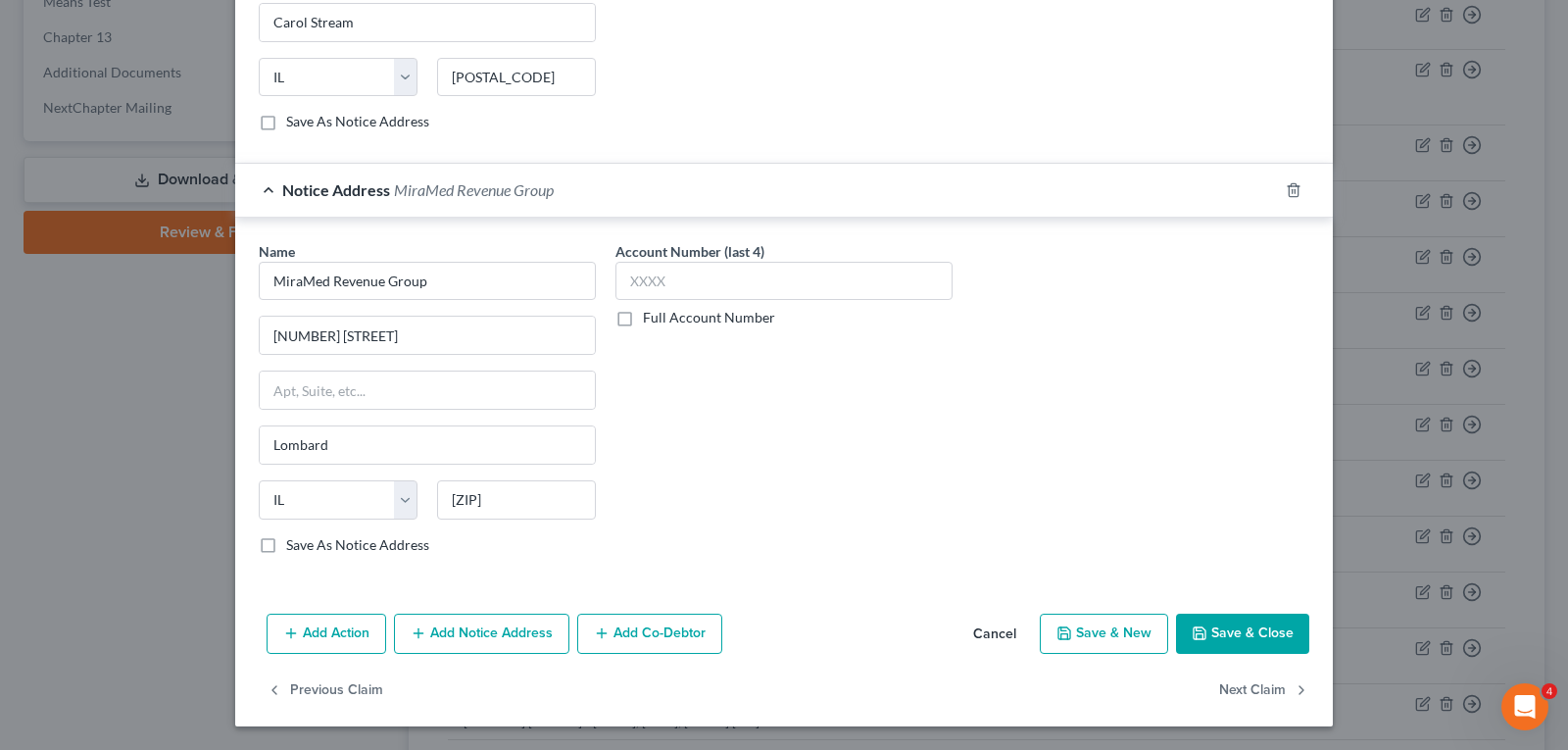 click on "Save & Close" at bounding box center (1243, 634) 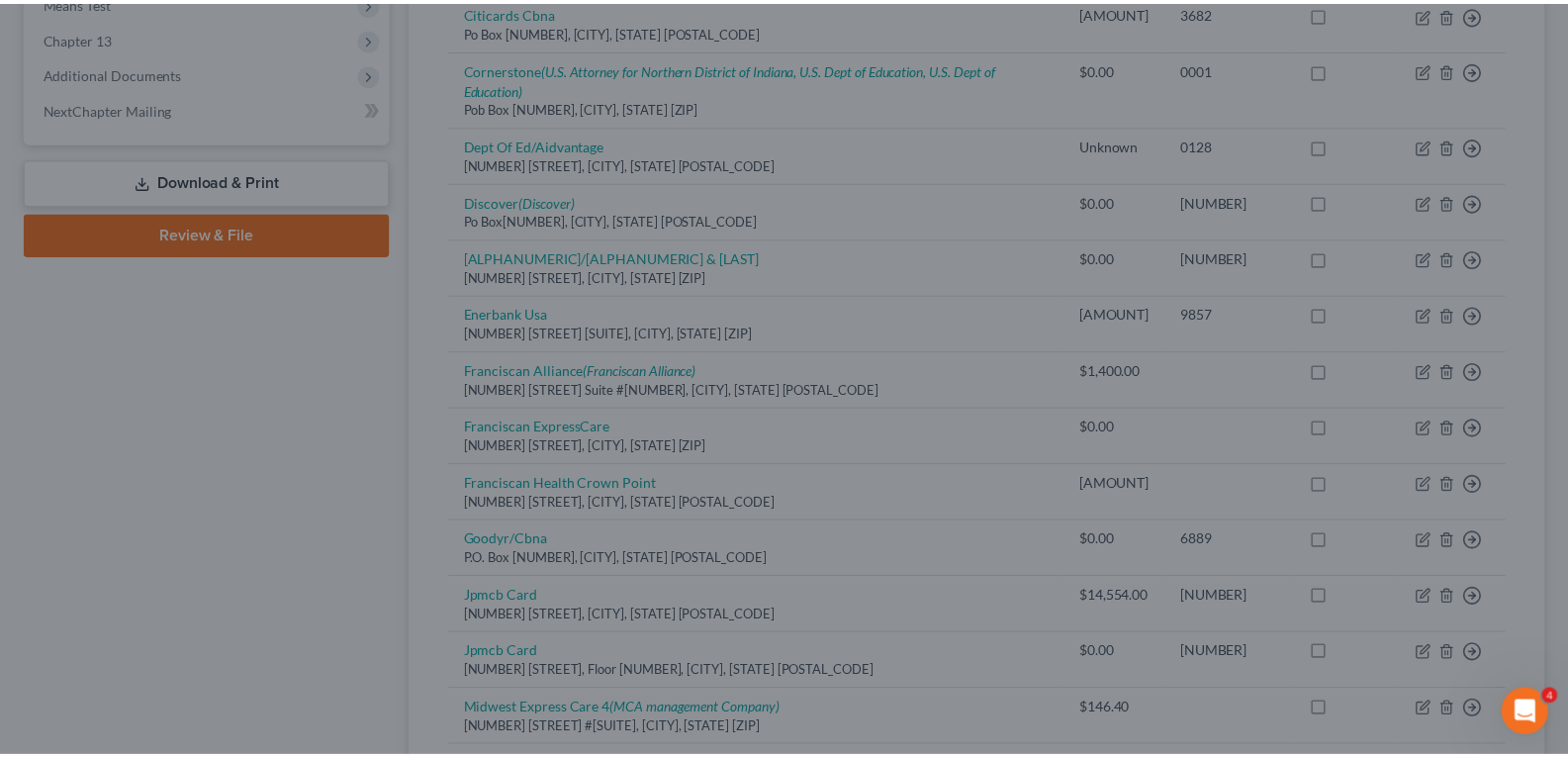 scroll, scrollTop: 0, scrollLeft: 0, axis: both 